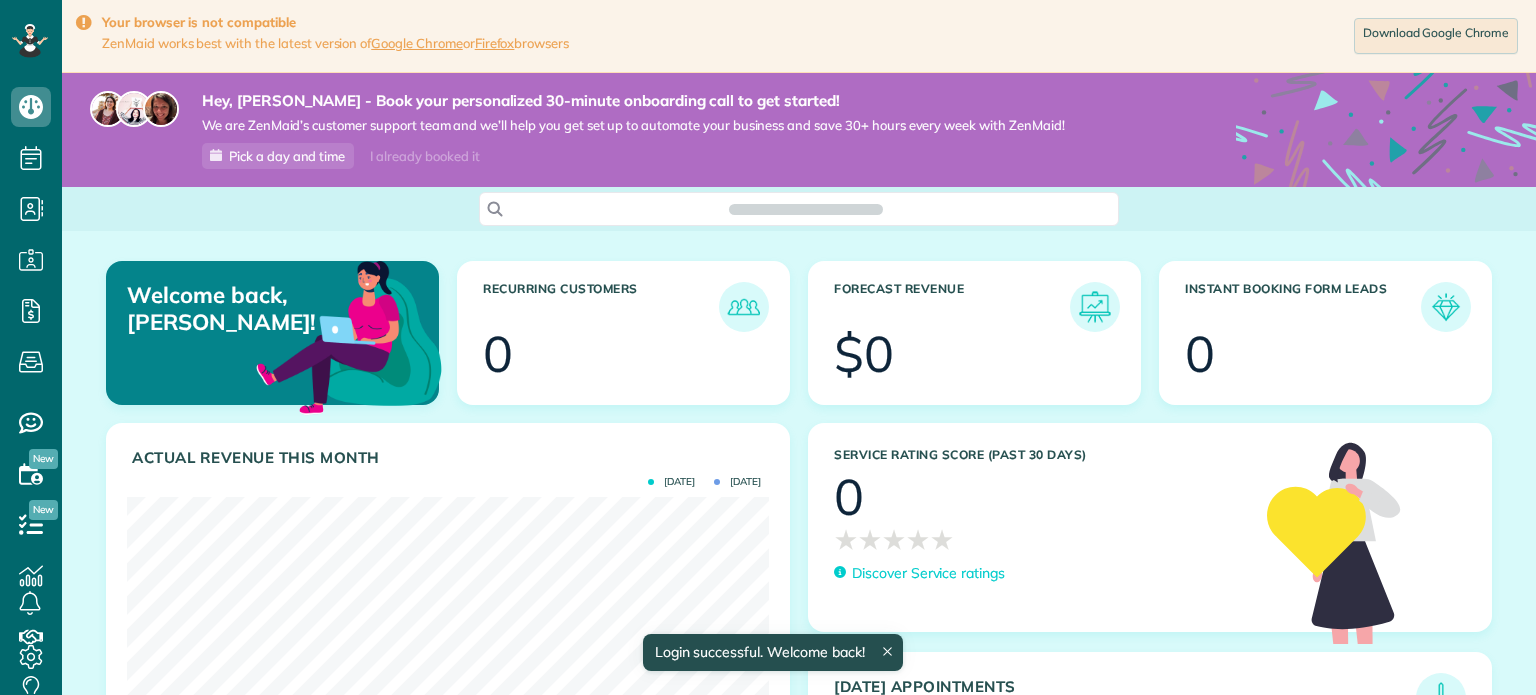 scroll, scrollTop: 0, scrollLeft: 0, axis: both 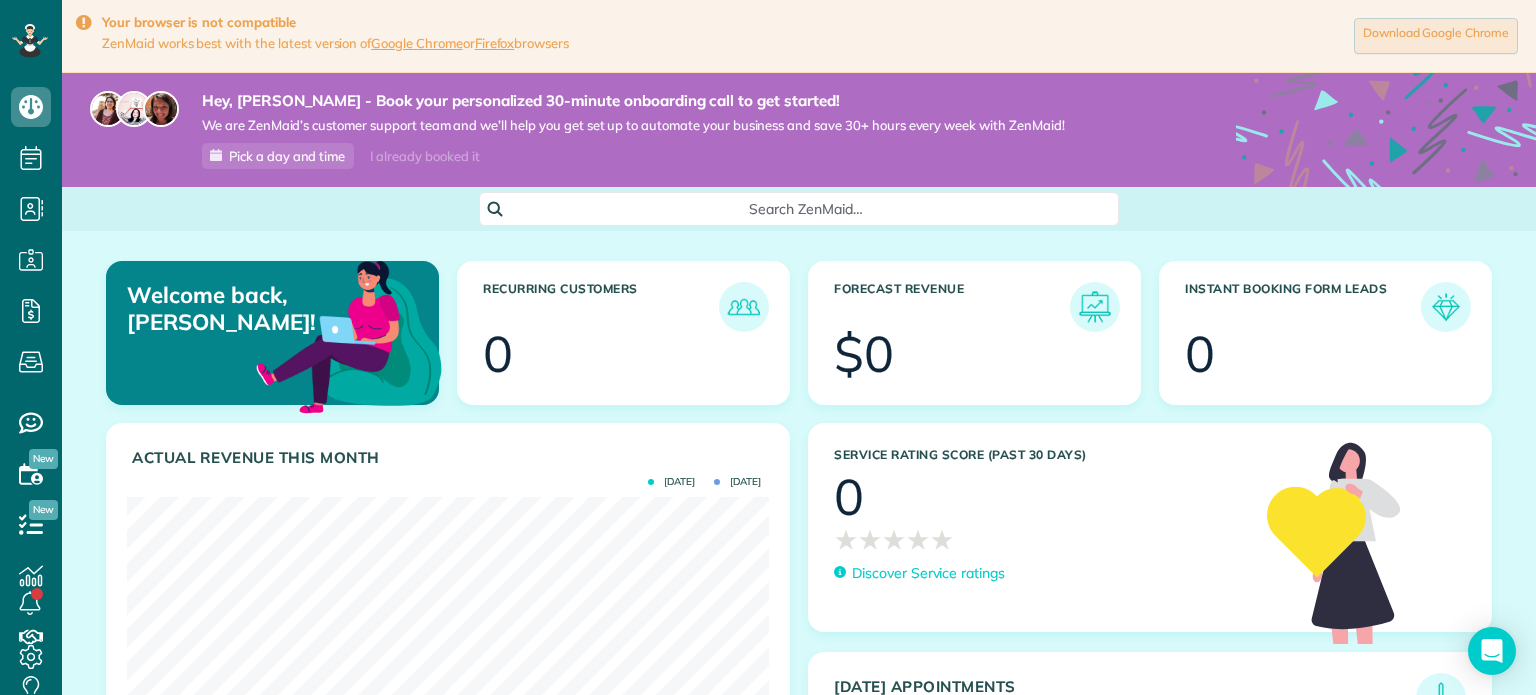 click on "Download Google Chrome" at bounding box center [1436, 36] 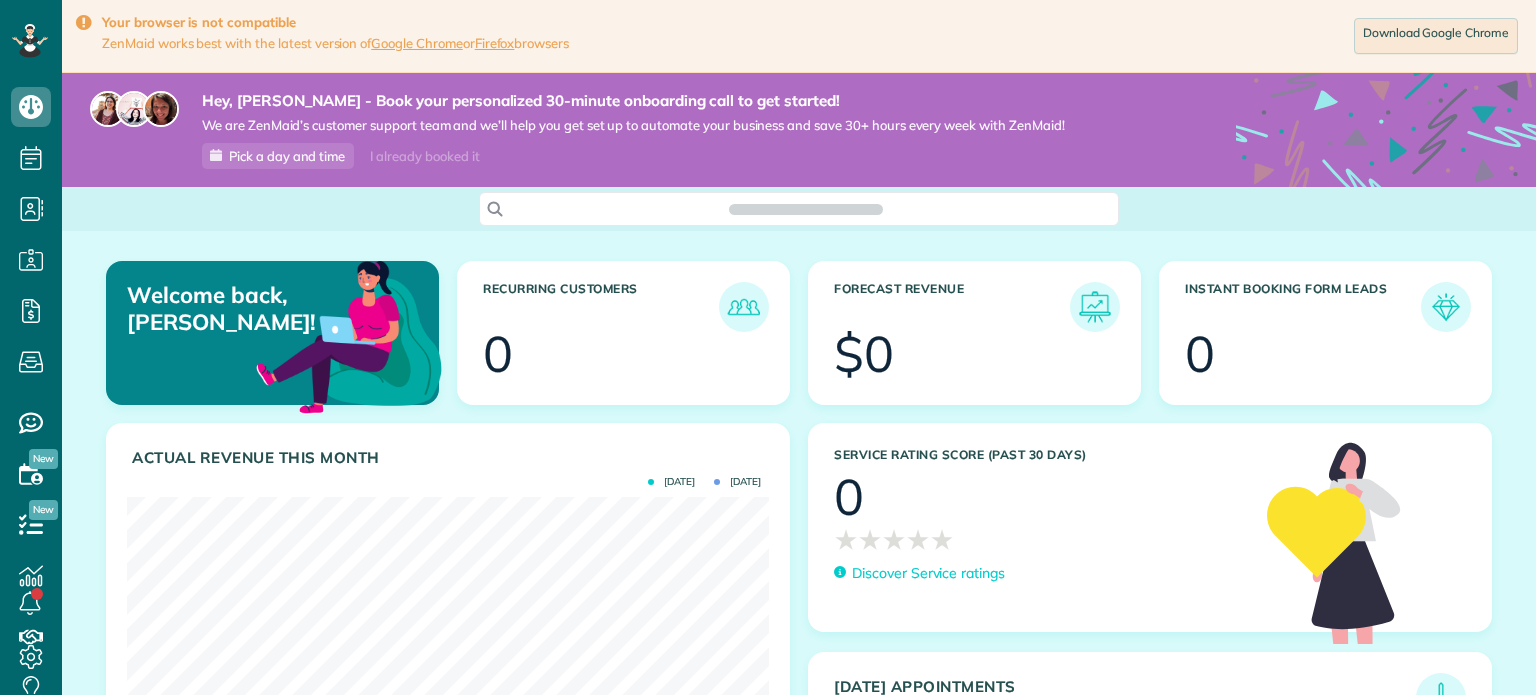 scroll, scrollTop: 0, scrollLeft: 0, axis: both 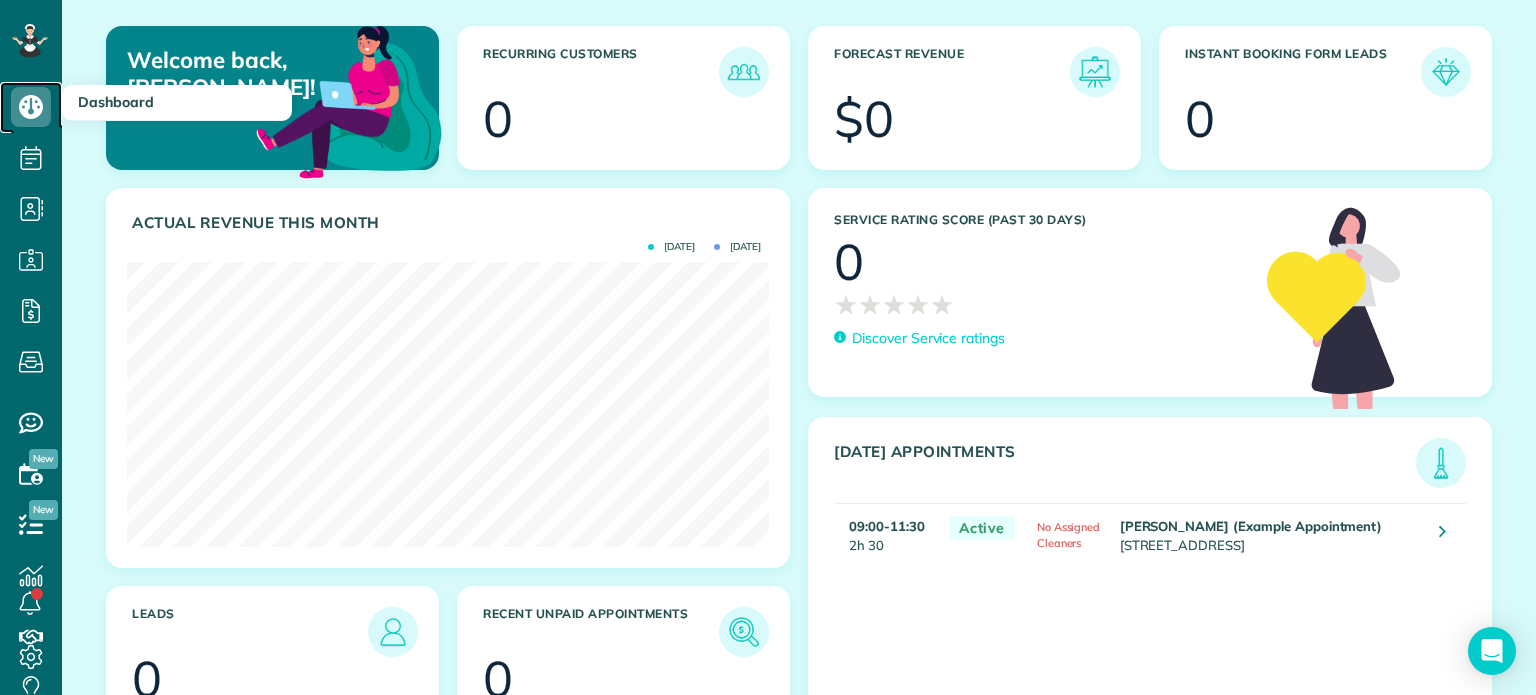 click 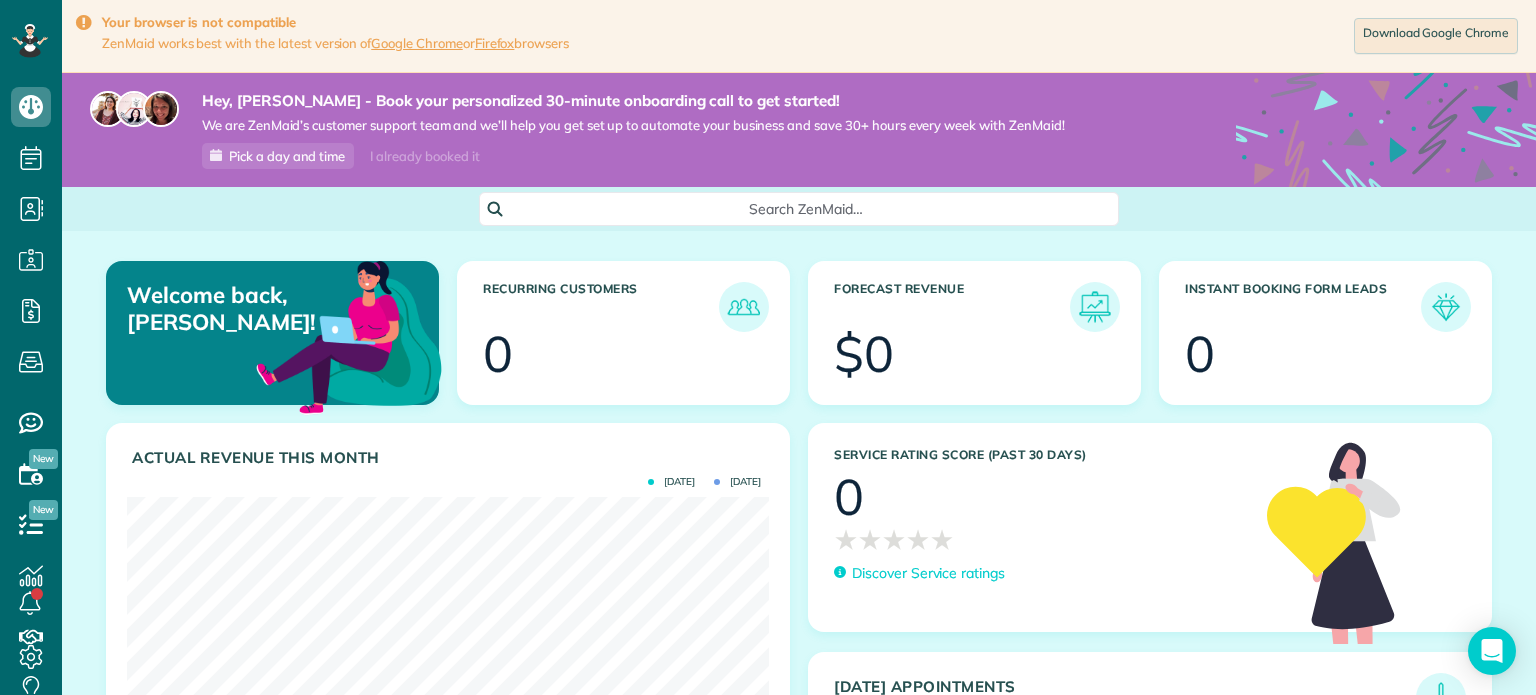 scroll, scrollTop: 0, scrollLeft: 0, axis: both 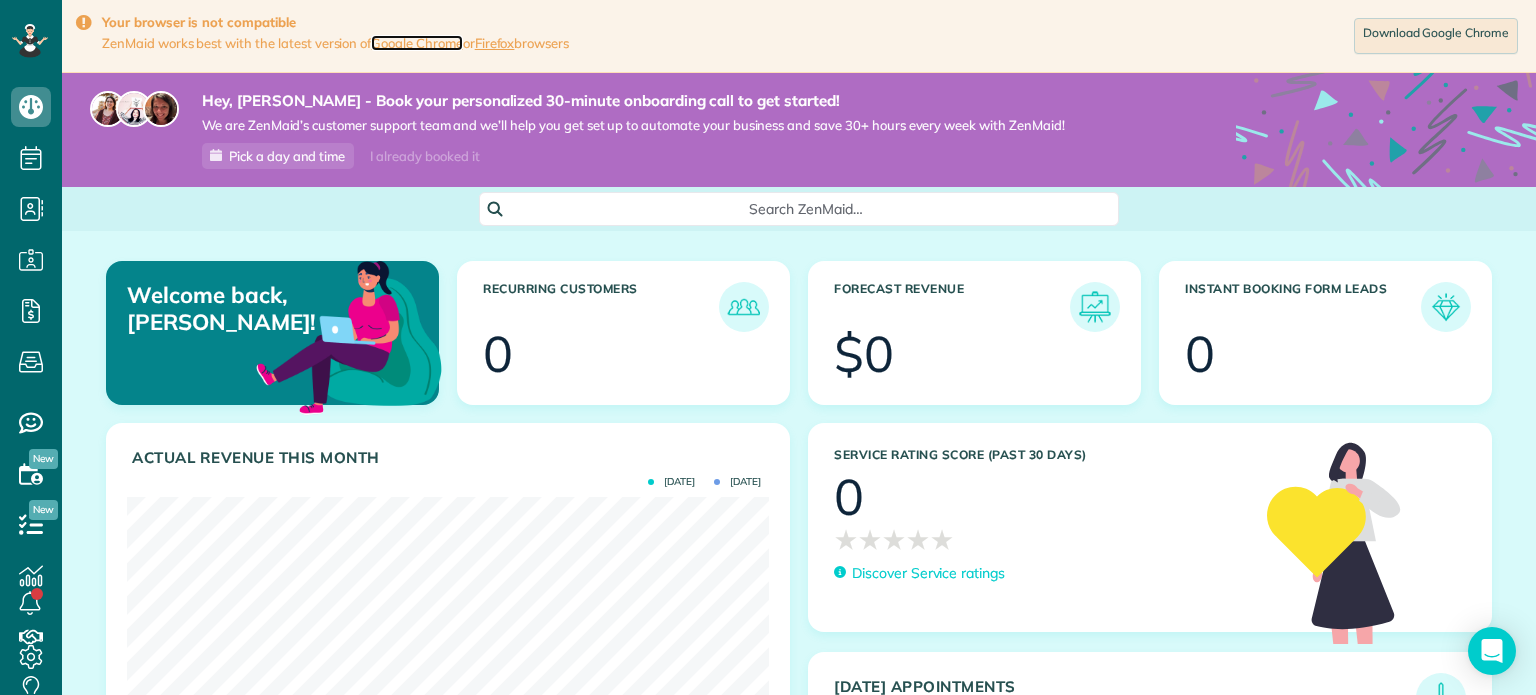 click on "Google Chrome" at bounding box center [417, 43] 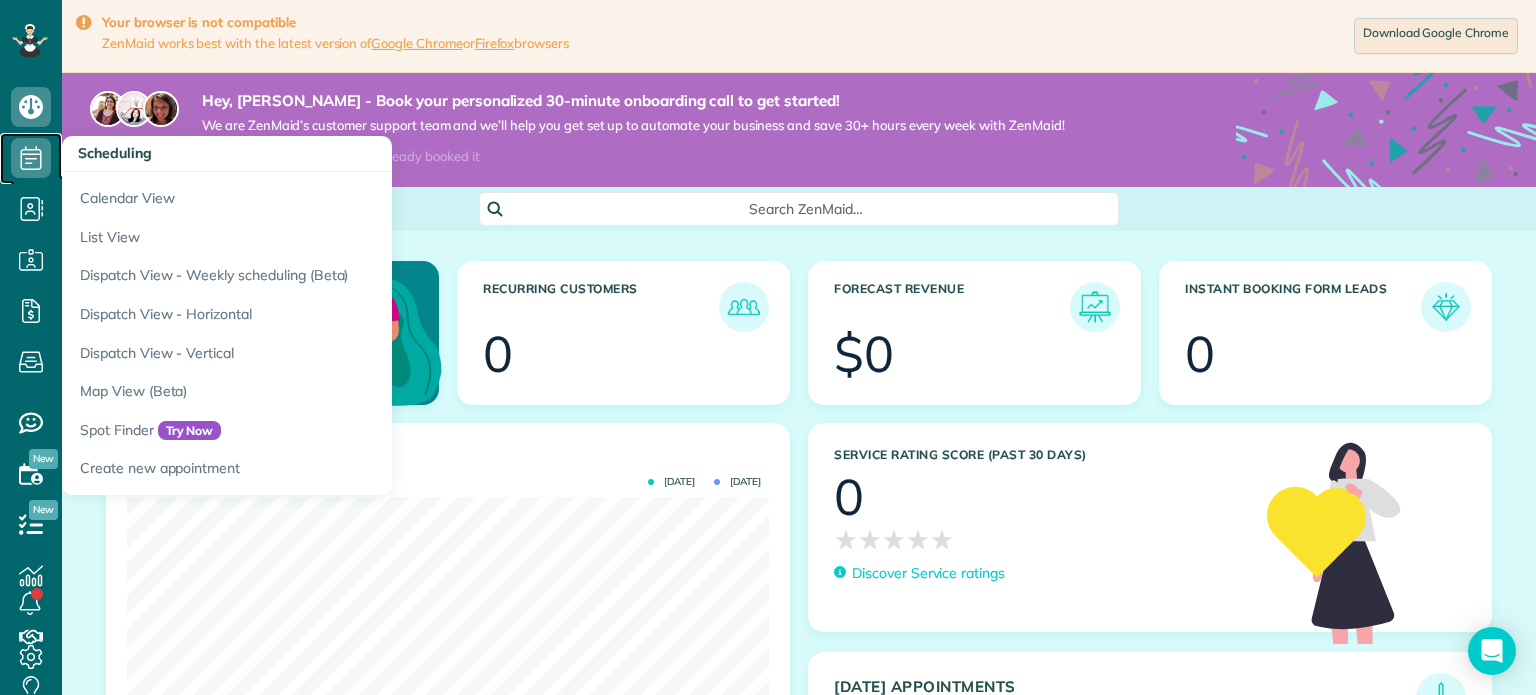 click 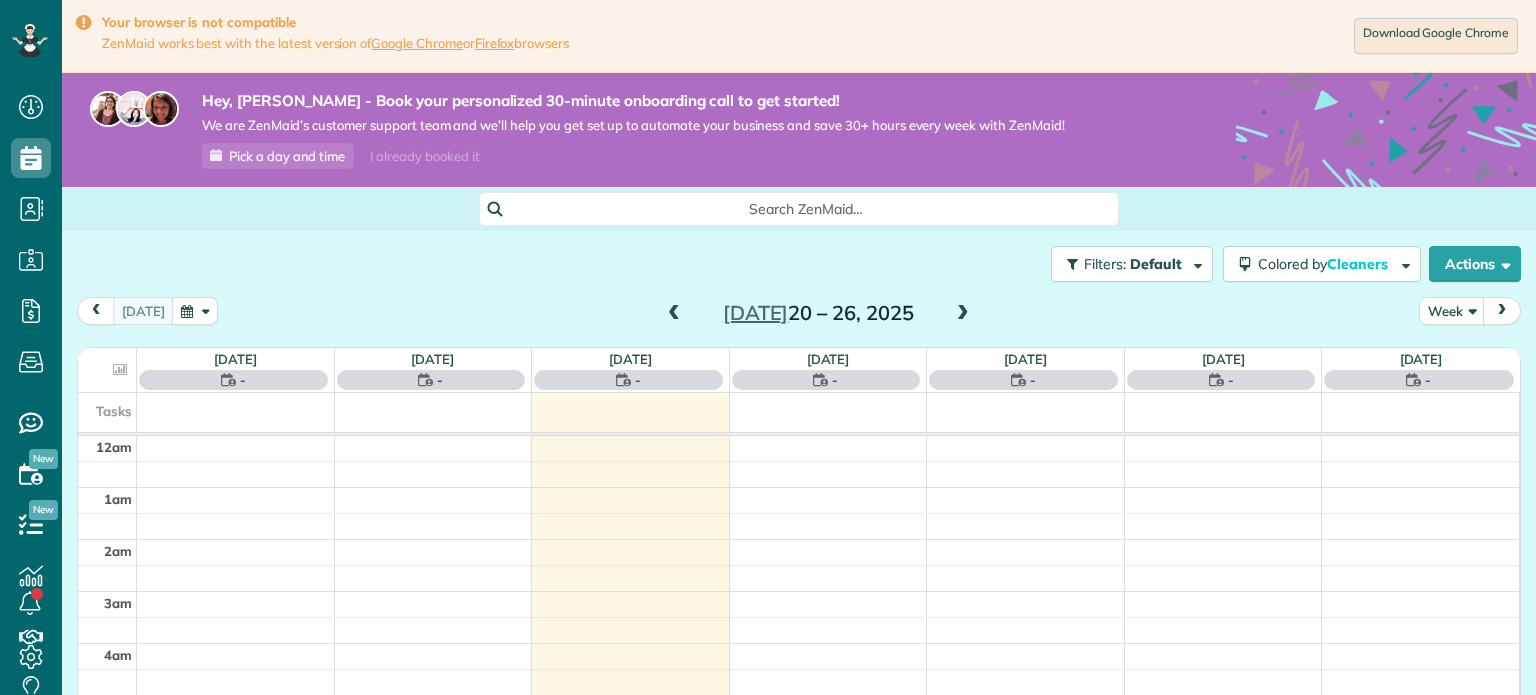 scroll, scrollTop: 0, scrollLeft: 0, axis: both 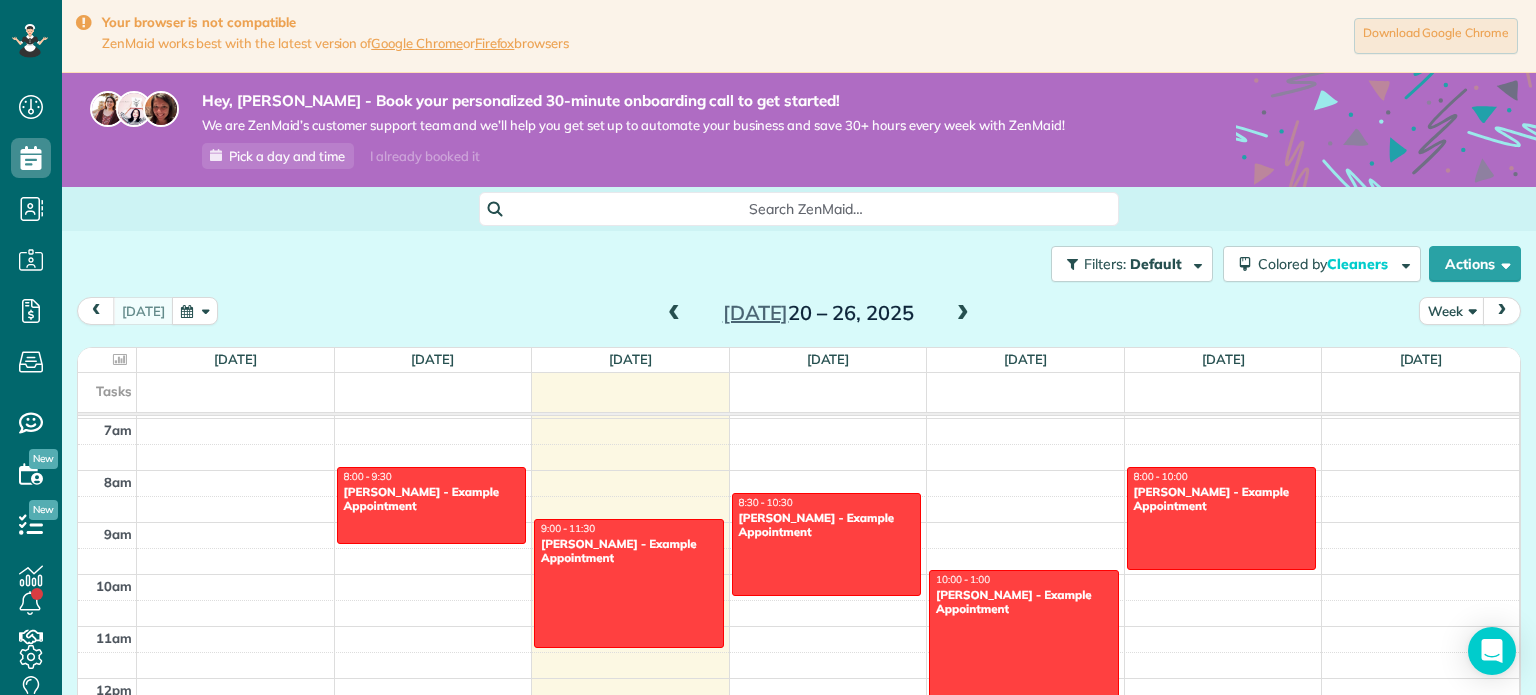 click on "Download Google Chrome" at bounding box center (1436, 36) 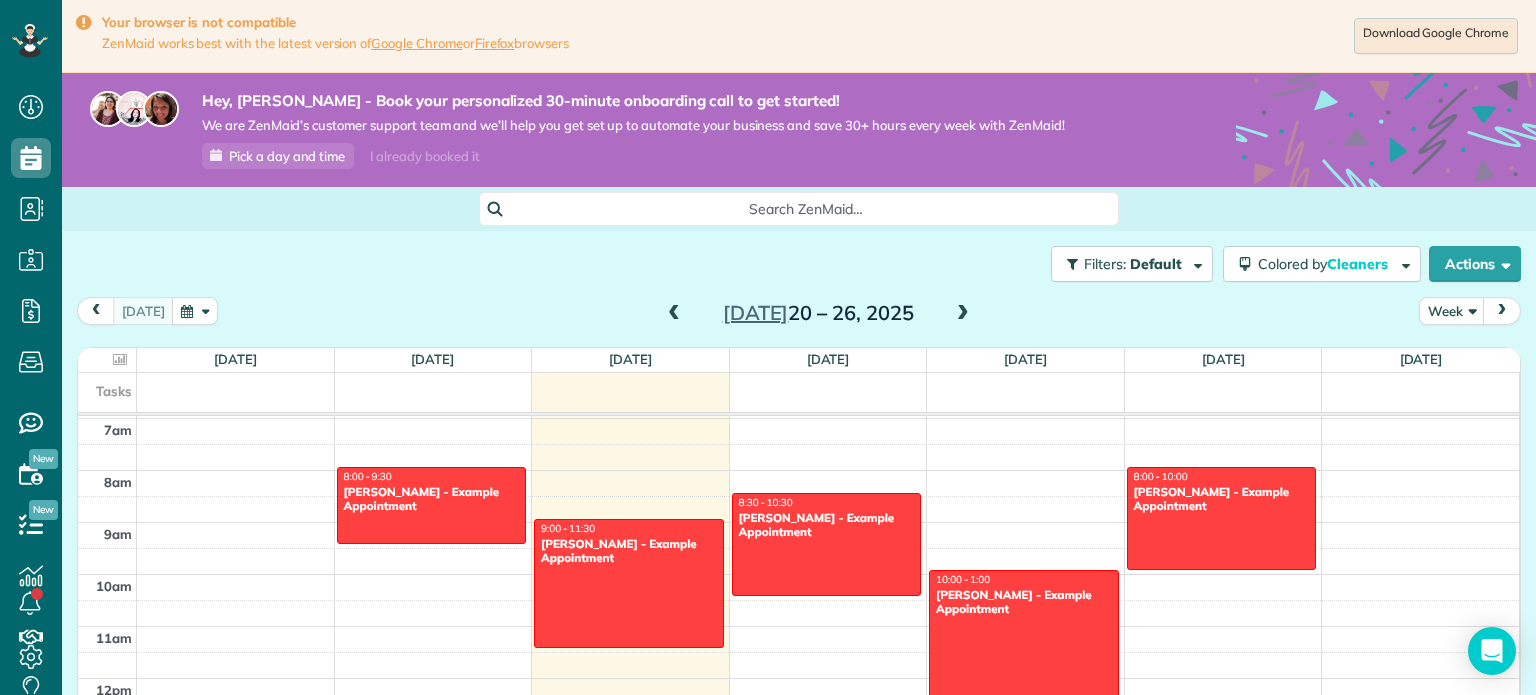 scroll, scrollTop: 215, scrollLeft: 0, axis: vertical 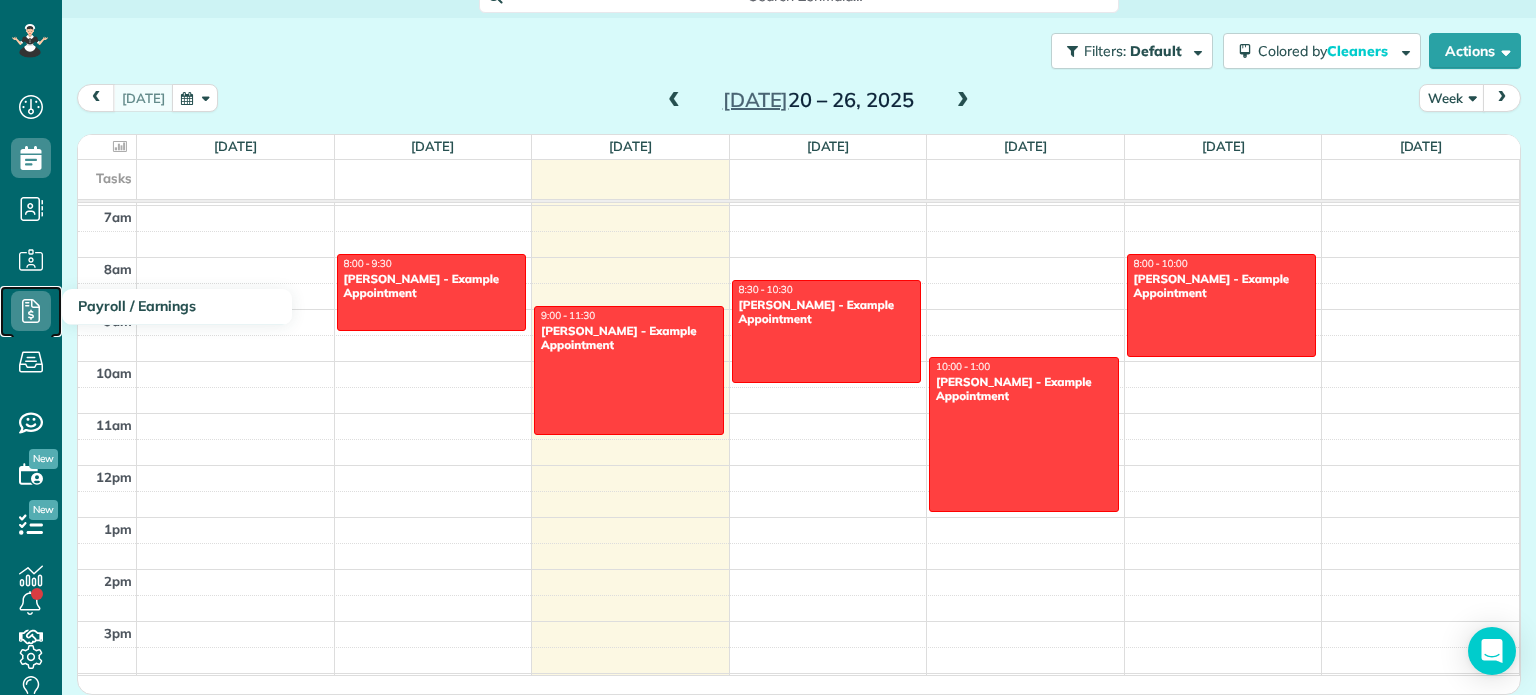 click 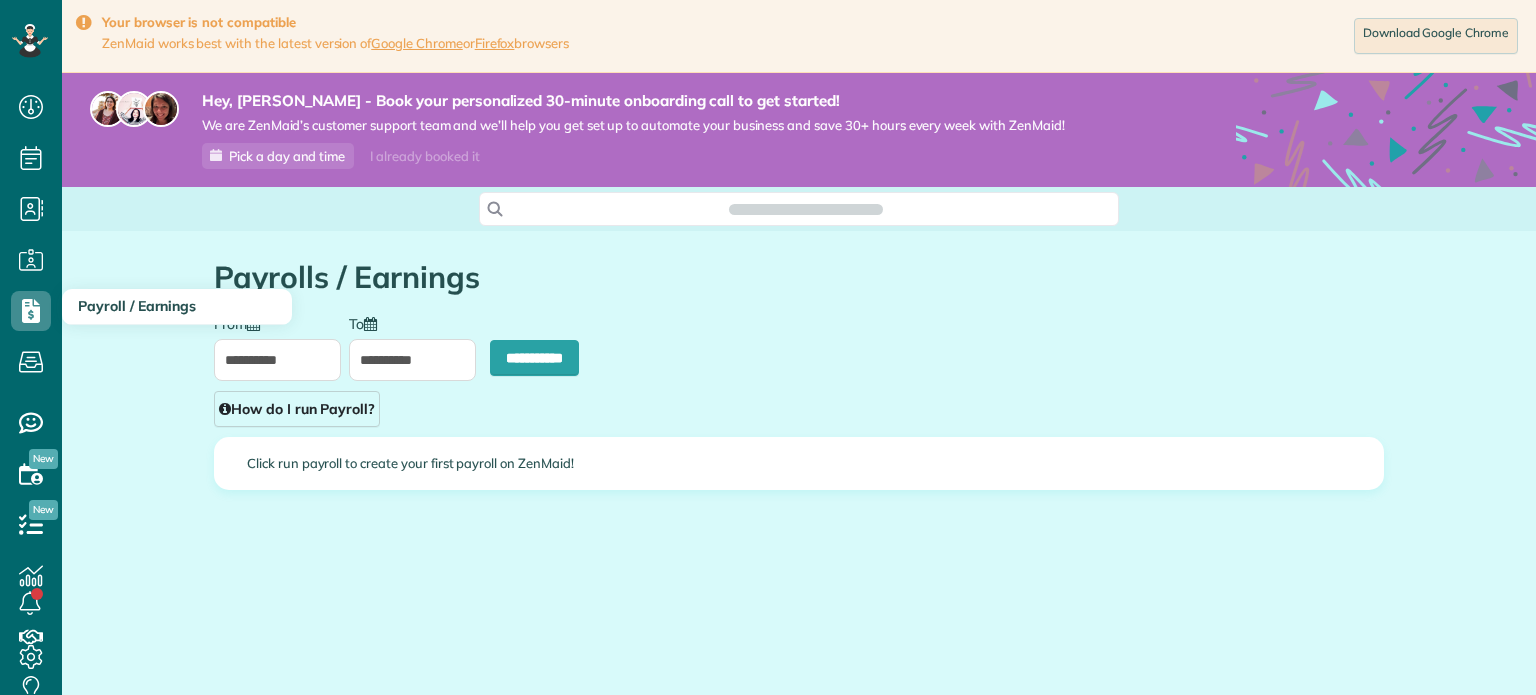 scroll, scrollTop: 0, scrollLeft: 0, axis: both 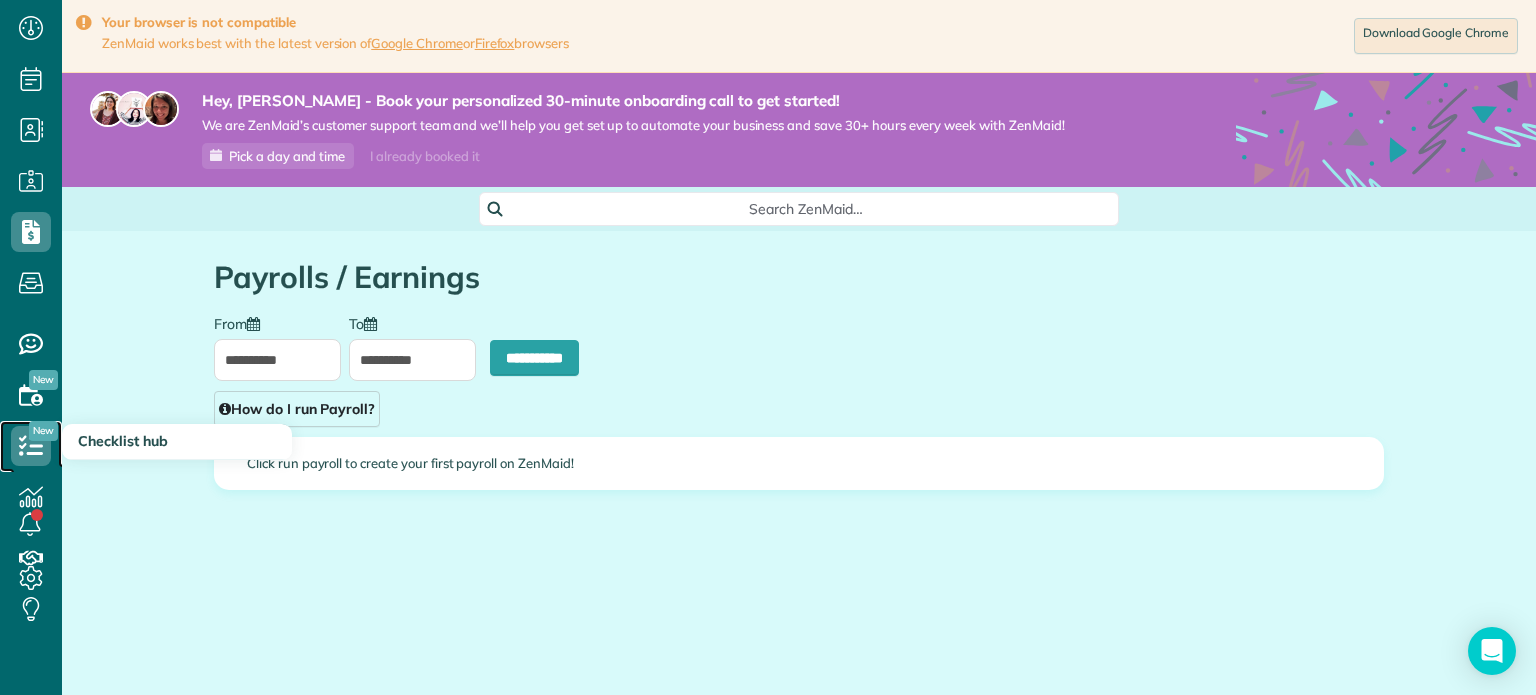 click 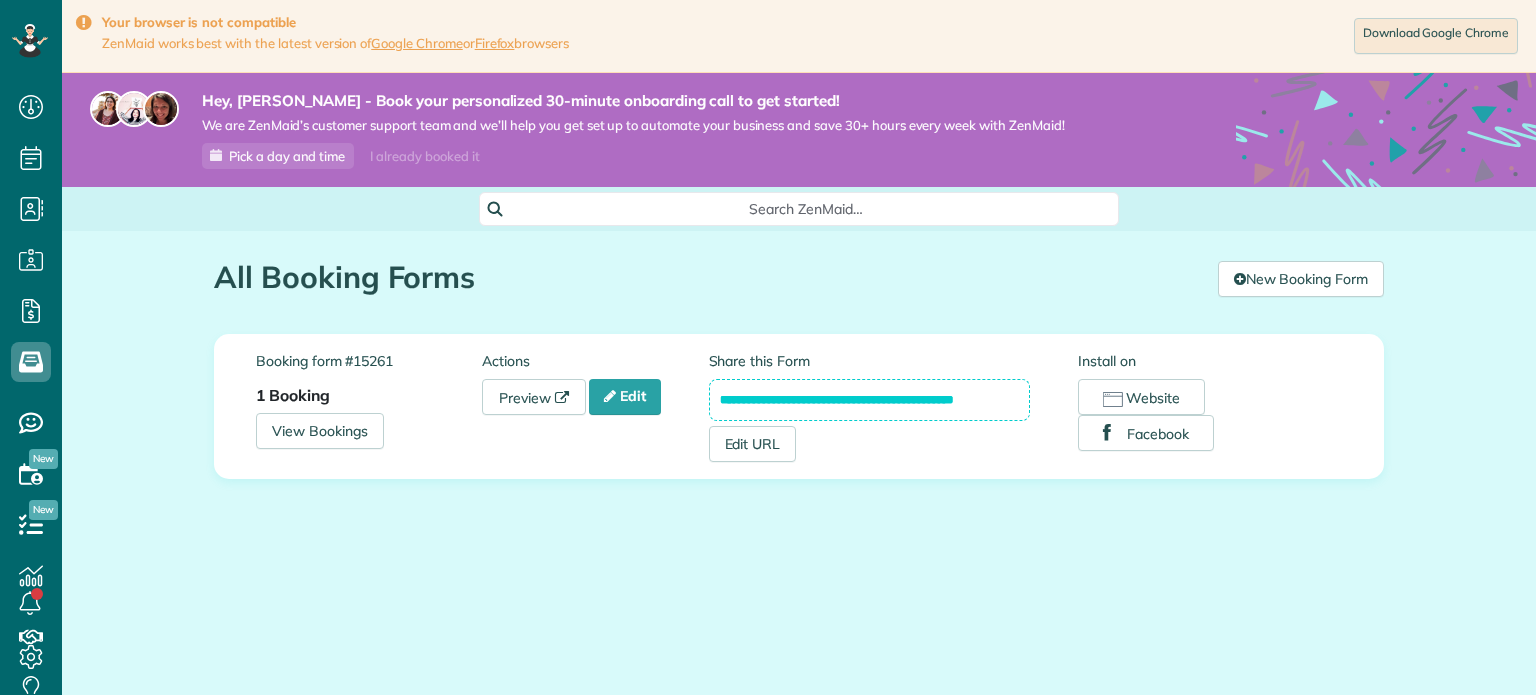 scroll, scrollTop: 0, scrollLeft: 0, axis: both 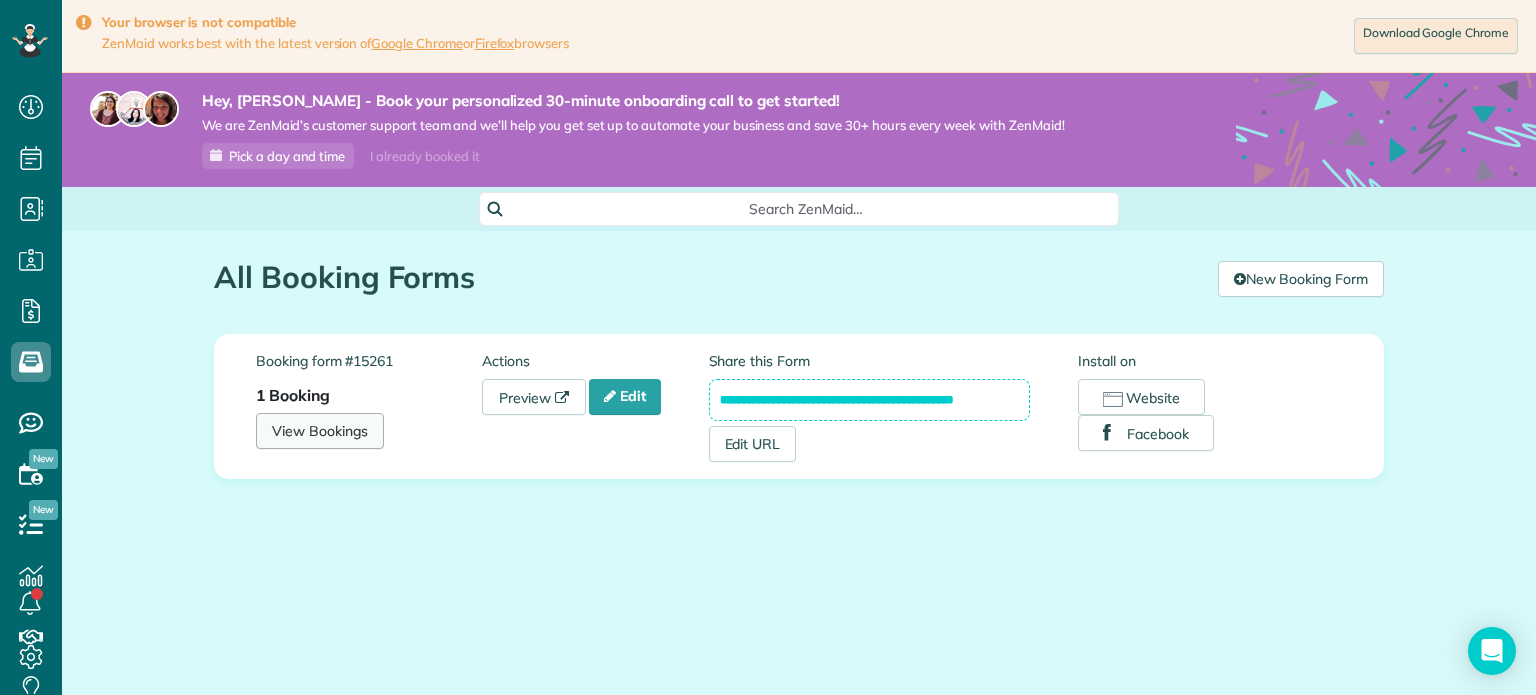 click on "View Bookings" at bounding box center [320, 431] 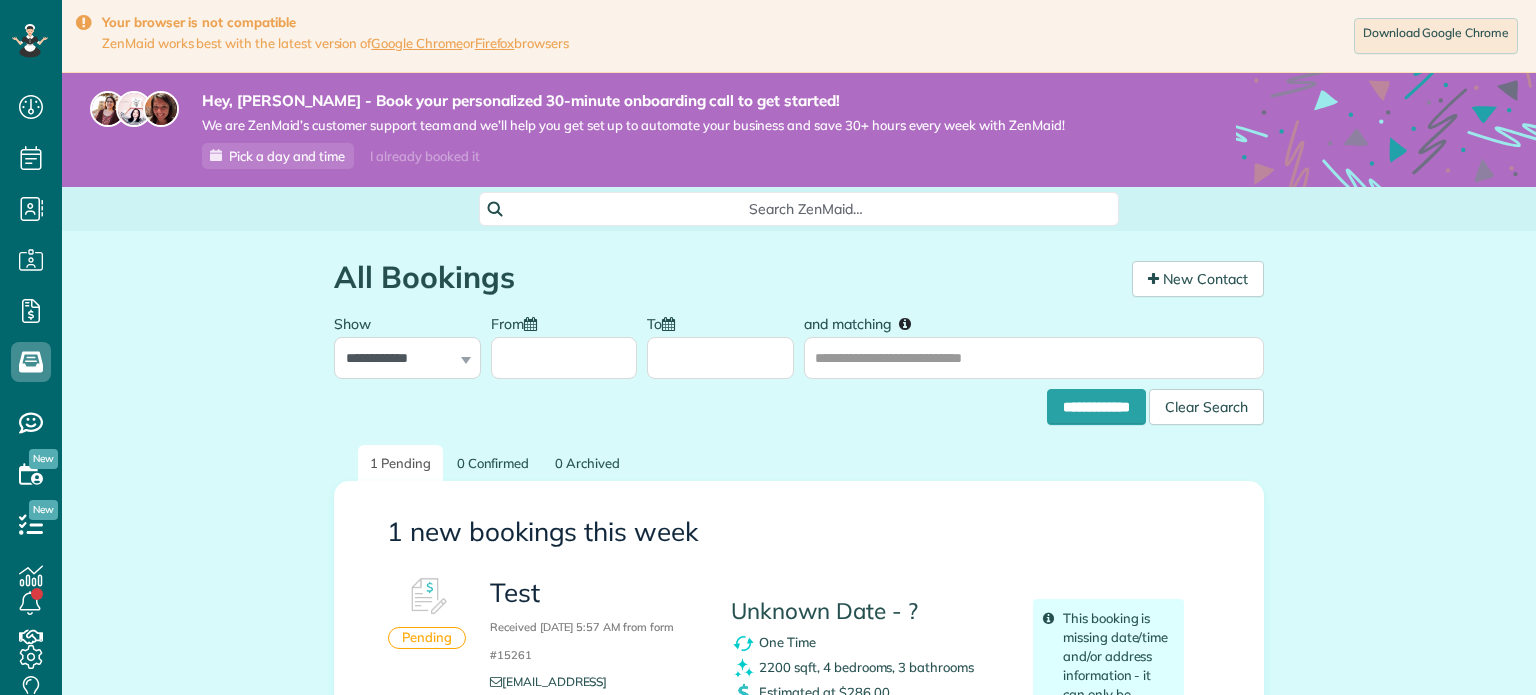 scroll, scrollTop: 0, scrollLeft: 0, axis: both 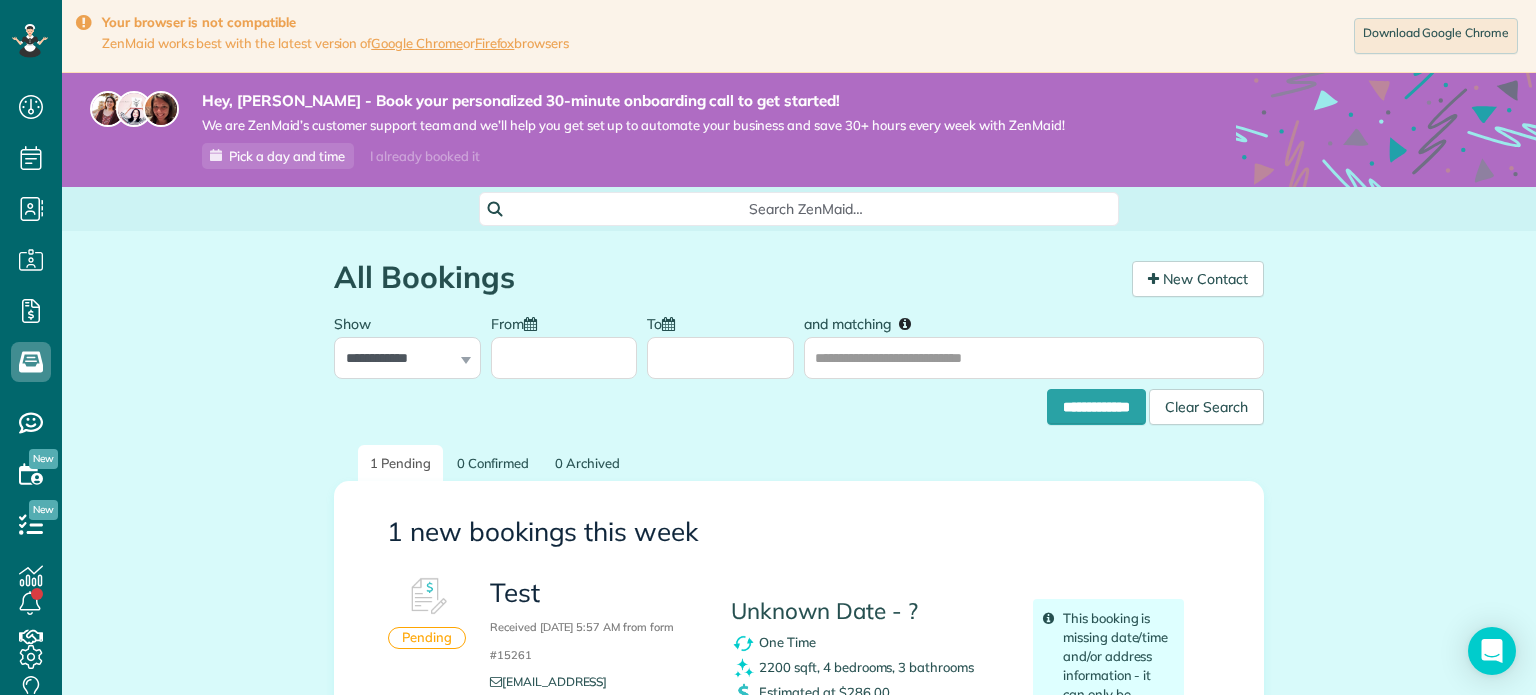 click on "**********" at bounding box center (407, 341) 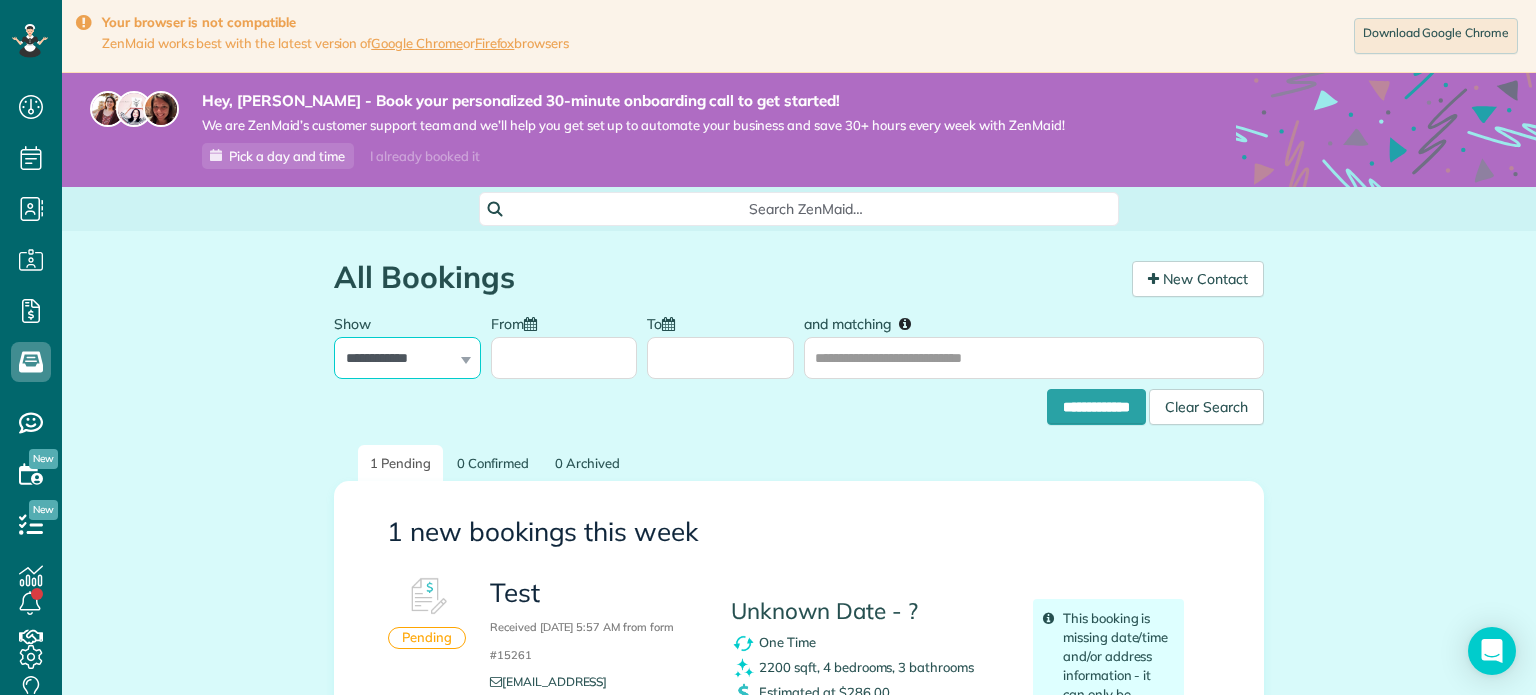 click on "**********" at bounding box center [407, 358] 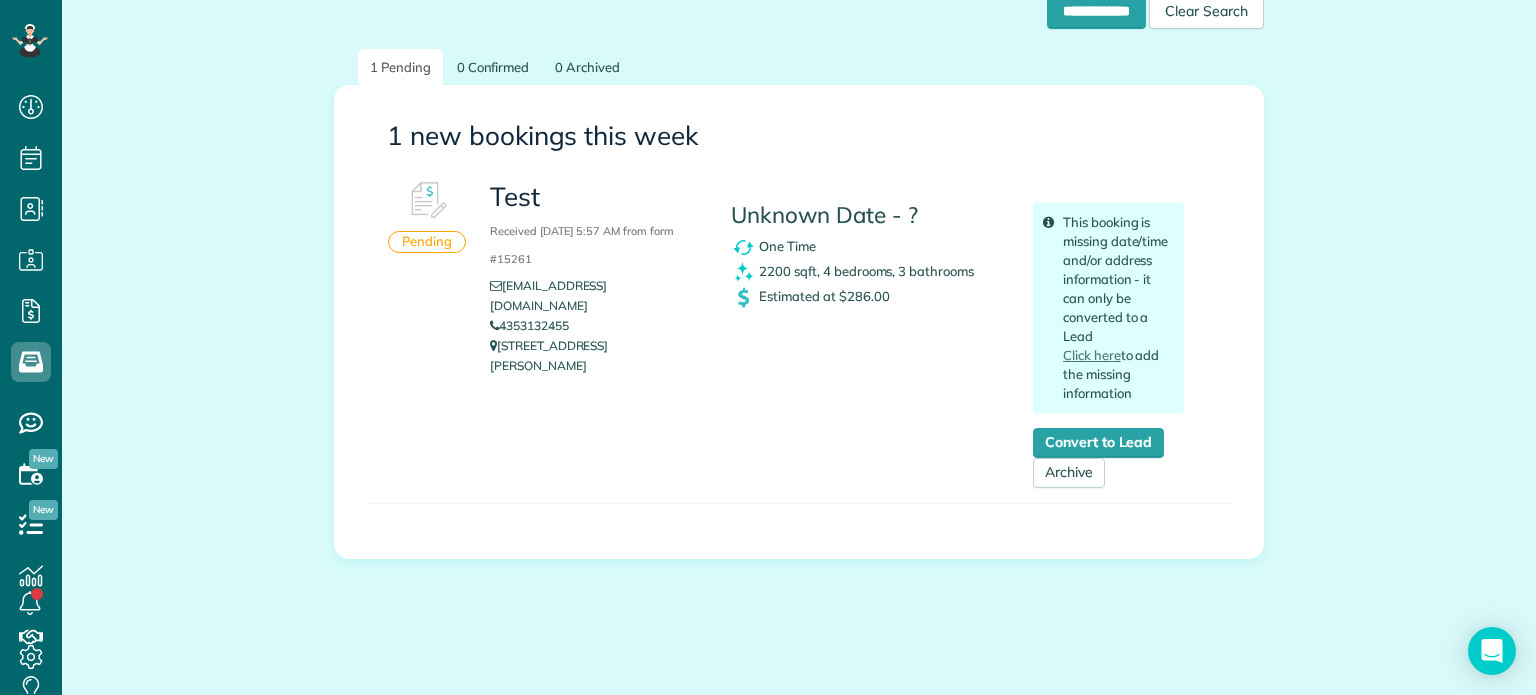 scroll, scrollTop: 411, scrollLeft: 0, axis: vertical 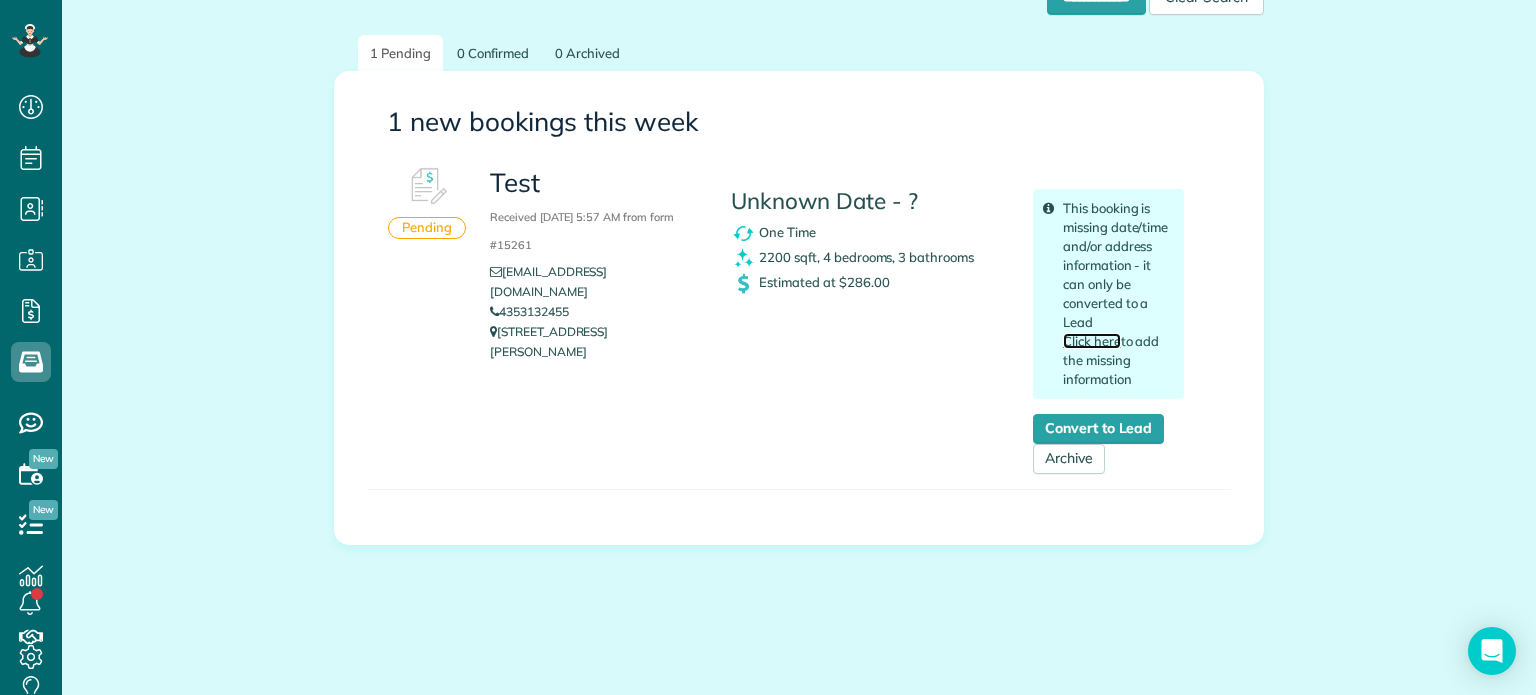 click on "Click here" at bounding box center [1092, 341] 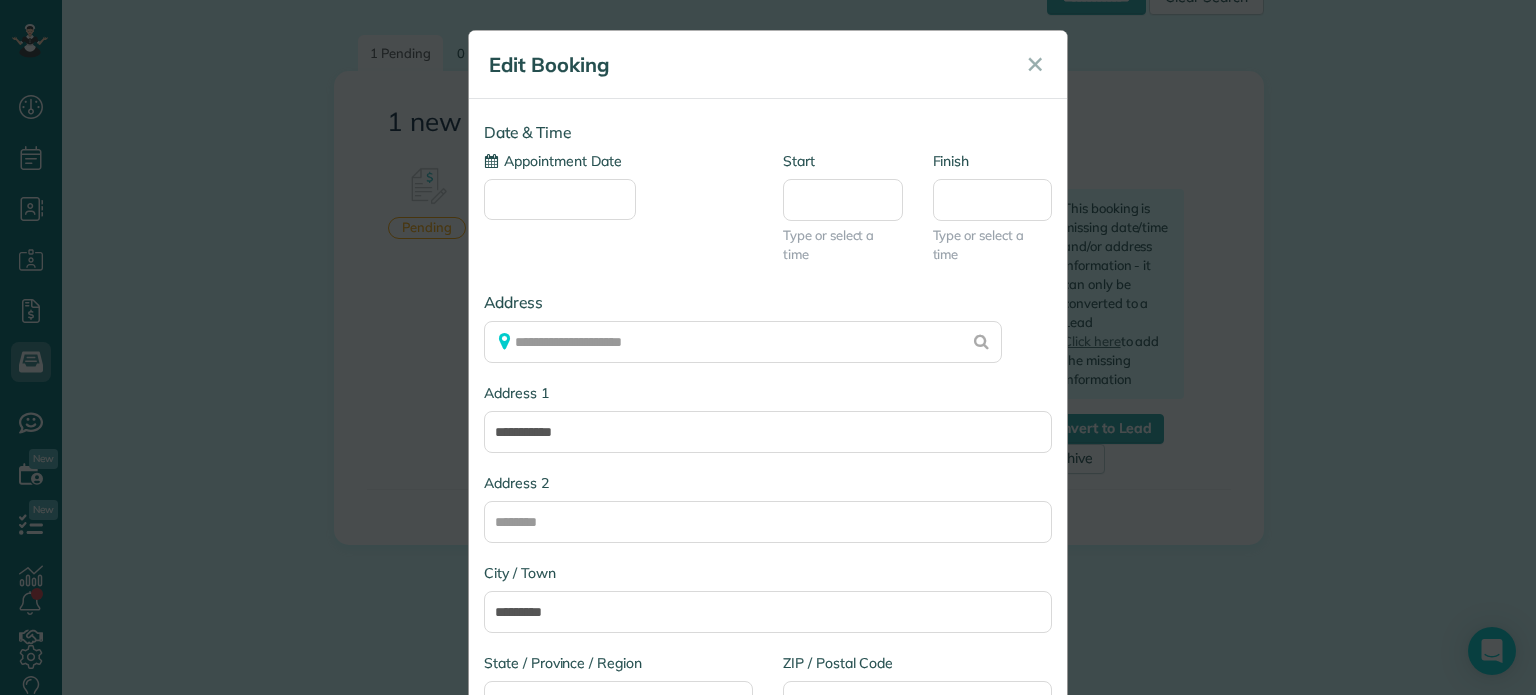 click on "Appointment Date" at bounding box center [560, 199] 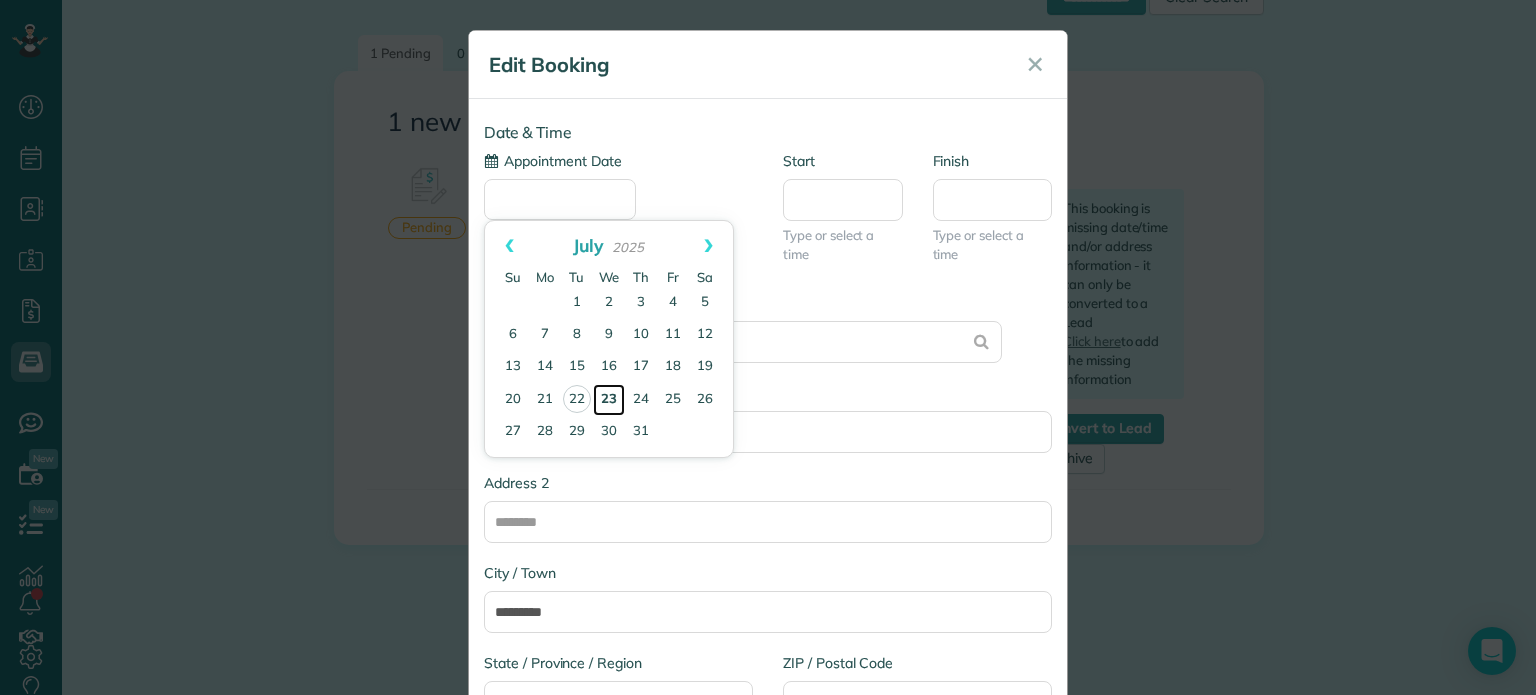 click on "23" at bounding box center (609, 400) 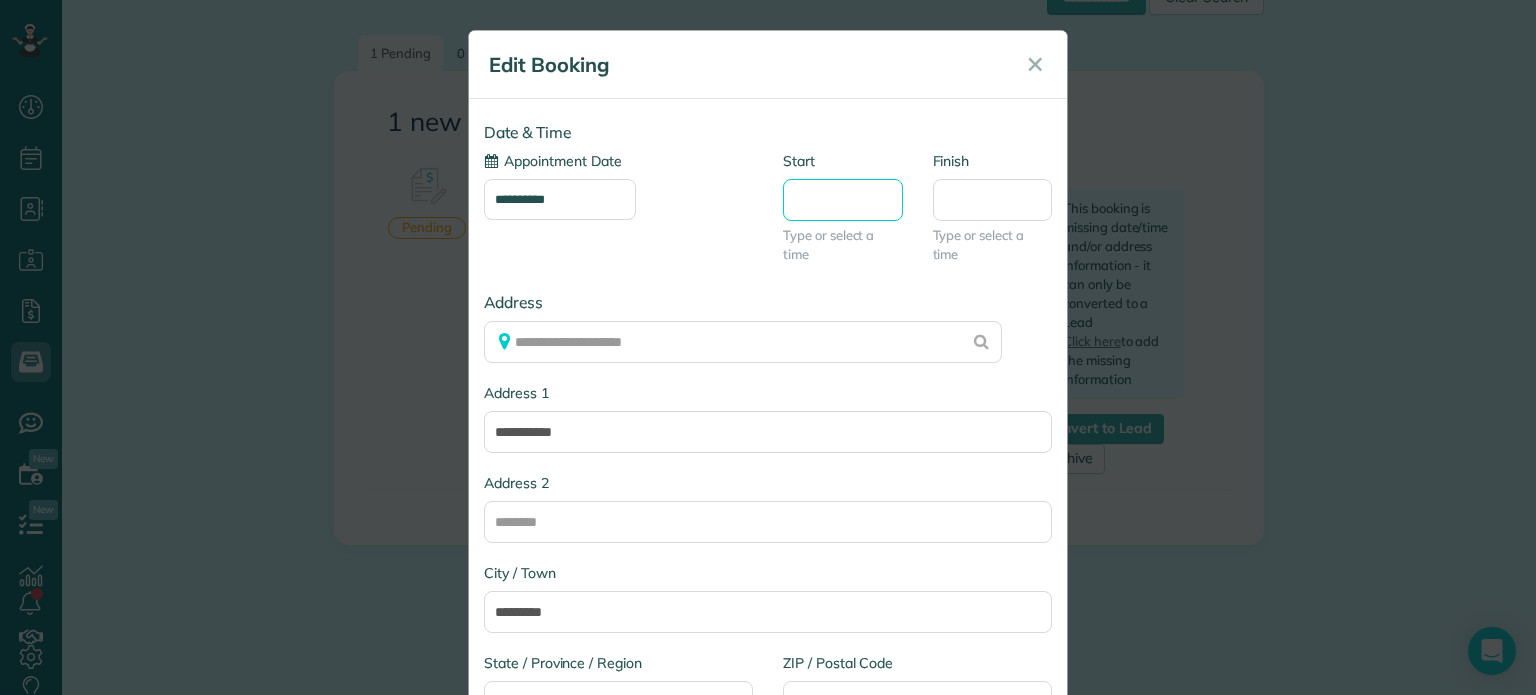 click on "Start" at bounding box center (843, 200) 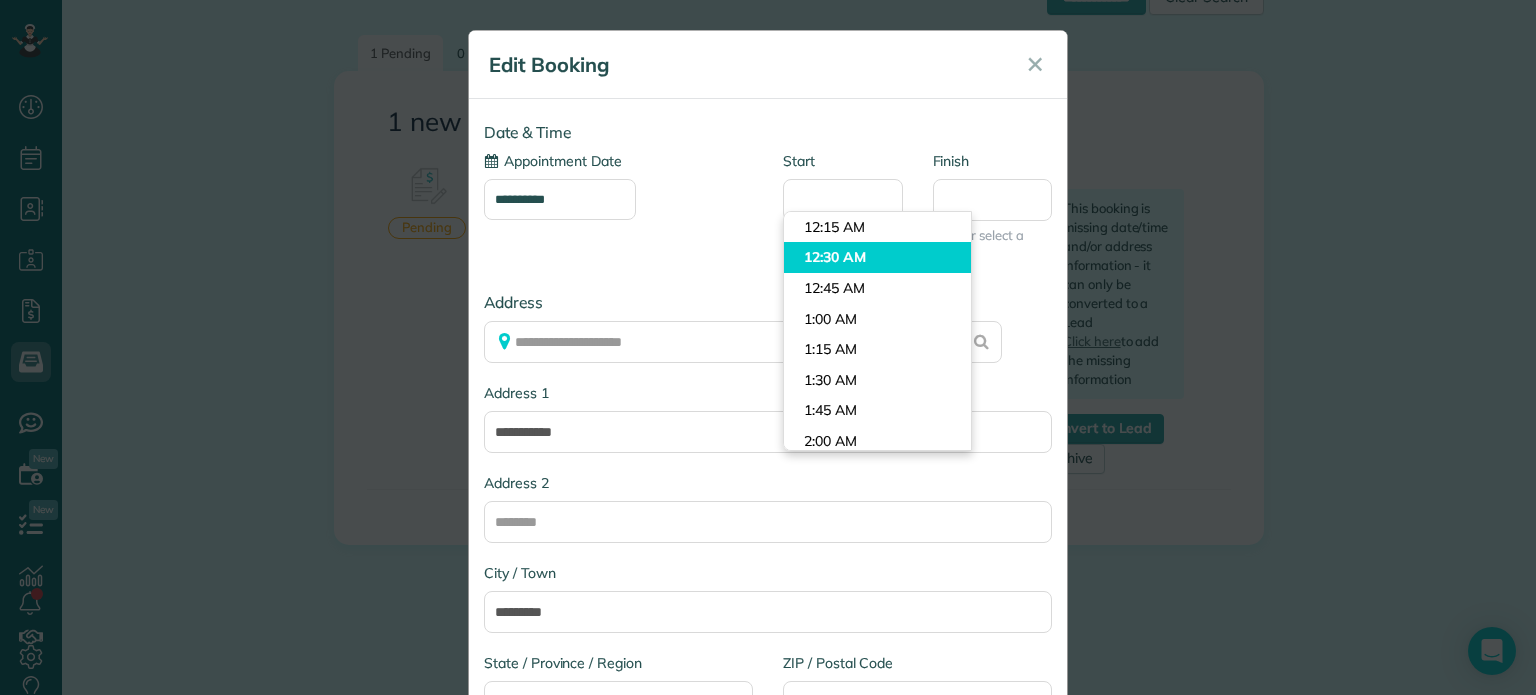 type on "********" 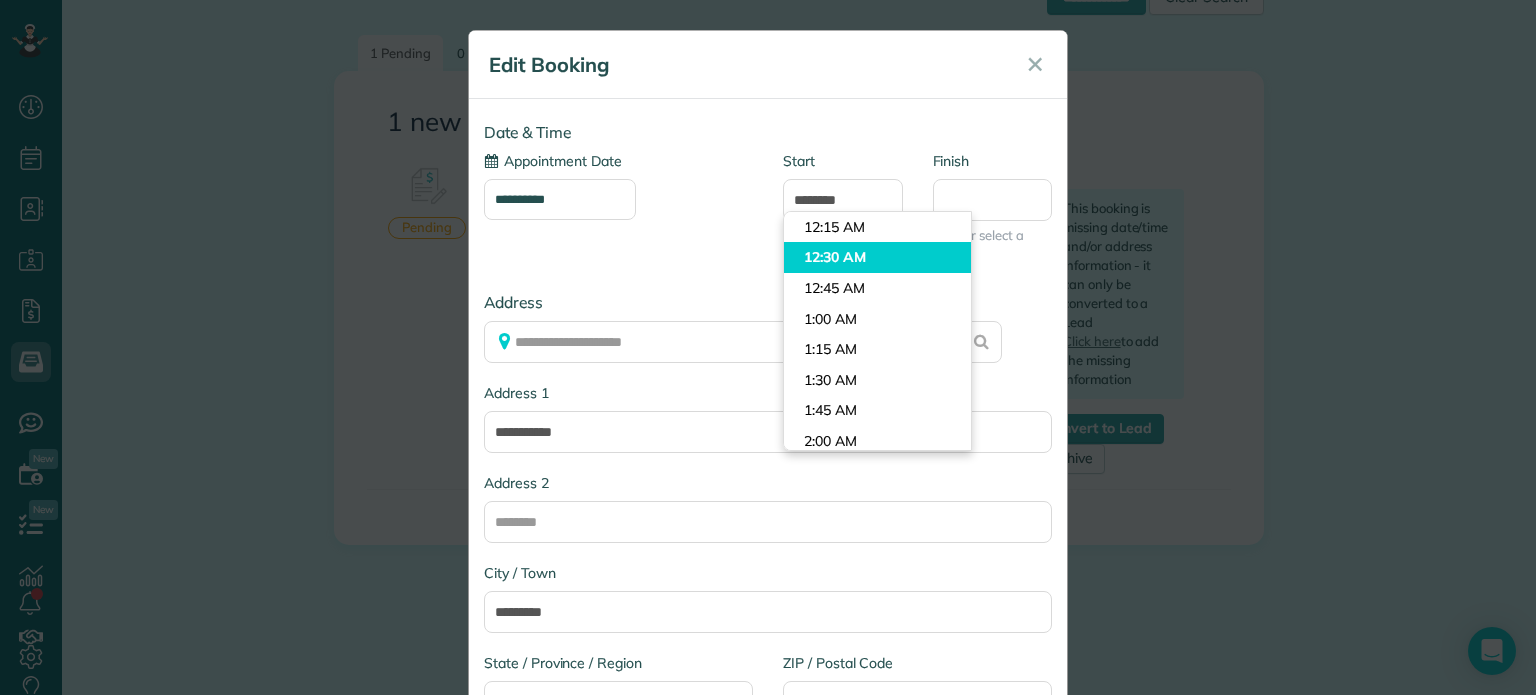 click on "Dashboard
Scheduling
Calendar View
List View
Dispatch View - Weekly scheduling (Beta)" at bounding box center [768, 347] 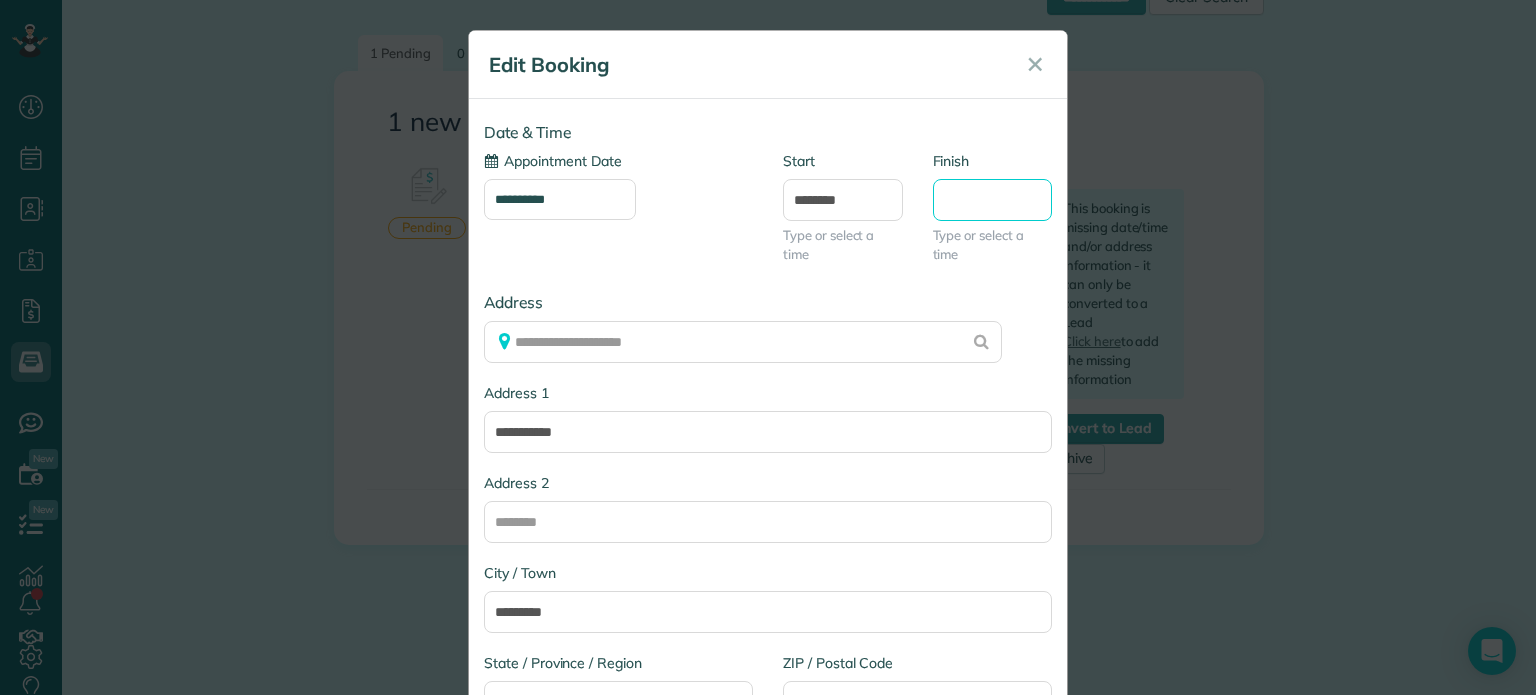 click on "Dashboard
Scheduling
Calendar View
List View
Dispatch View - Weekly scheduling (Beta)" at bounding box center [768, 347] 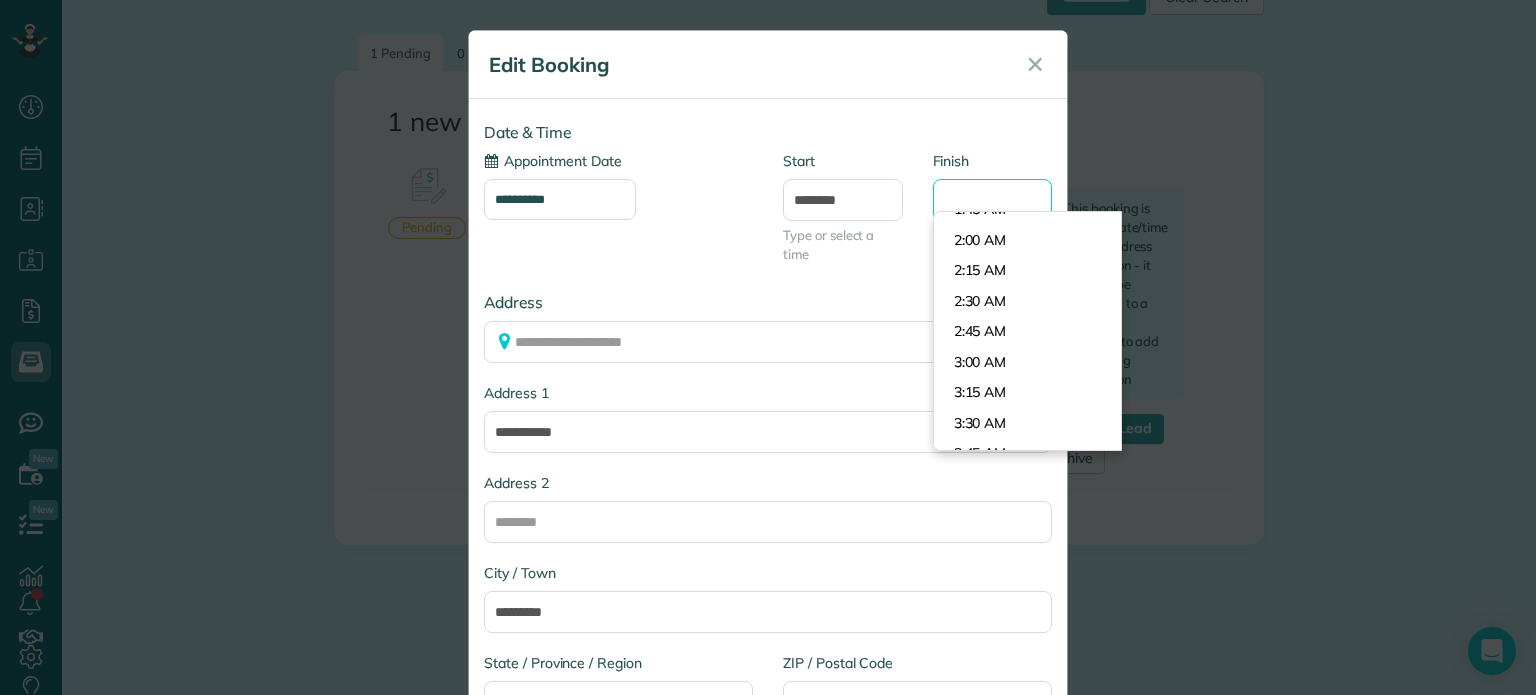scroll, scrollTop: 208, scrollLeft: 0, axis: vertical 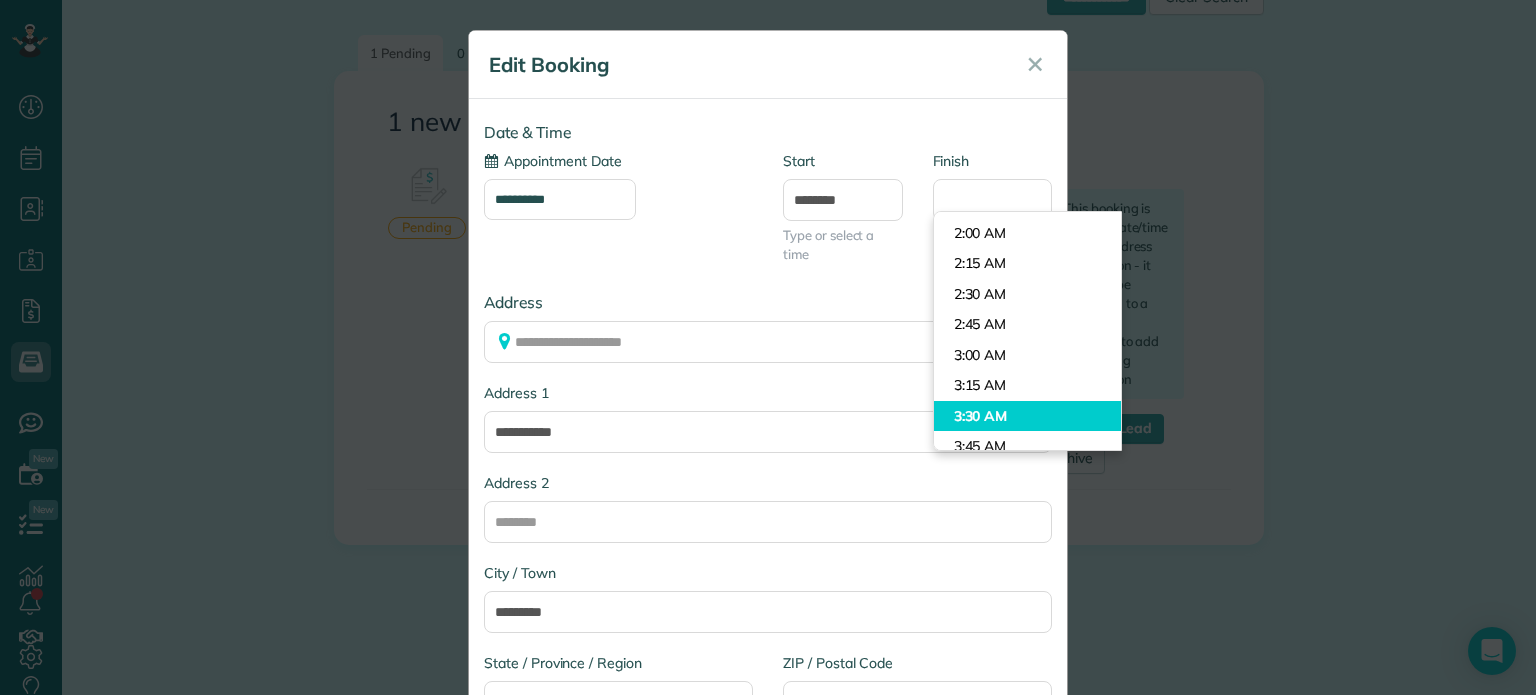type on "*******" 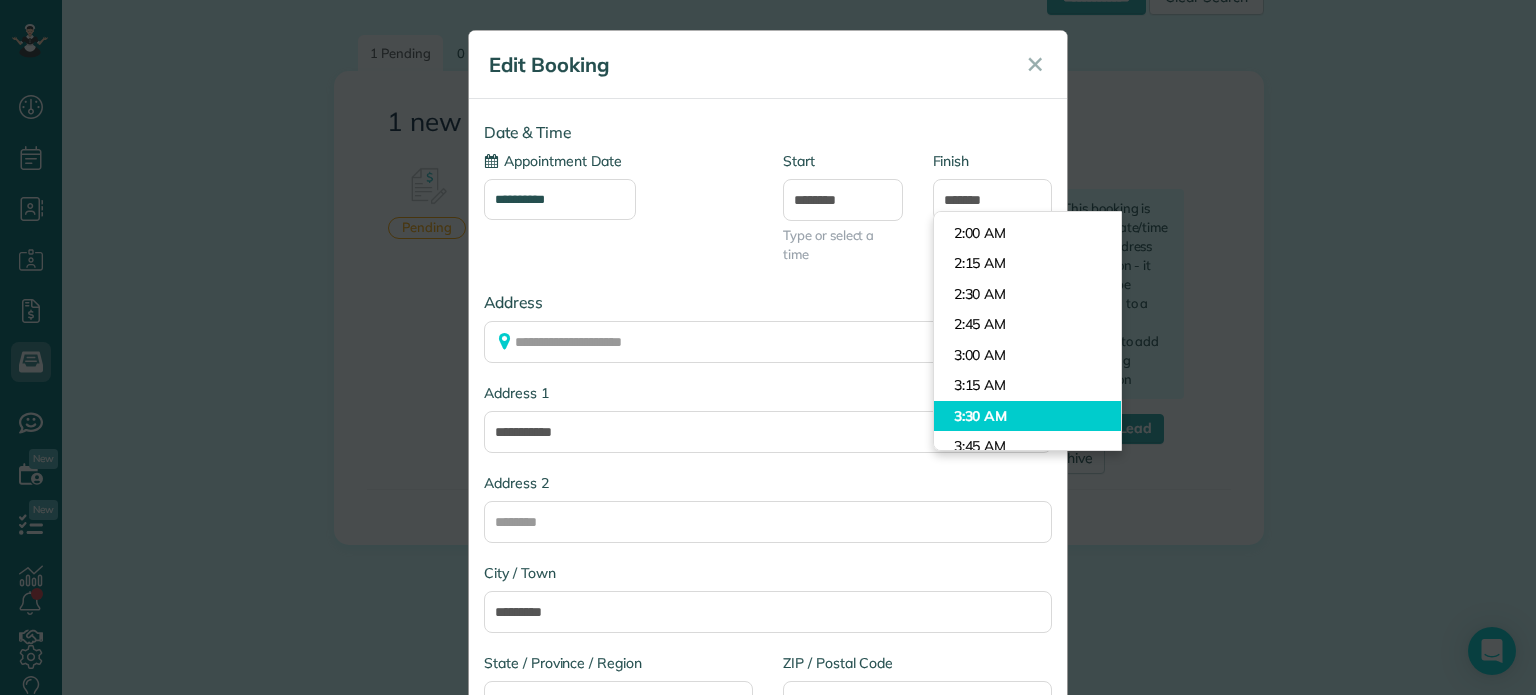 click on "Dashboard
Scheduling
Calendar View
List View
Dispatch View - Weekly scheduling (Beta)" at bounding box center [768, 347] 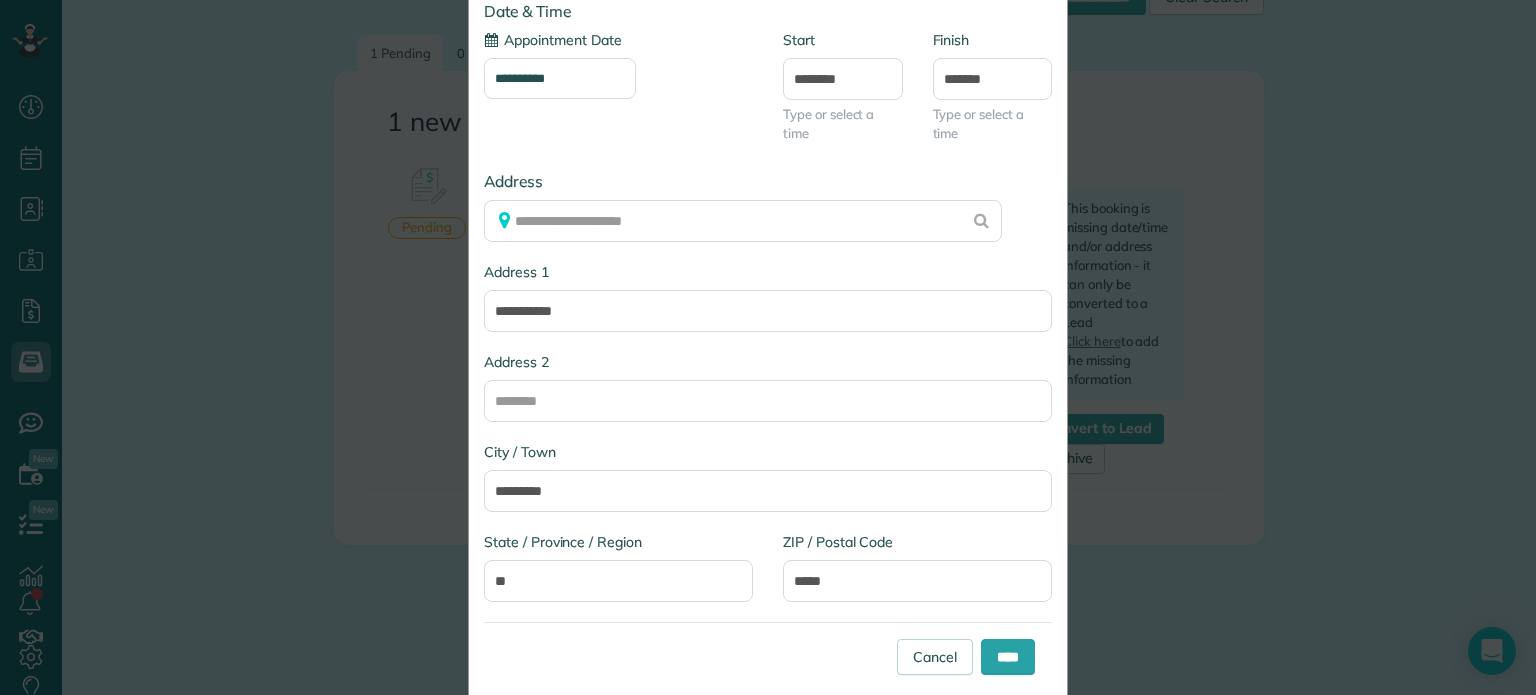 scroll, scrollTop: 164, scrollLeft: 0, axis: vertical 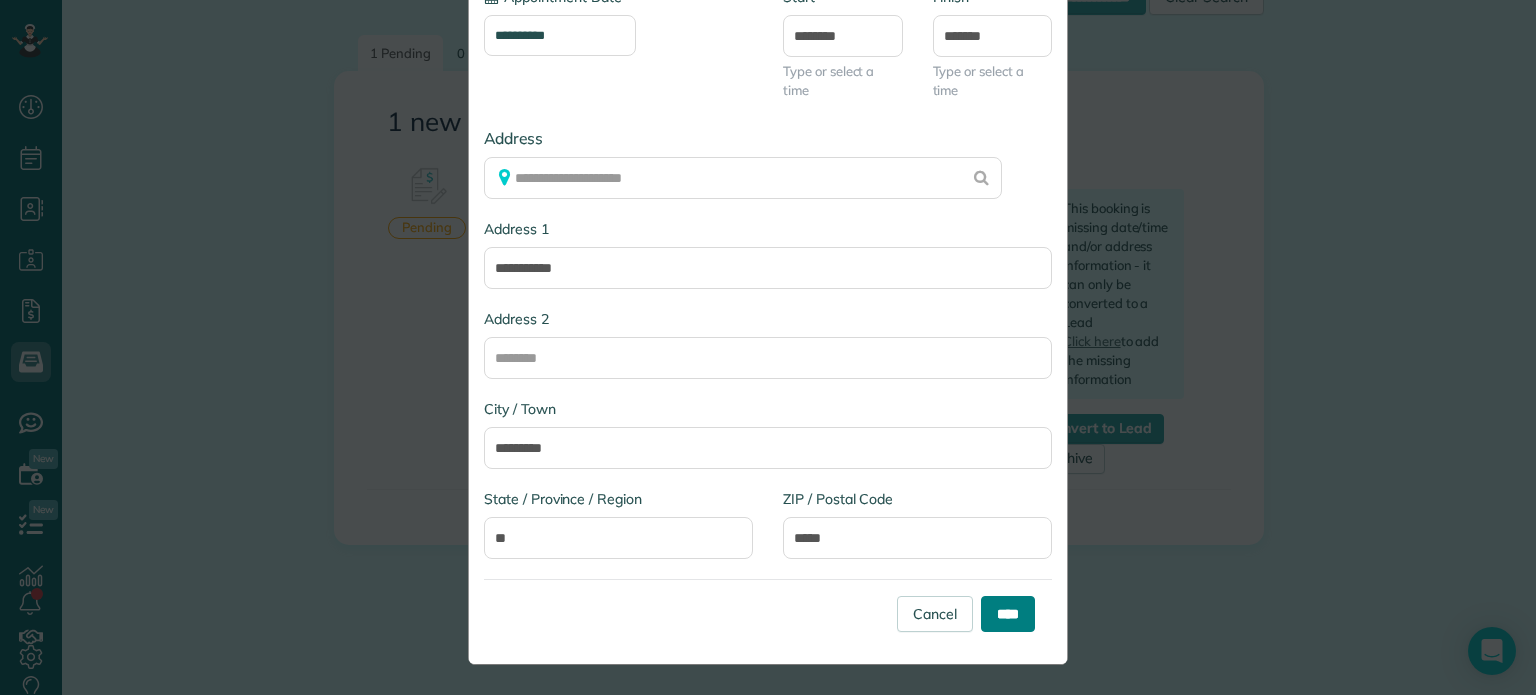 click on "****" at bounding box center [1008, 614] 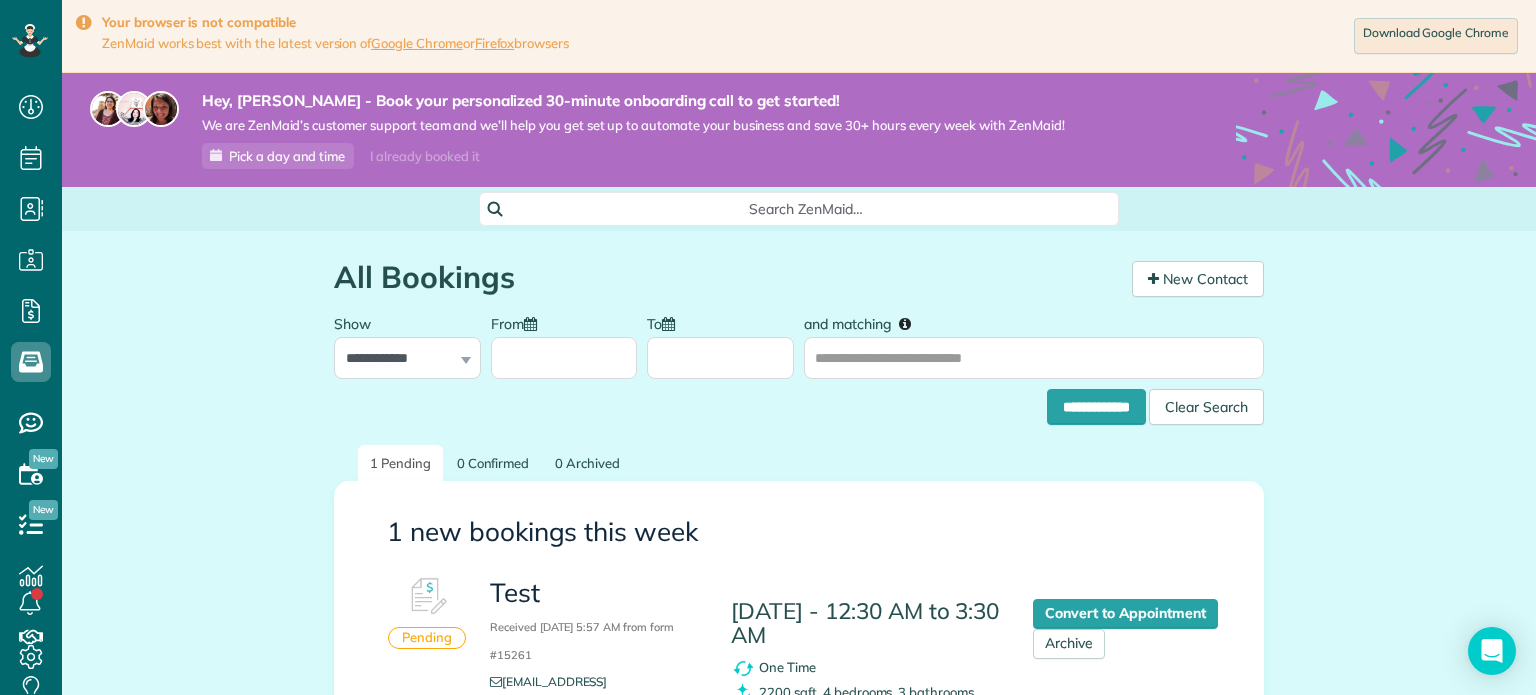 scroll, scrollTop: 0, scrollLeft: 0, axis: both 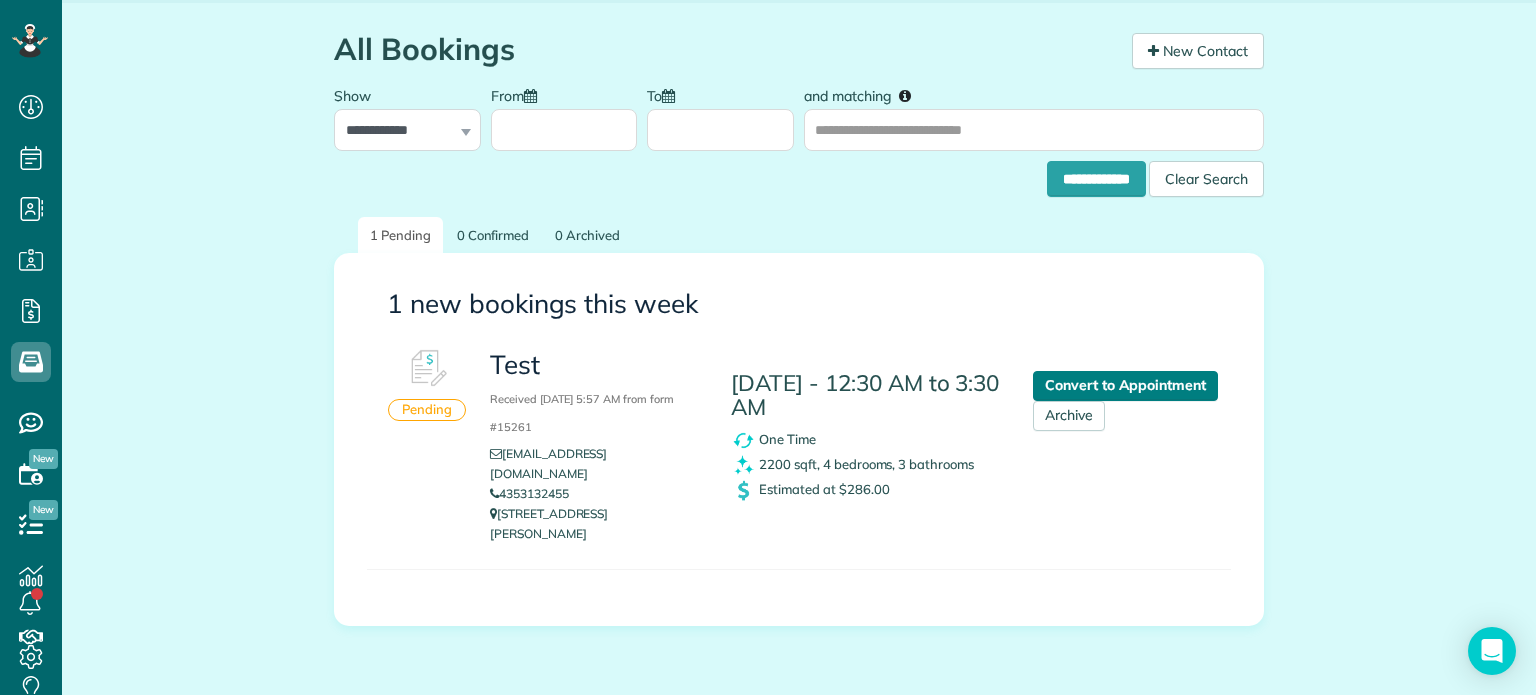 click on "Convert to Appointment" at bounding box center [1125, 386] 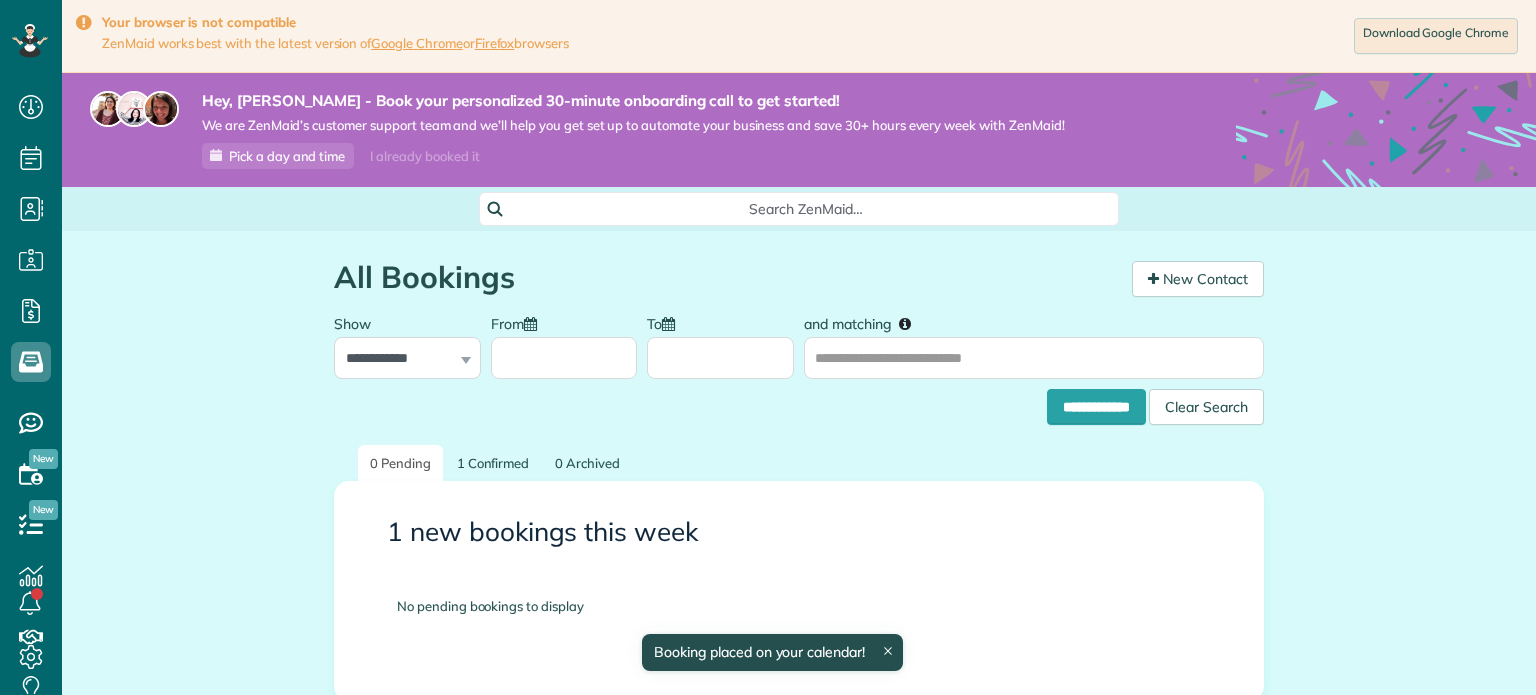 scroll, scrollTop: 0, scrollLeft: 0, axis: both 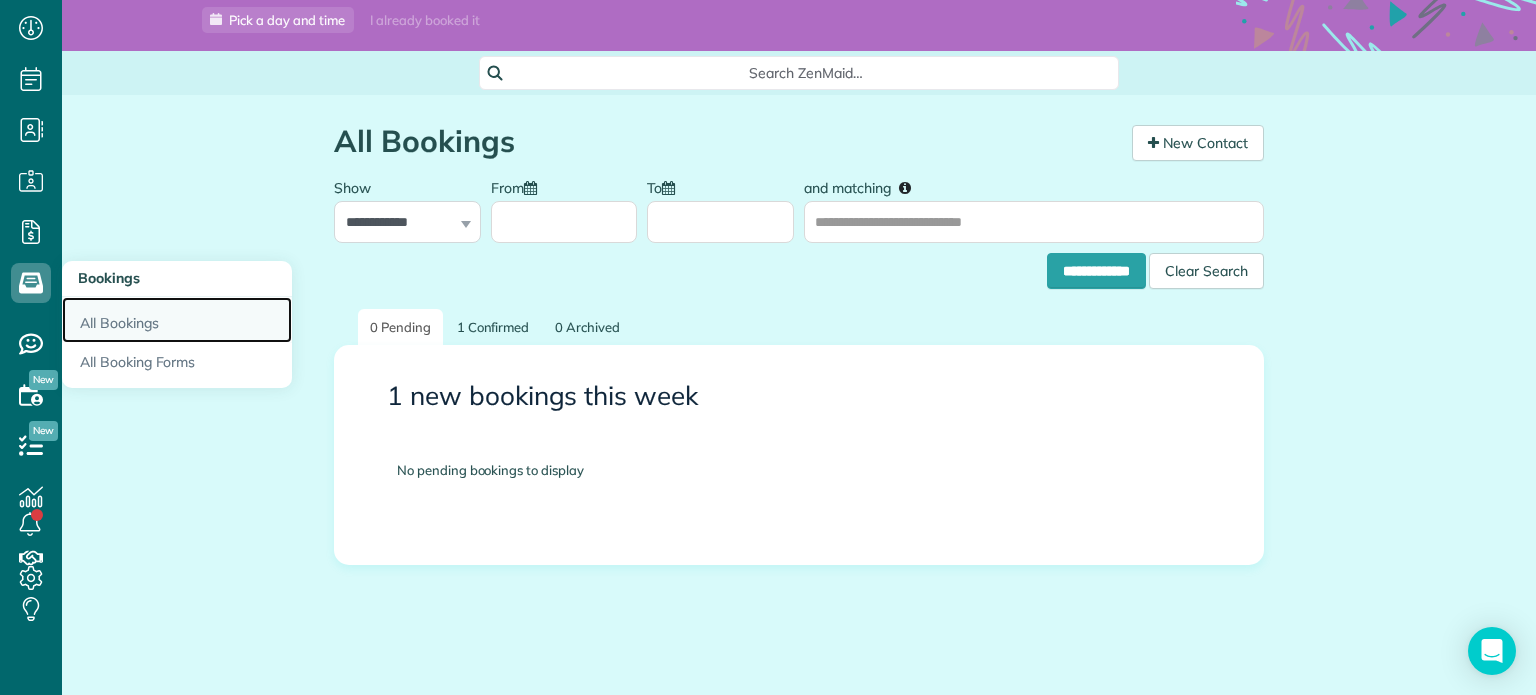 click on "All Bookings" at bounding box center [177, 320] 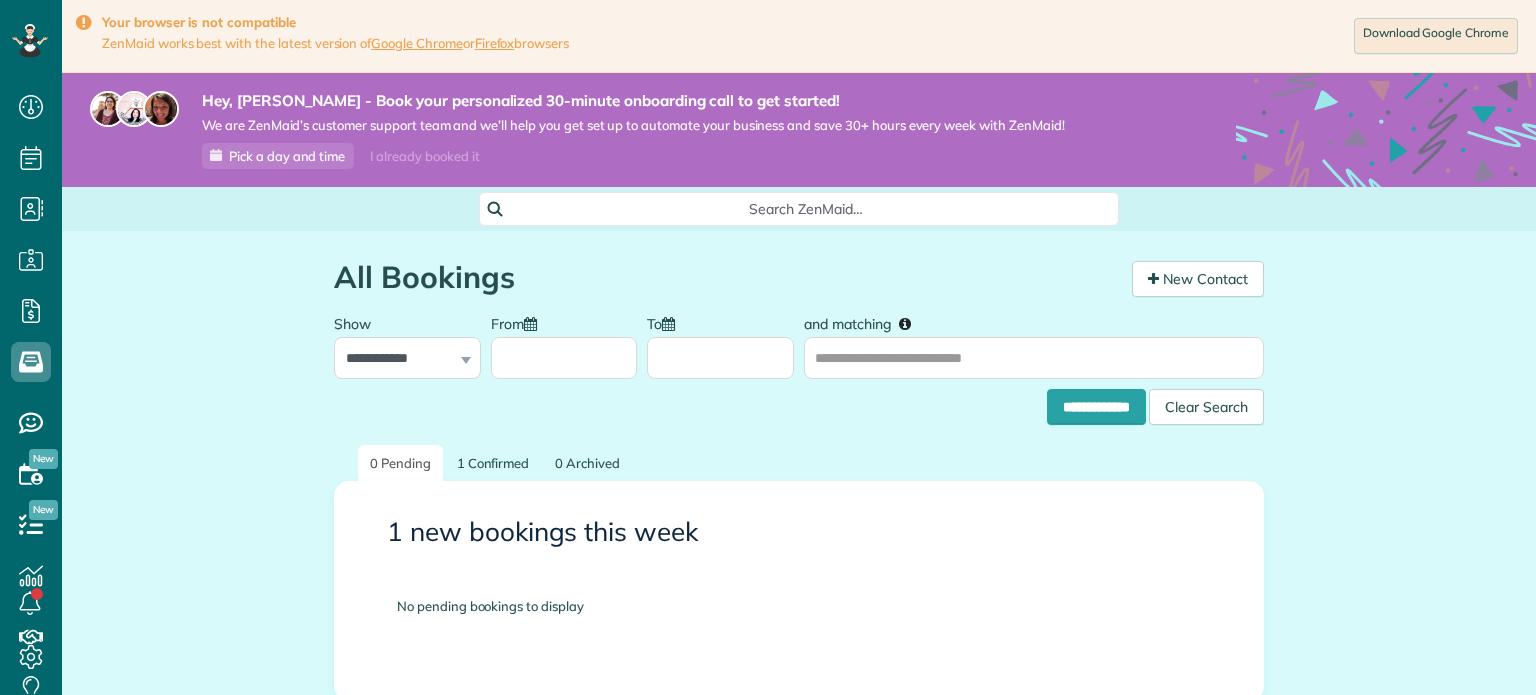 scroll, scrollTop: 0, scrollLeft: 0, axis: both 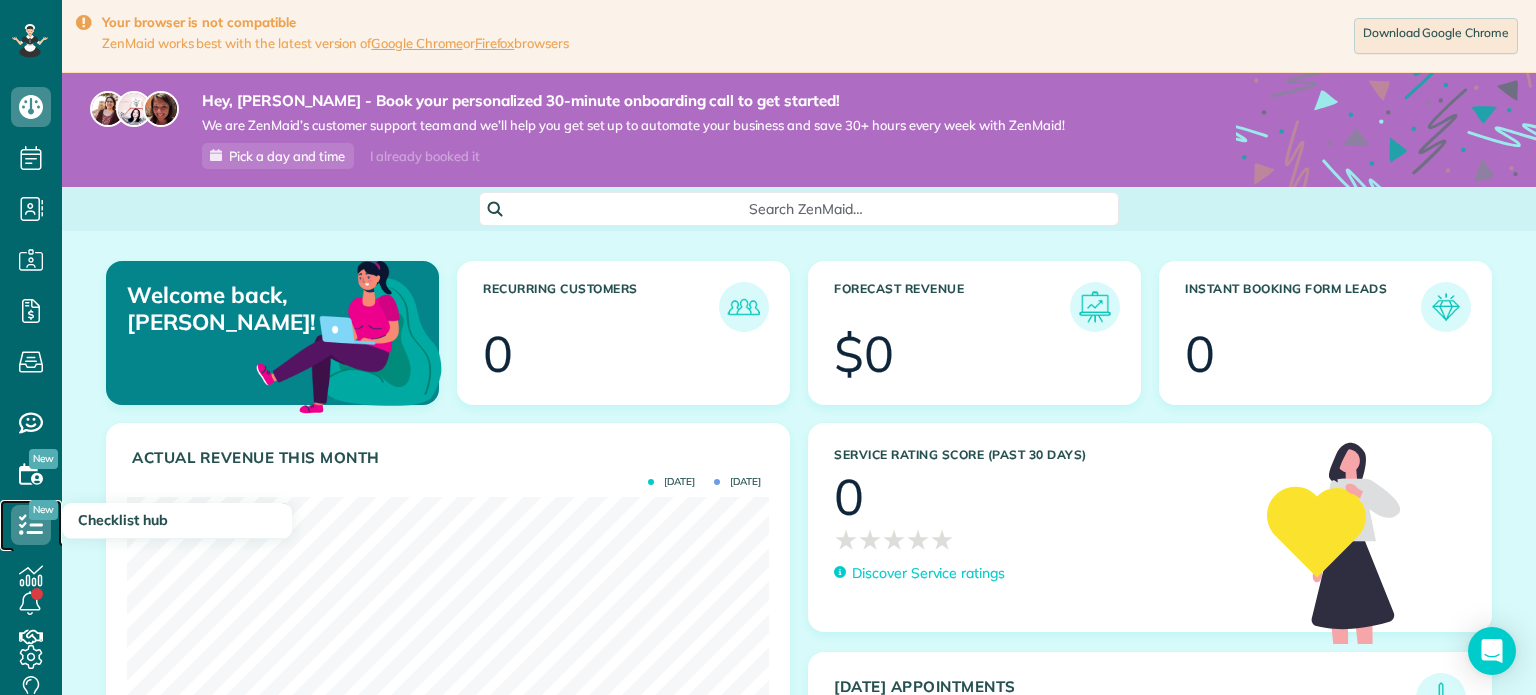 click 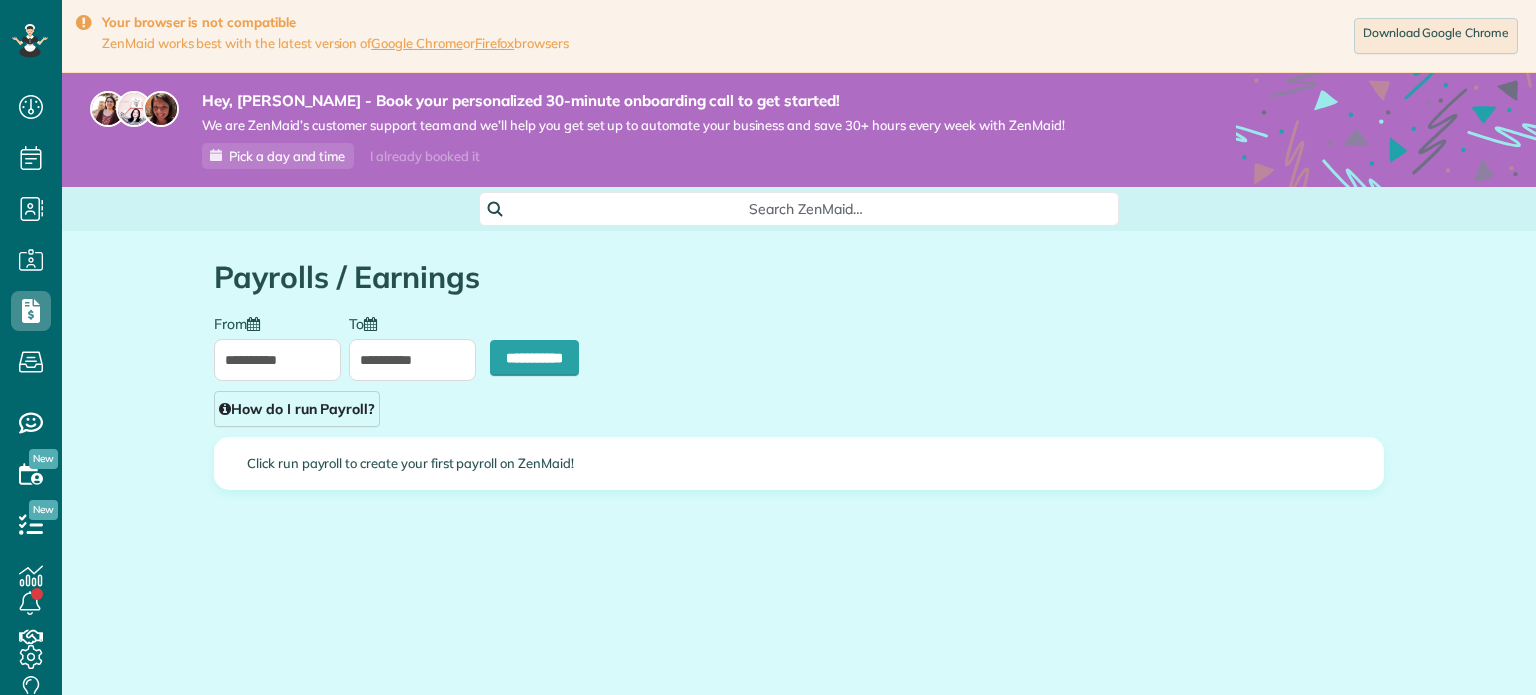scroll, scrollTop: 0, scrollLeft: 0, axis: both 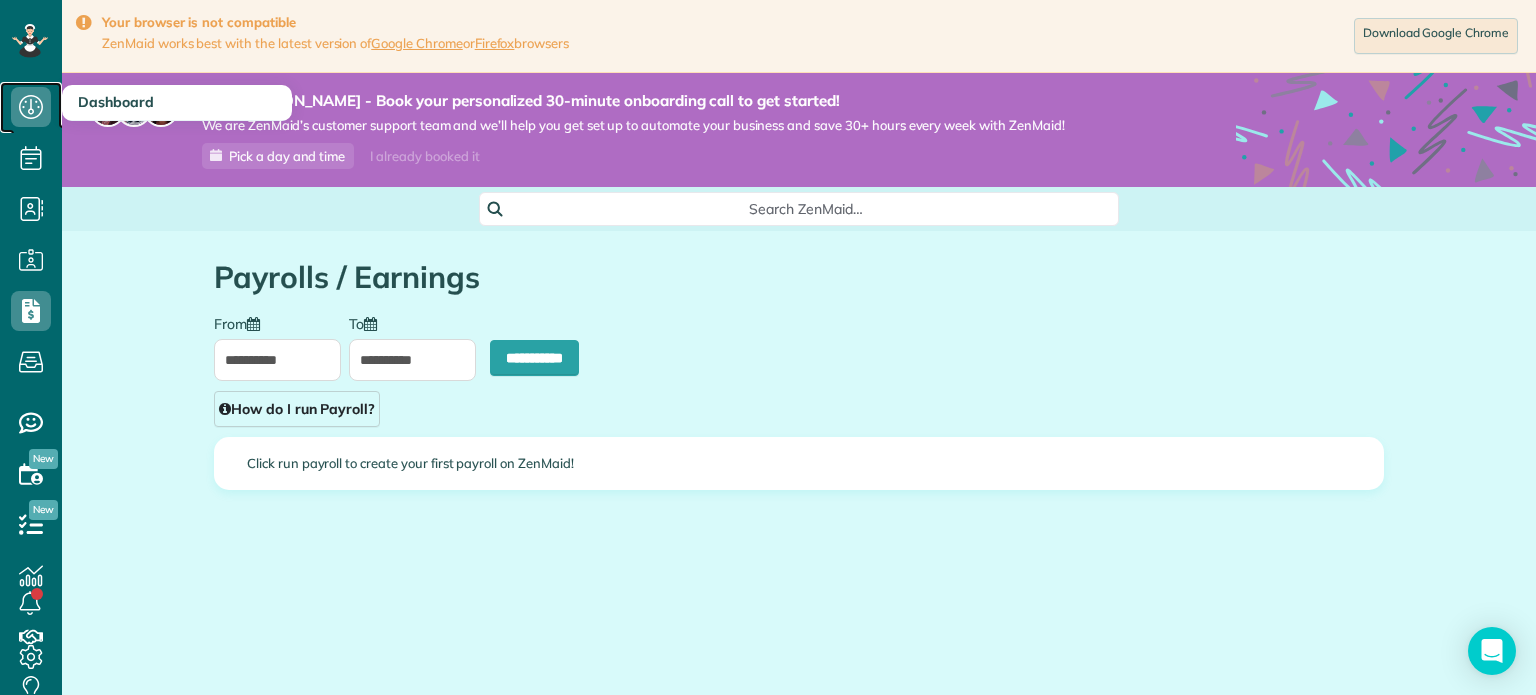 click 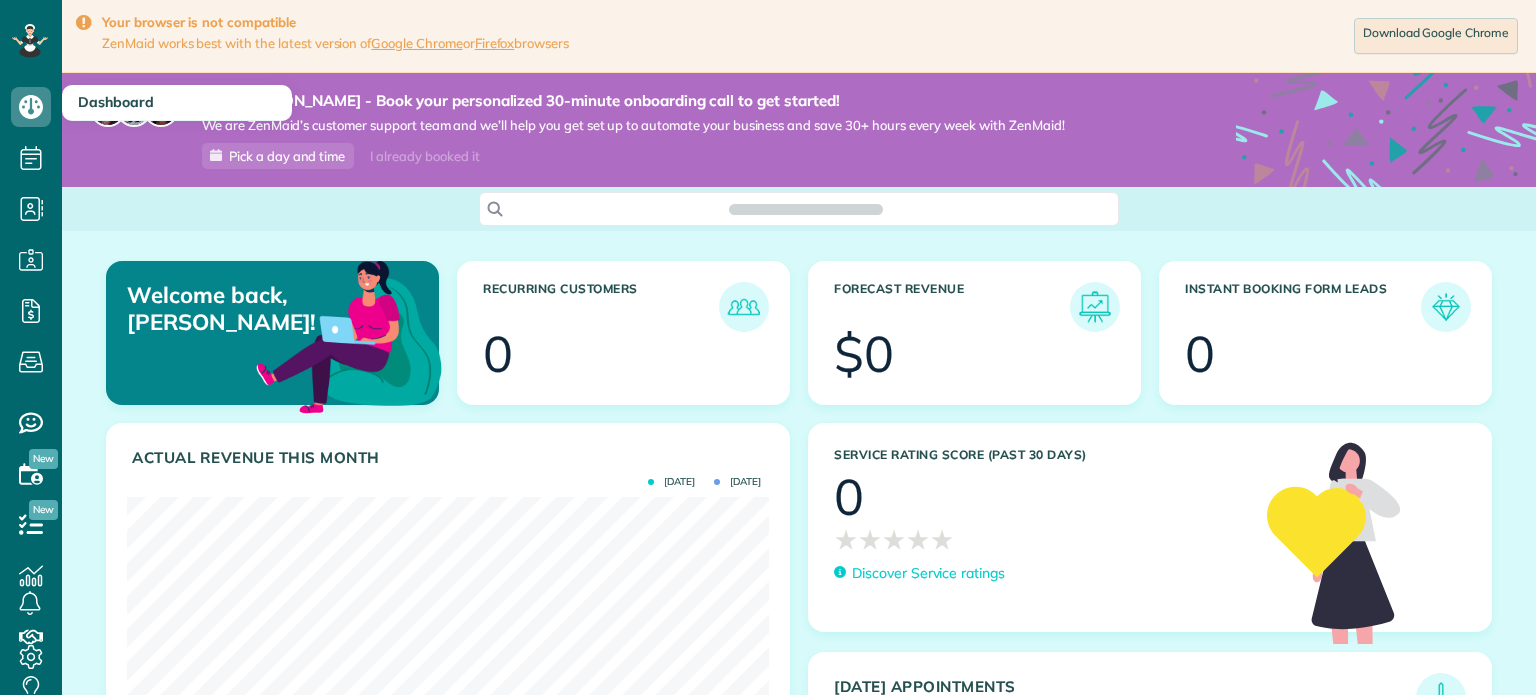 scroll, scrollTop: 0, scrollLeft: 0, axis: both 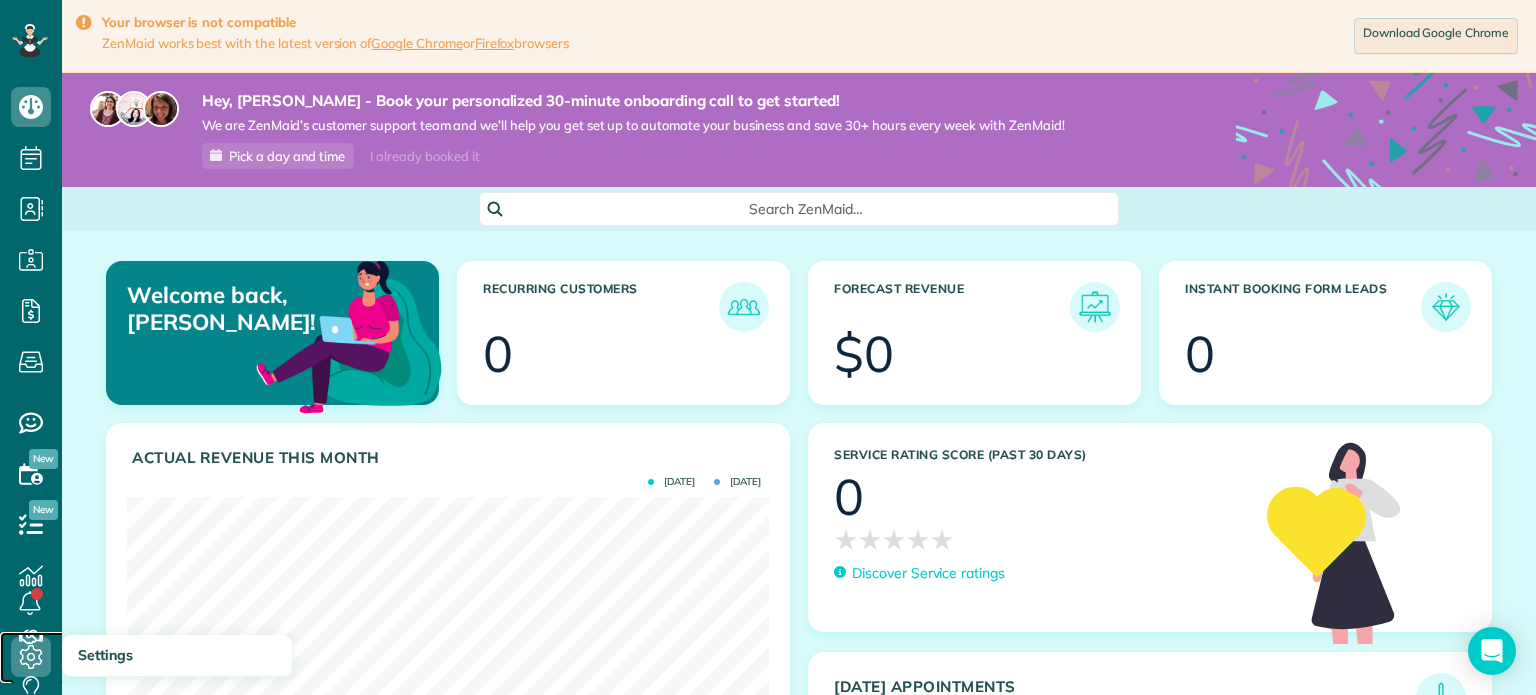 click 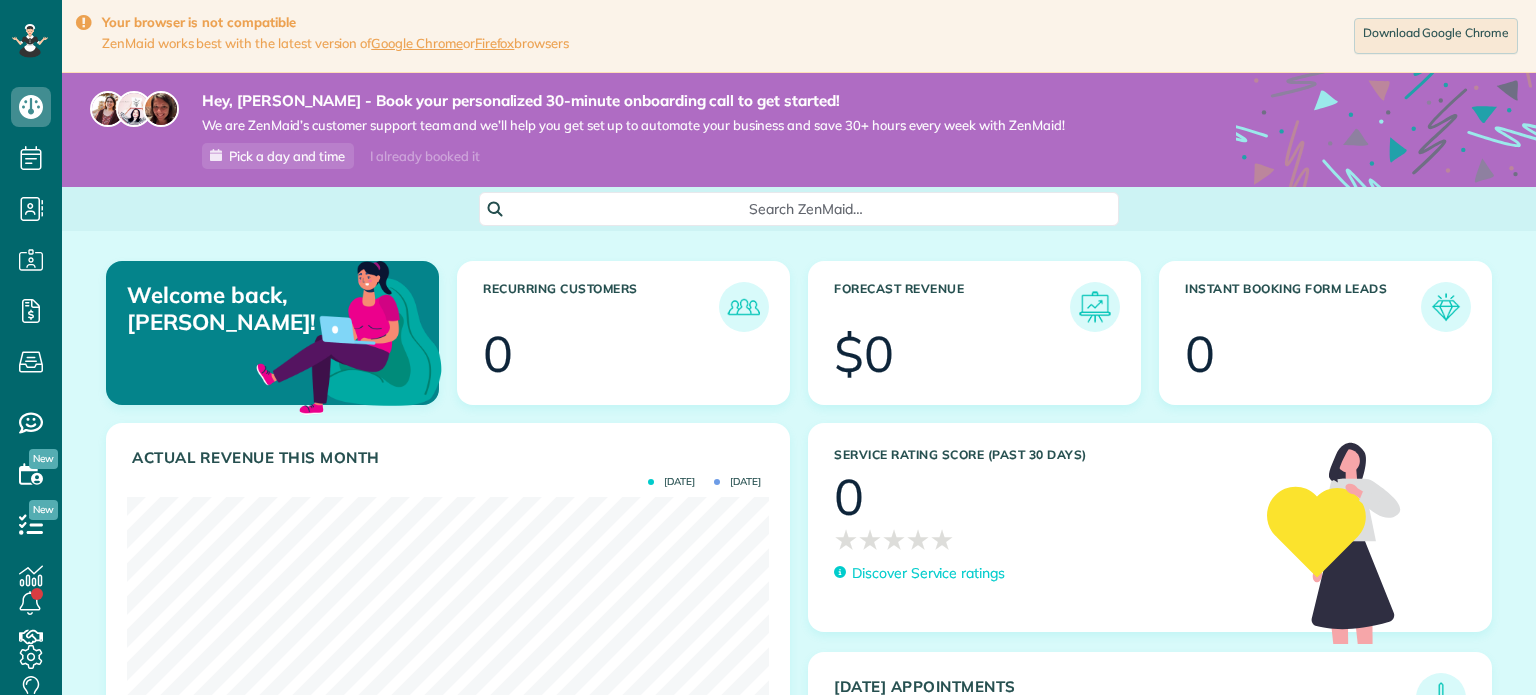 scroll, scrollTop: 0, scrollLeft: 0, axis: both 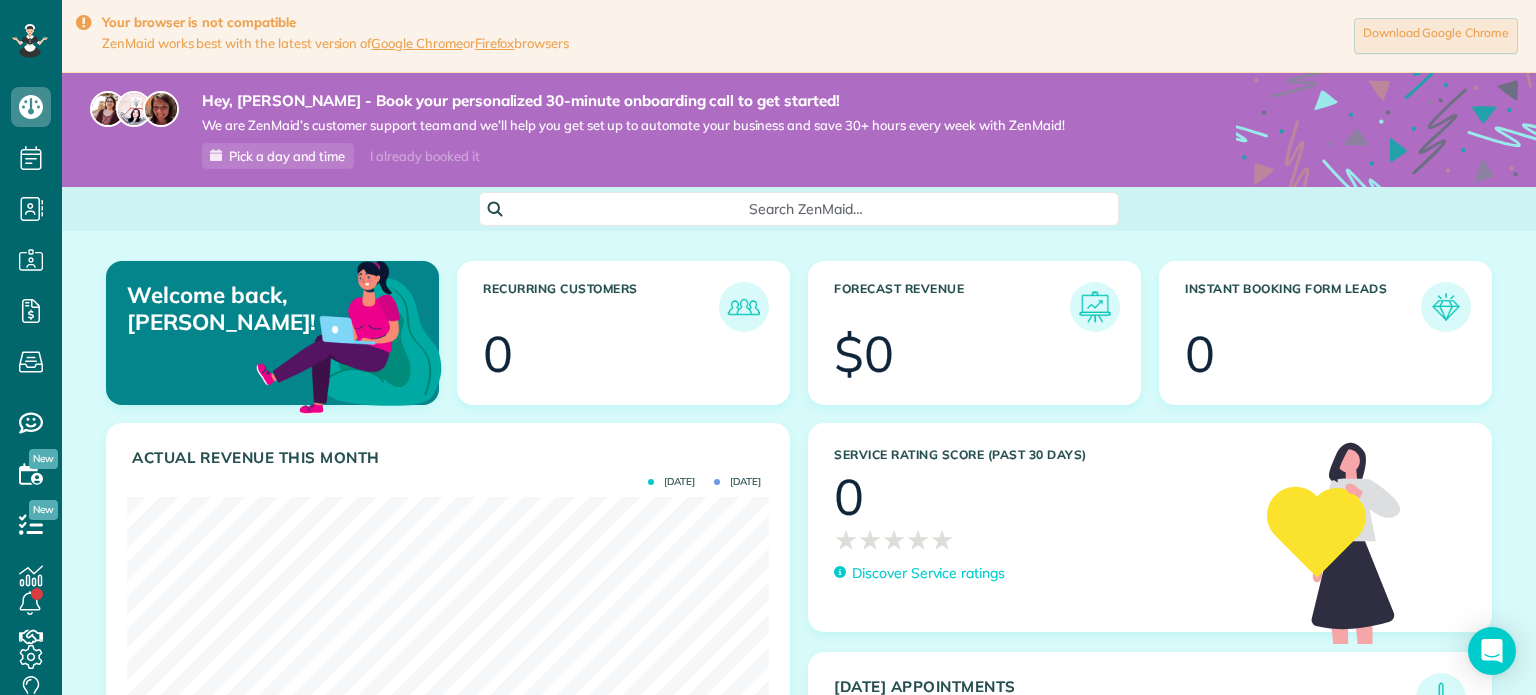 click on "Download Google Chrome" at bounding box center (1436, 36) 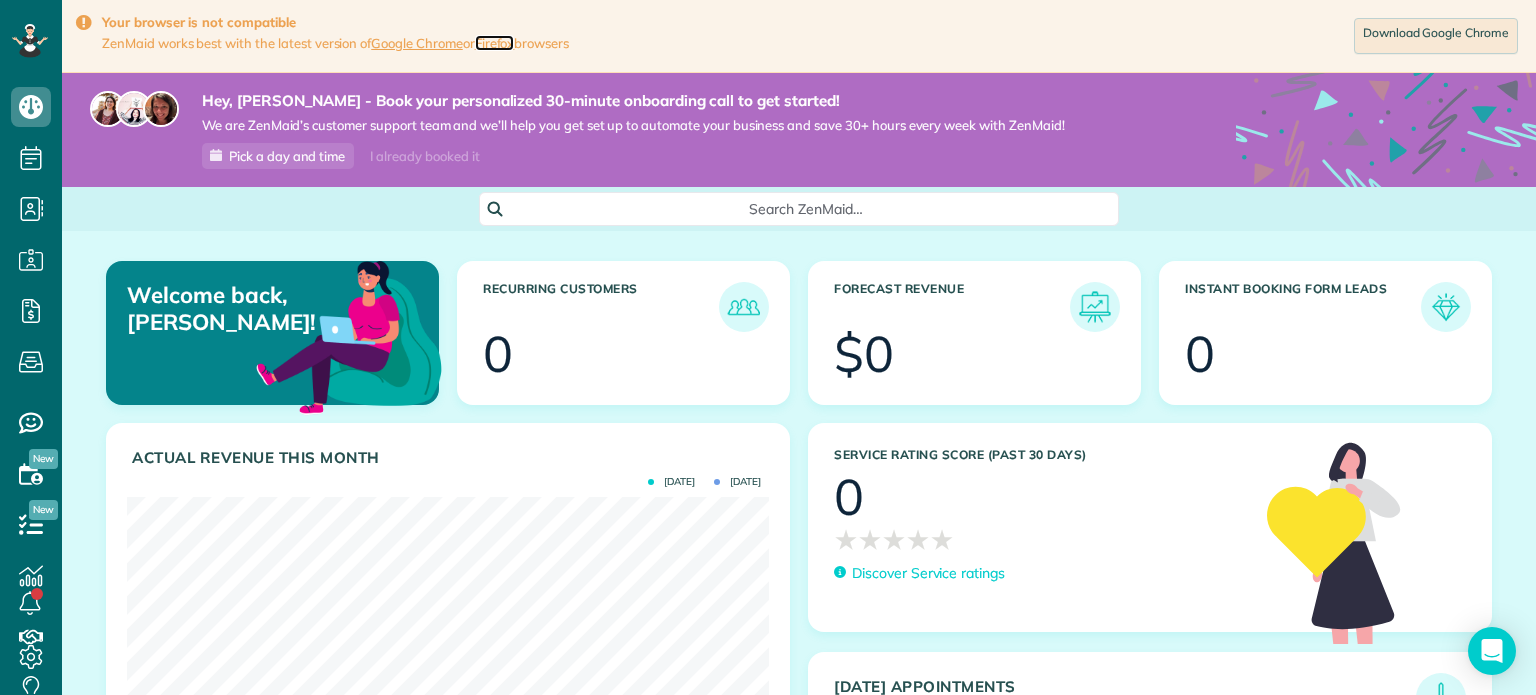 click on "Firefox" at bounding box center [495, 43] 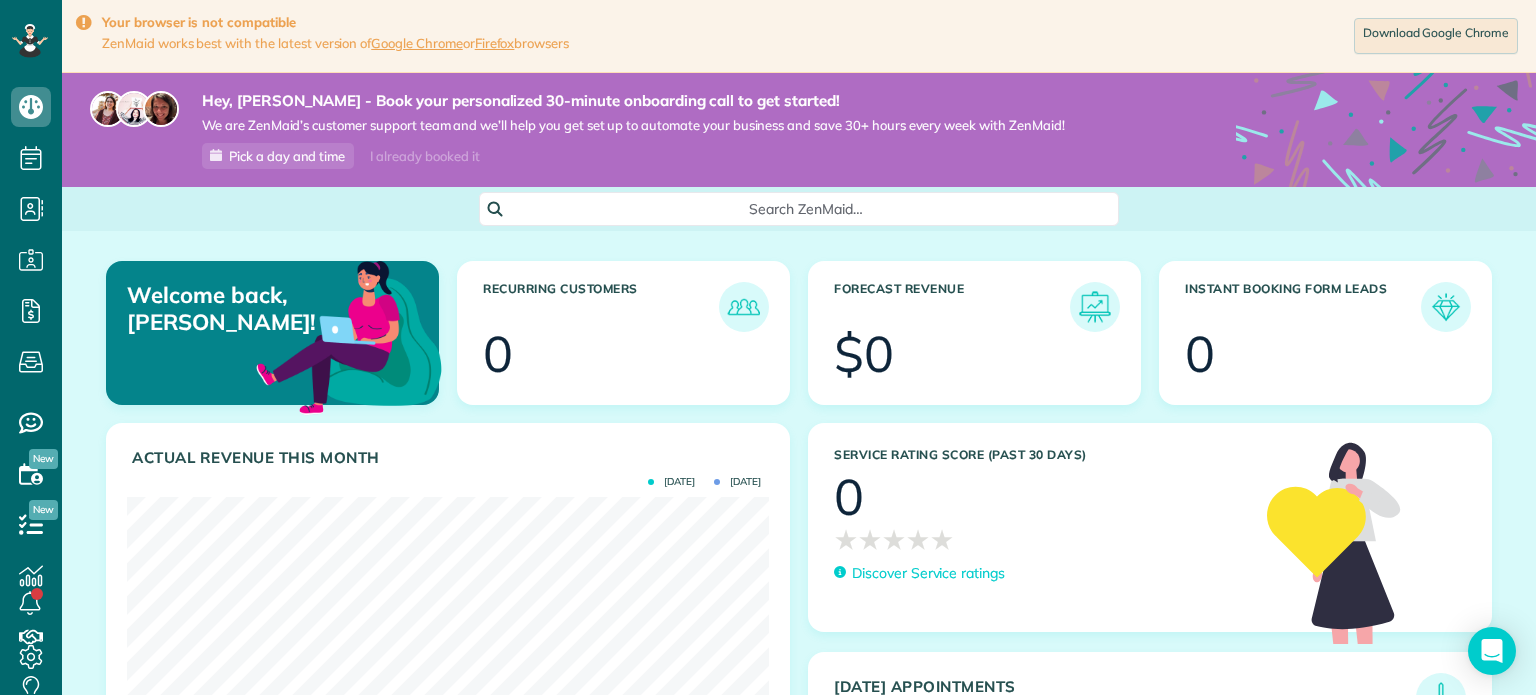 click at bounding box center [83, 23] 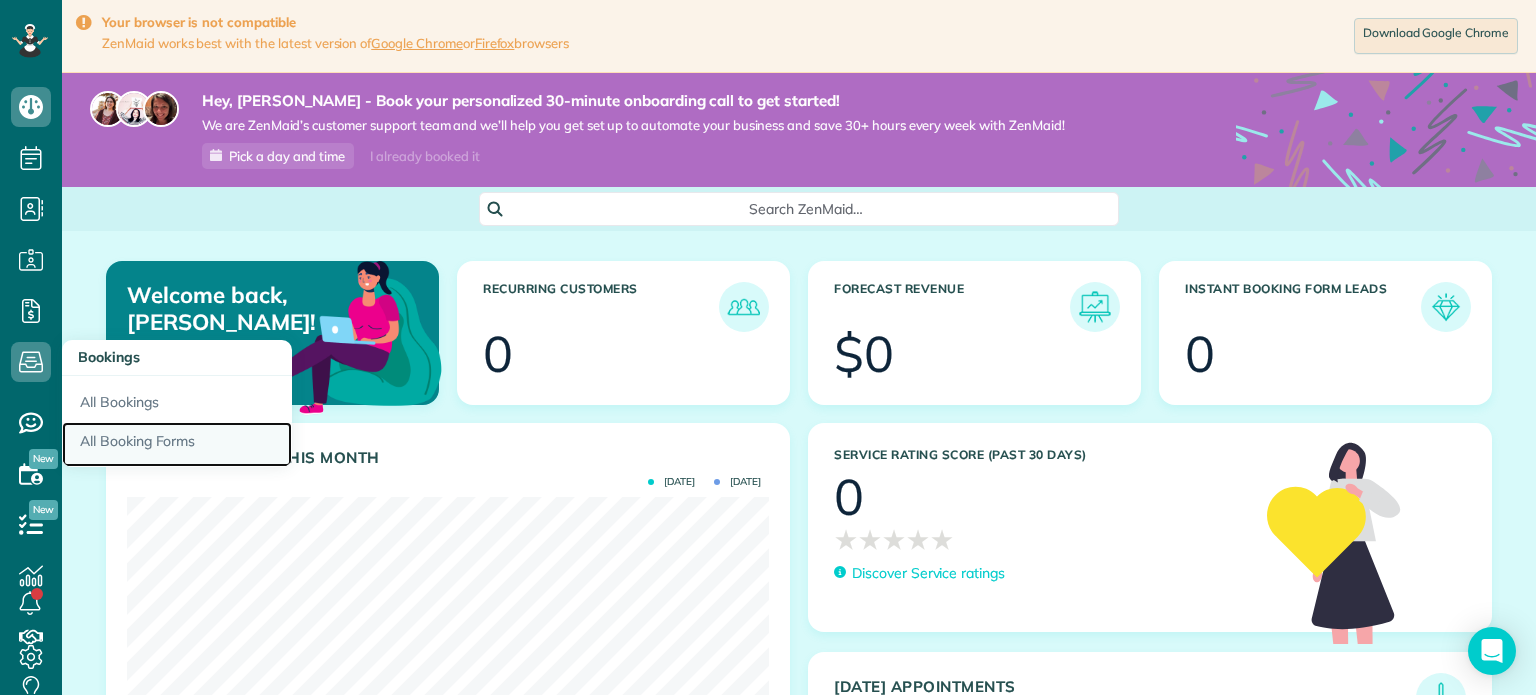 click on "All Booking Forms" at bounding box center (177, 445) 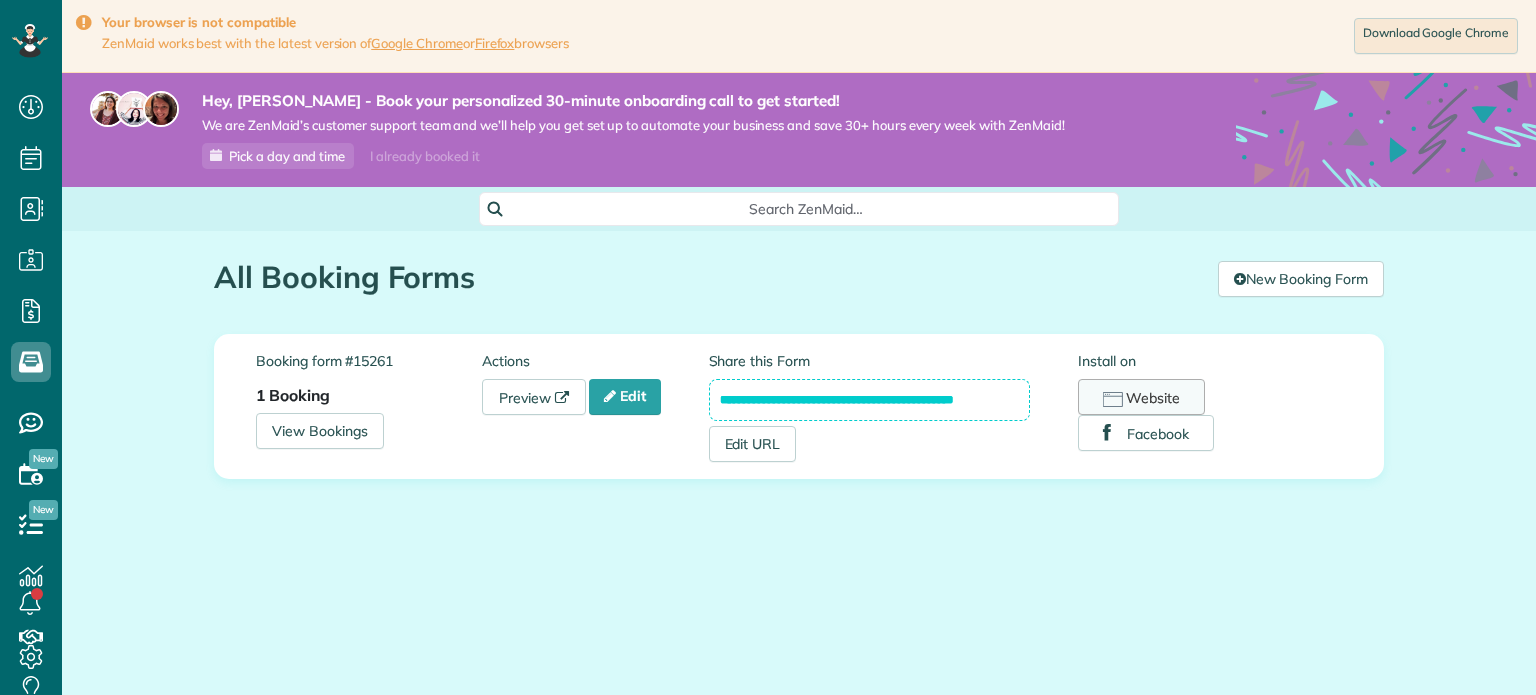 scroll, scrollTop: 0, scrollLeft: 0, axis: both 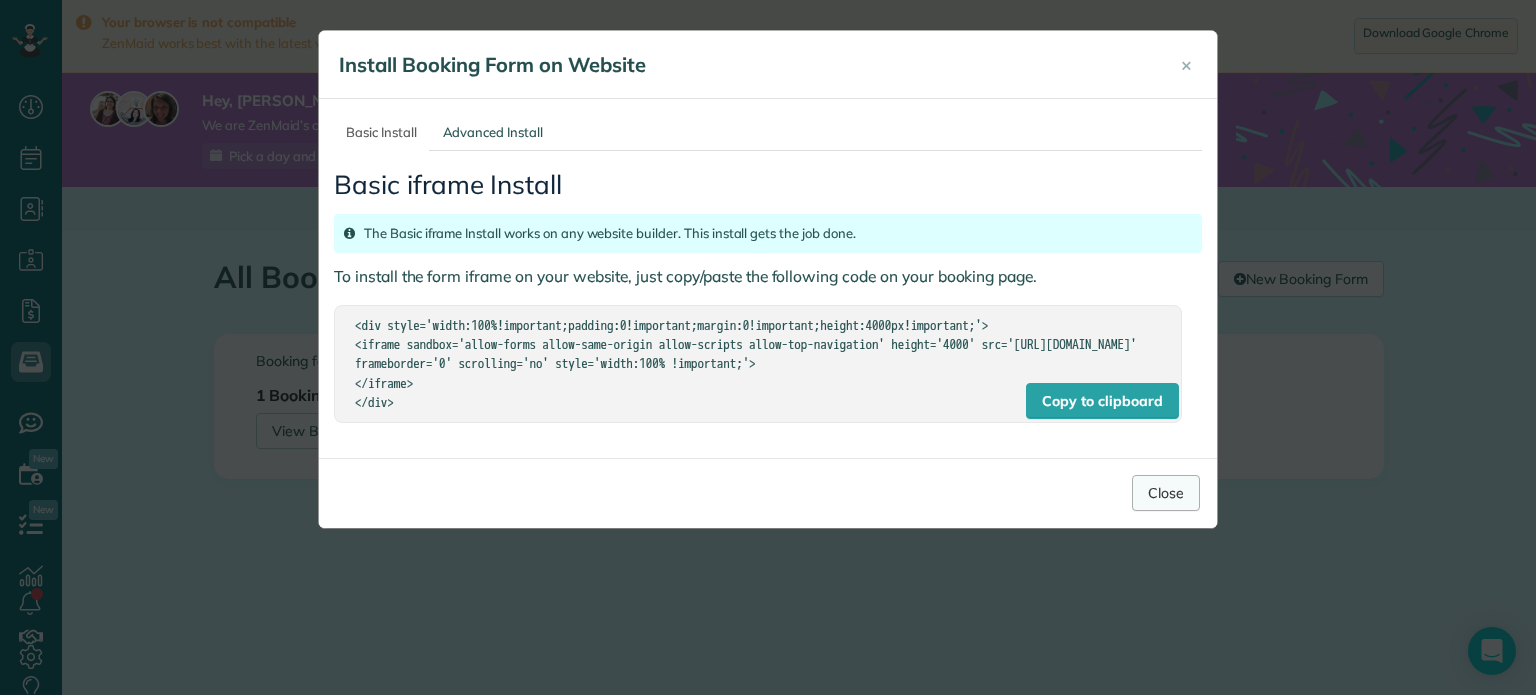 click on "Close" at bounding box center (1166, 493) 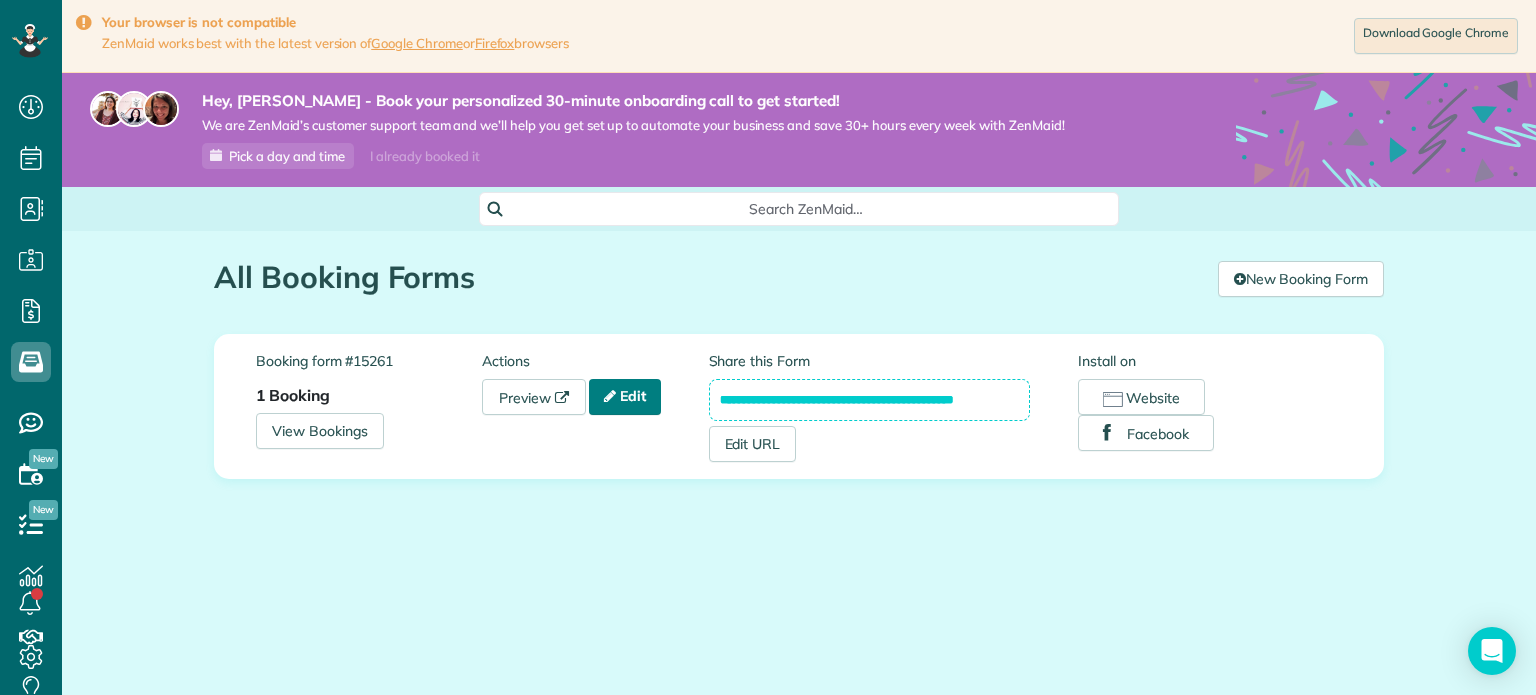 click on "Edit" at bounding box center [625, 397] 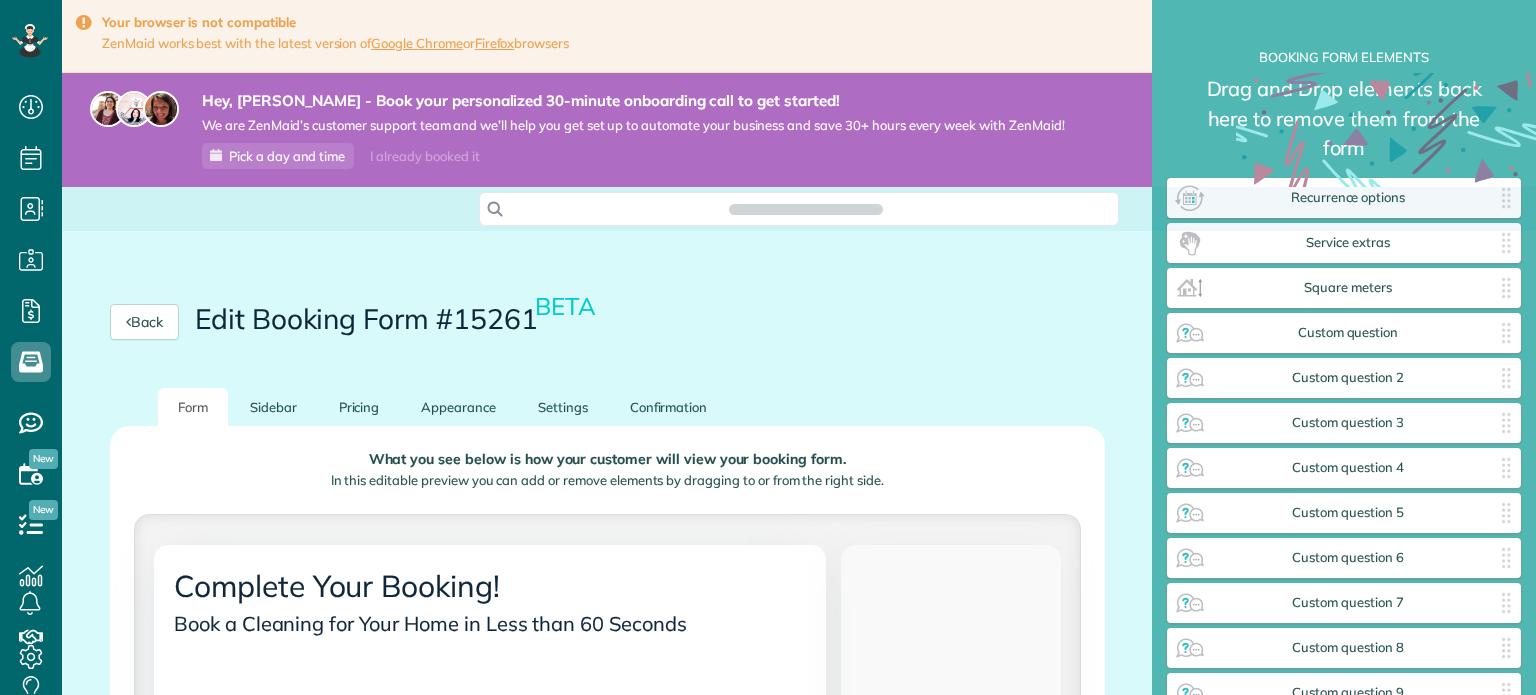 scroll, scrollTop: 0, scrollLeft: 0, axis: both 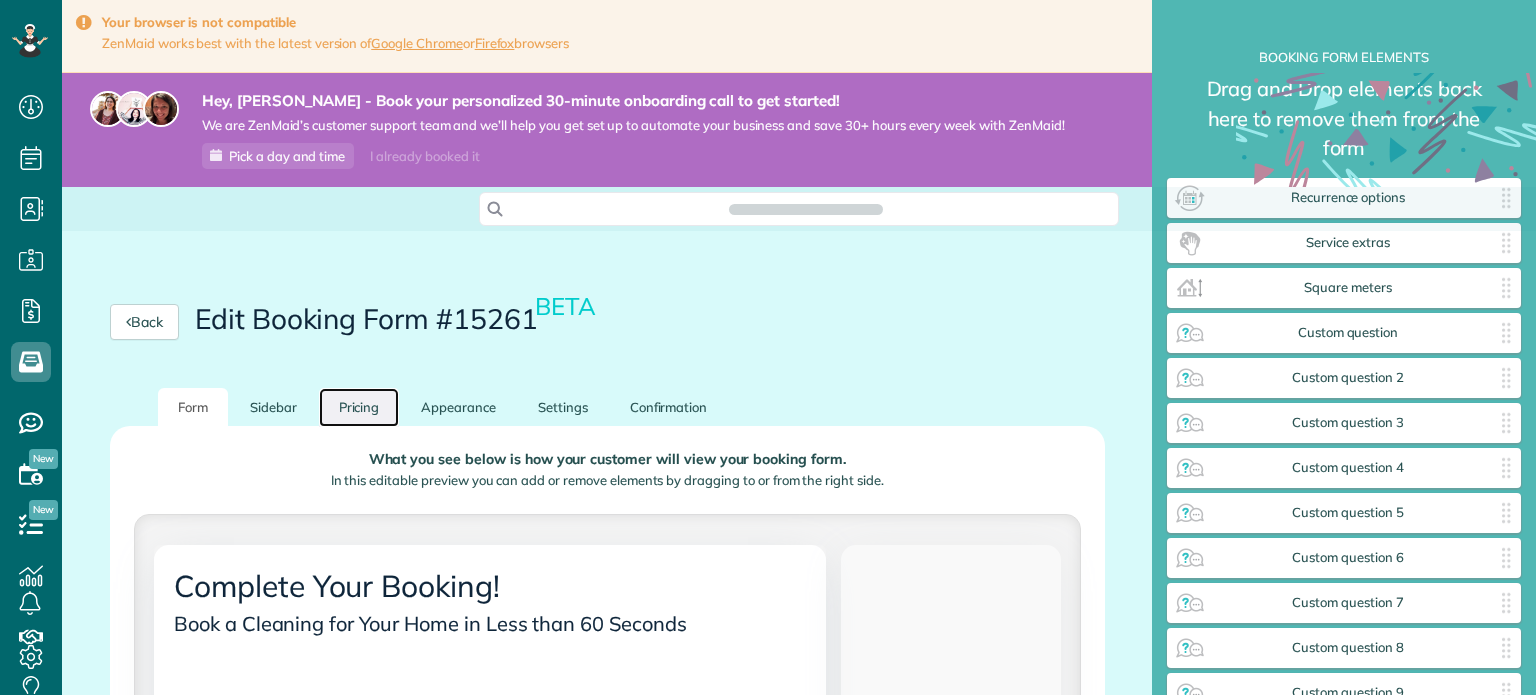 click on "Pricing" at bounding box center [359, 407] 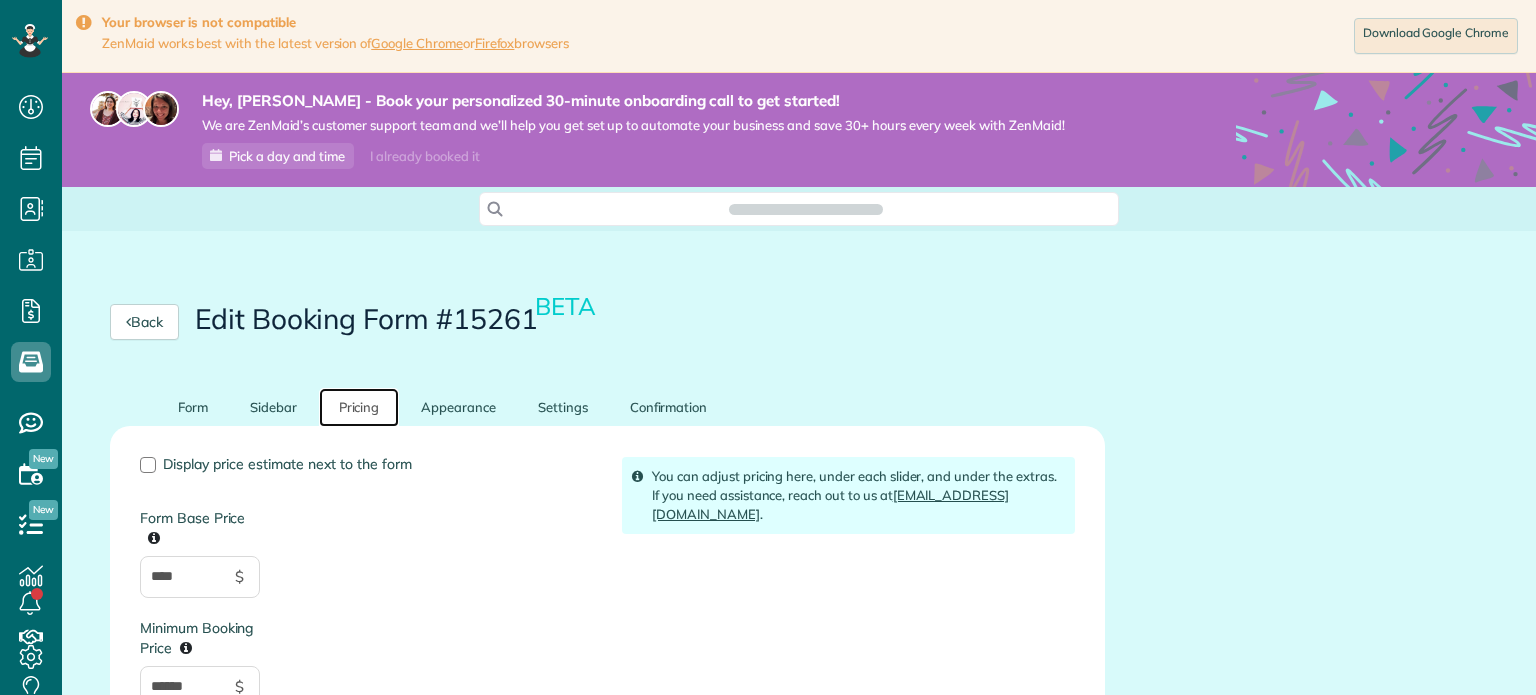 scroll, scrollTop: 9, scrollLeft: 9, axis: both 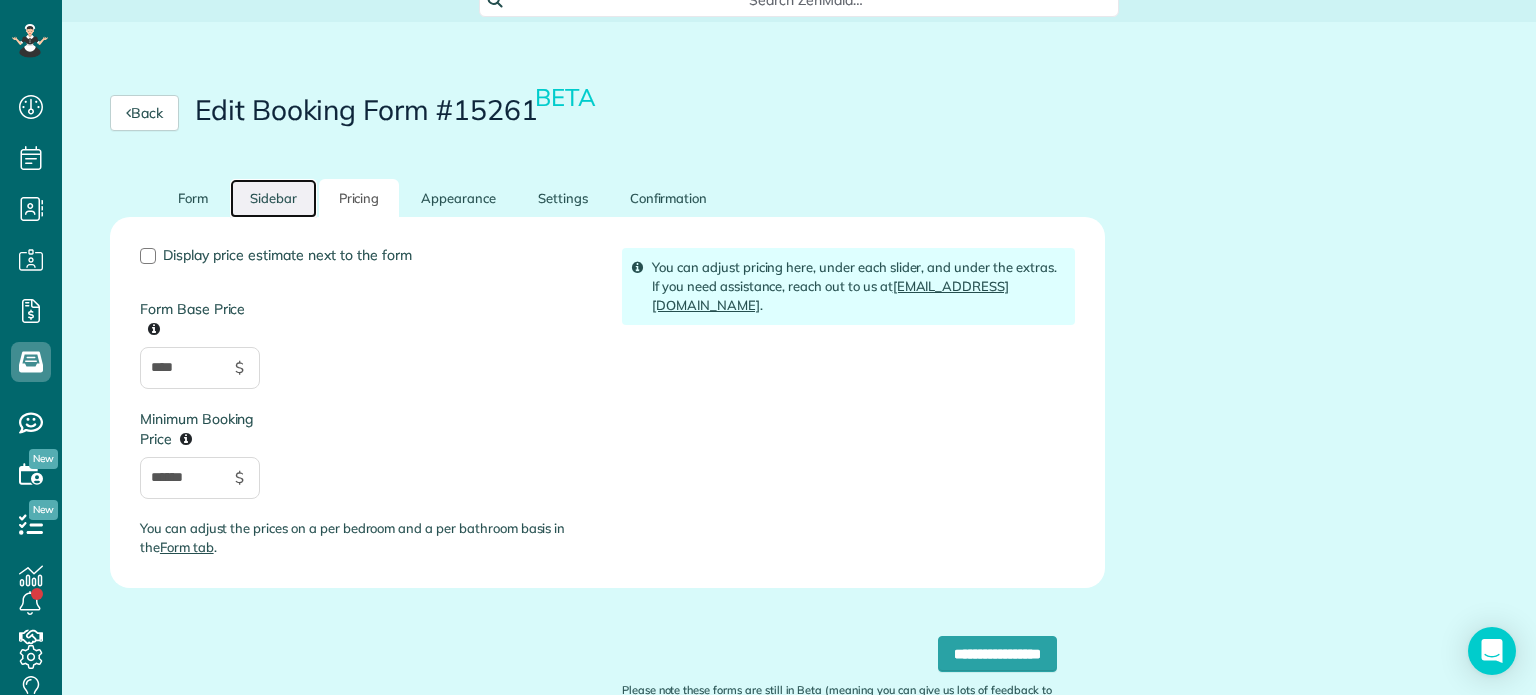 click on "Sidebar" at bounding box center (273, 198) 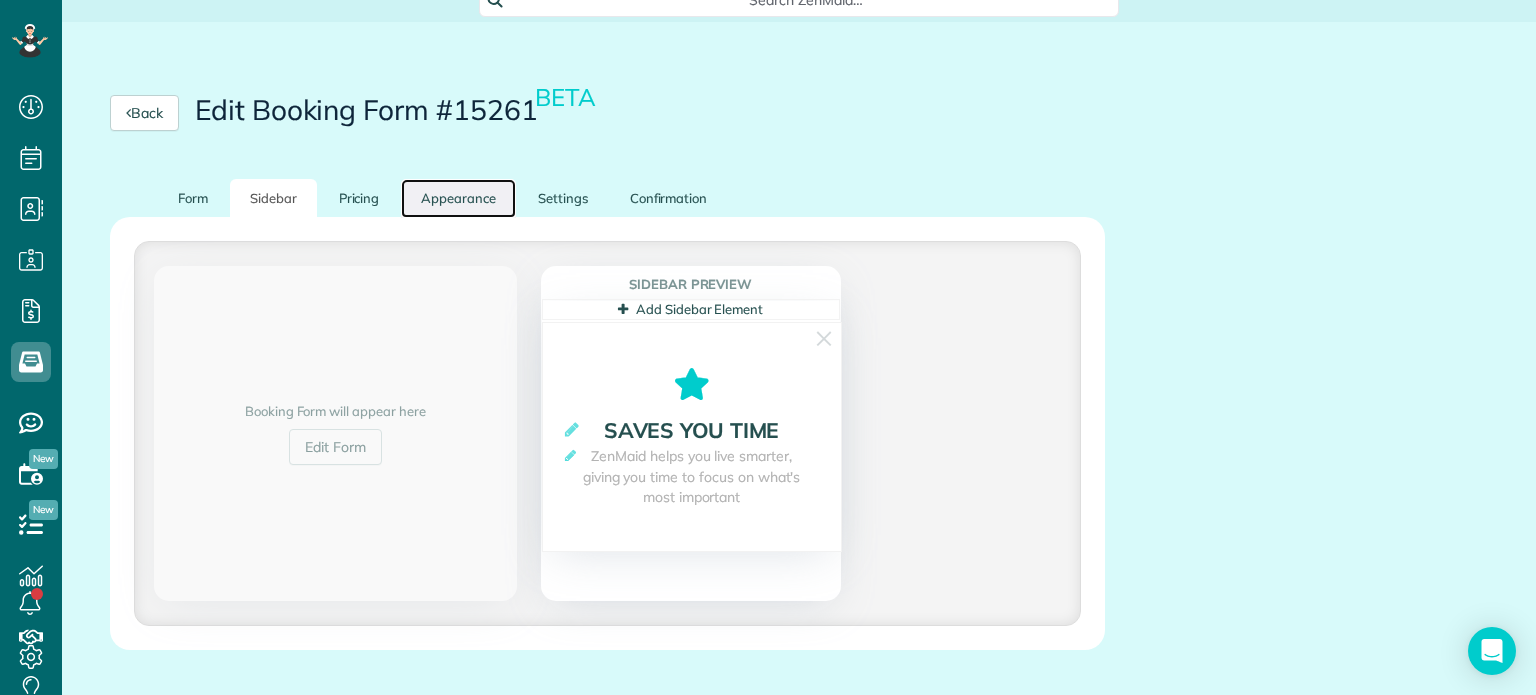 click on "Appearance" at bounding box center (458, 198) 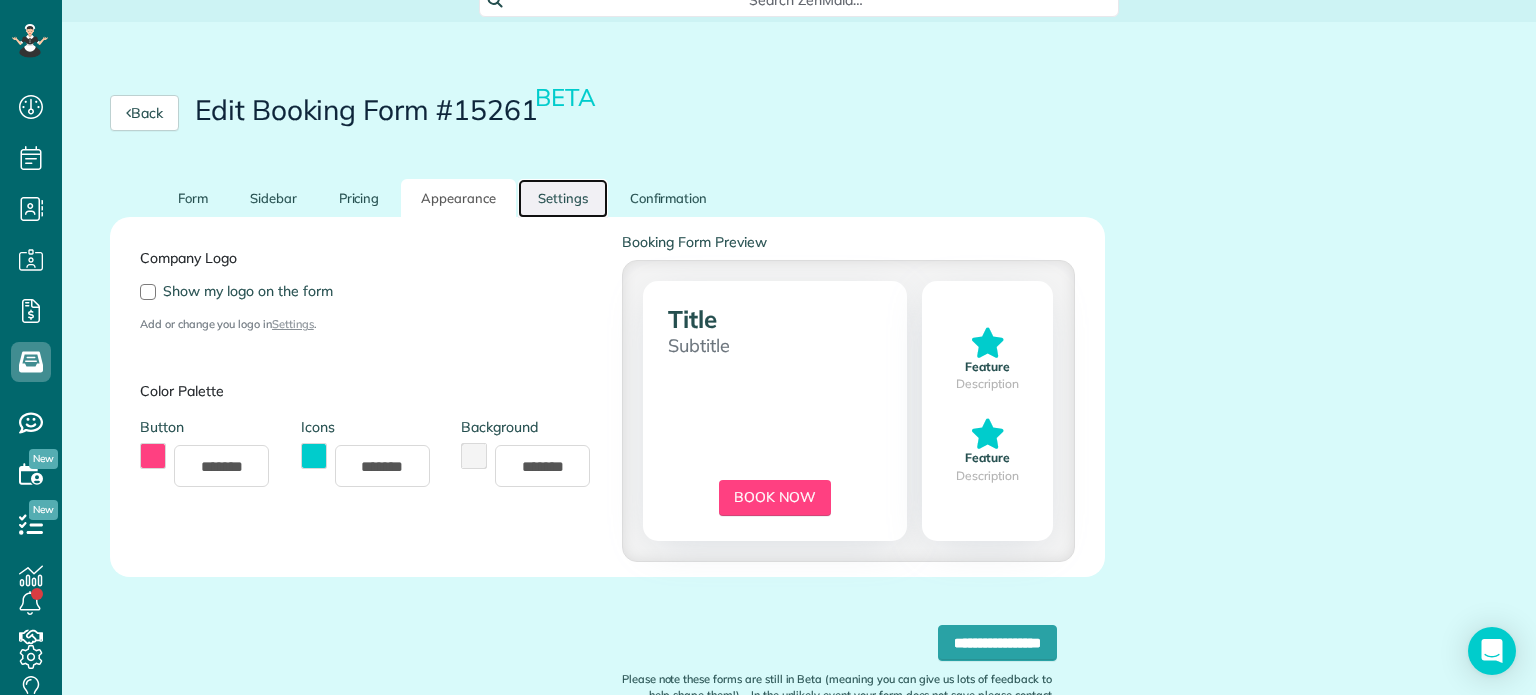 click on "Settings" at bounding box center [563, 198] 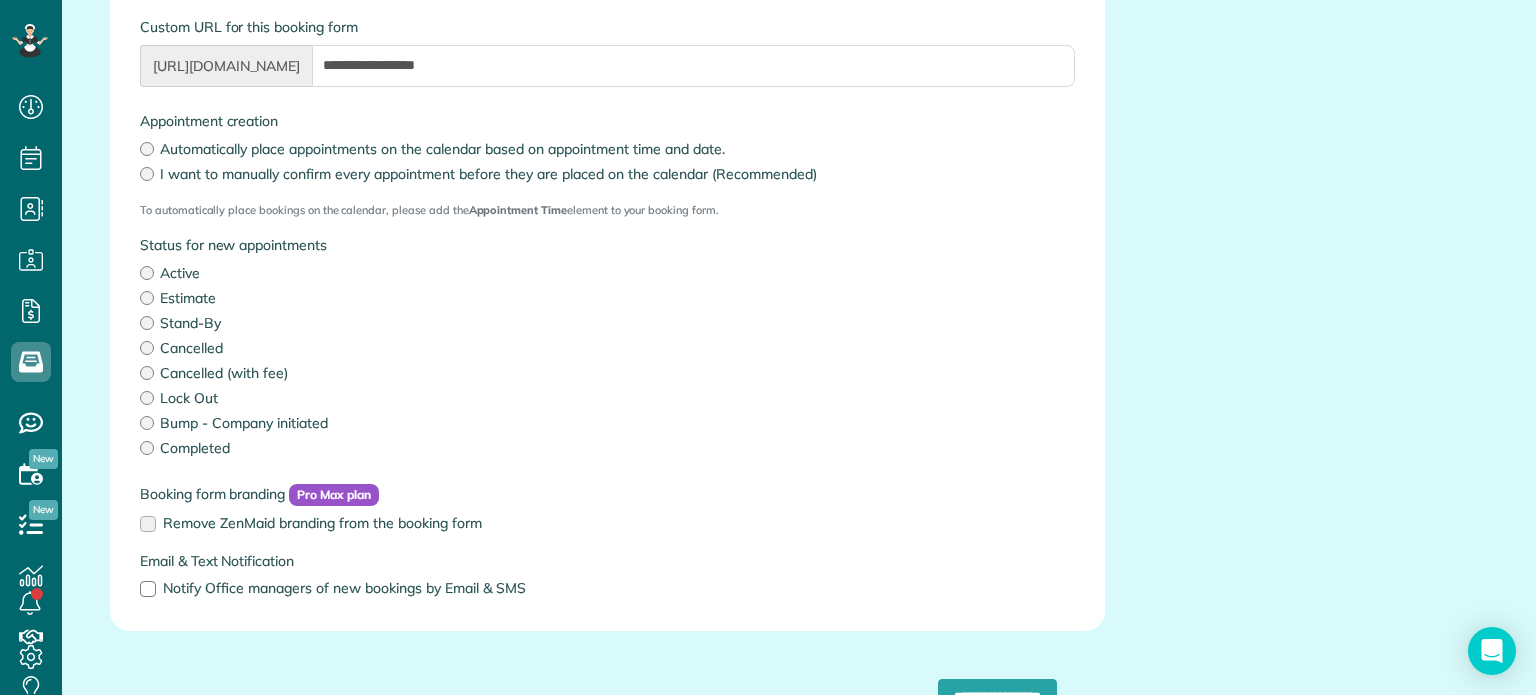 scroll, scrollTop: 515, scrollLeft: 0, axis: vertical 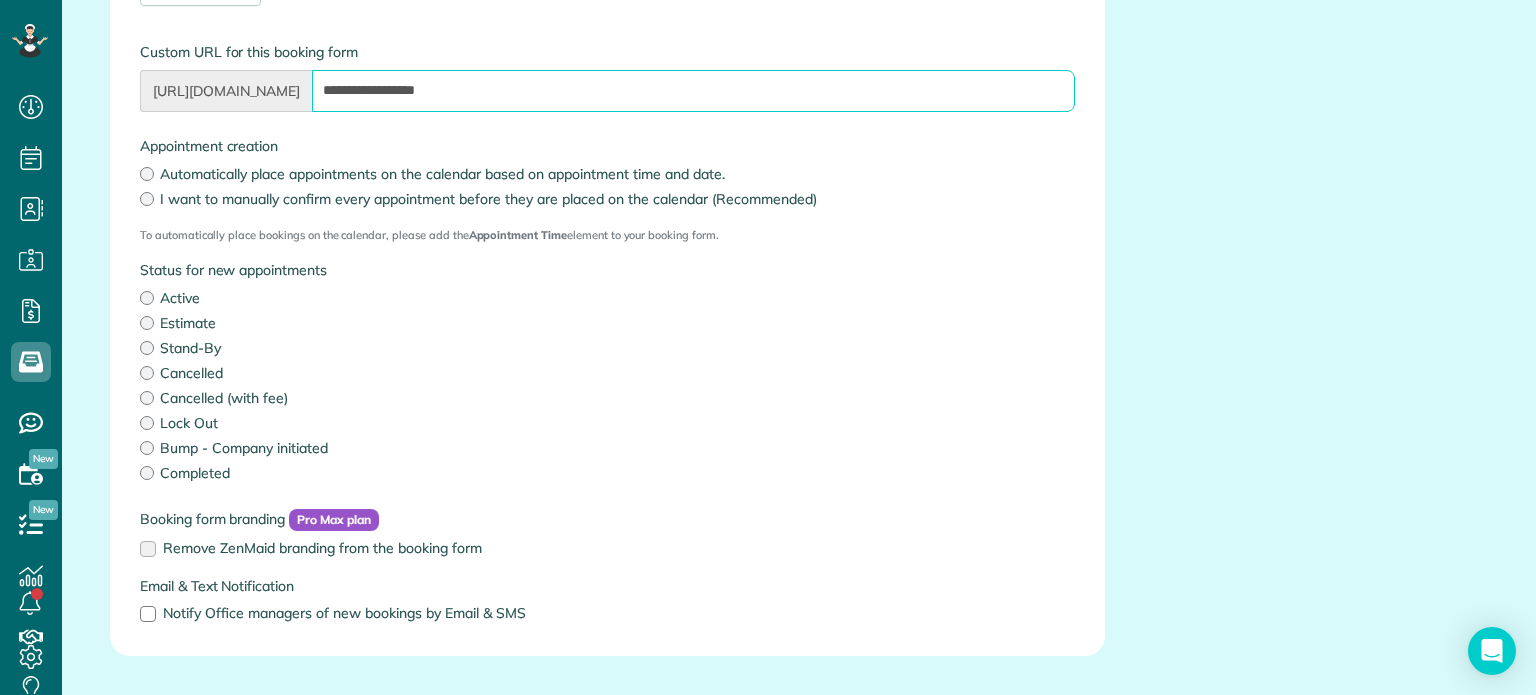 drag, startPoint x: 523, startPoint y: 97, endPoint x: 328, endPoint y: 88, distance: 195.20758 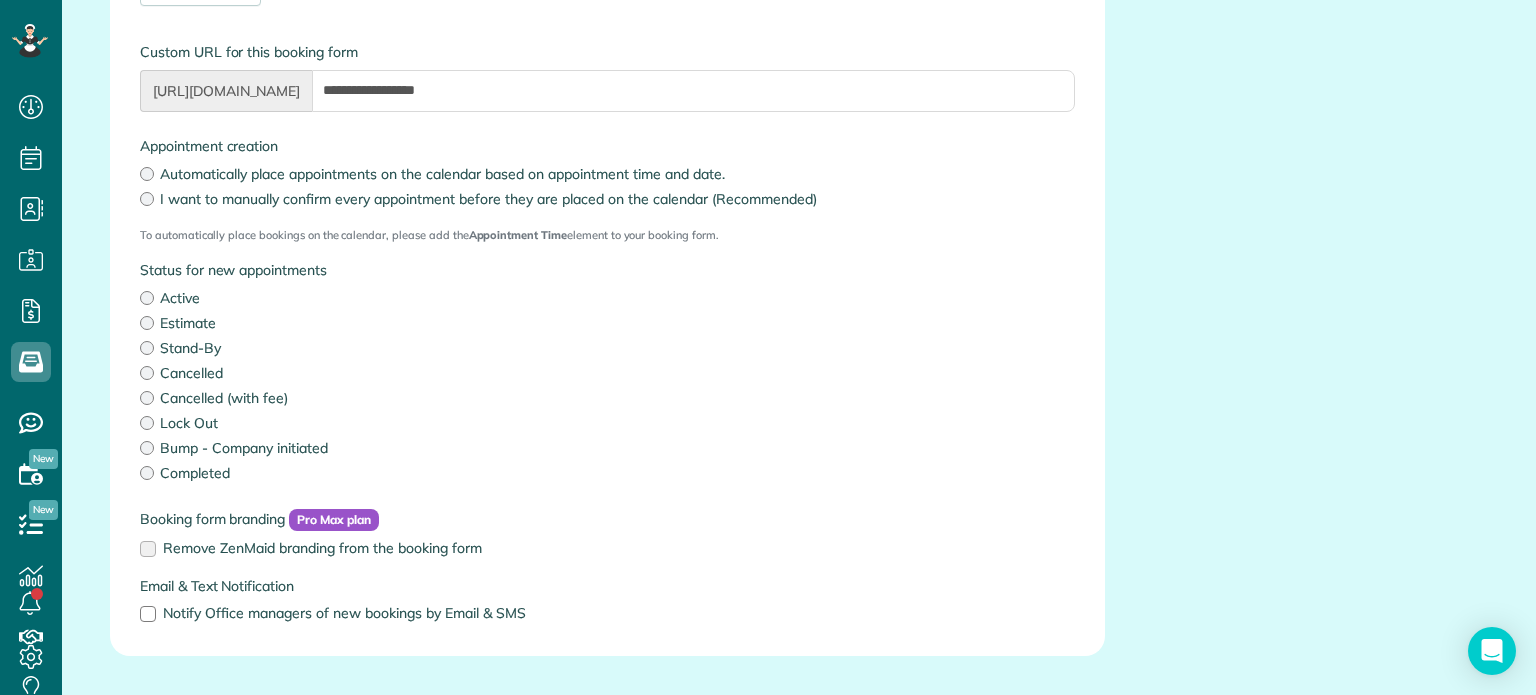 click on "https://app.zenmaid.com/book/" at bounding box center [226, 91] 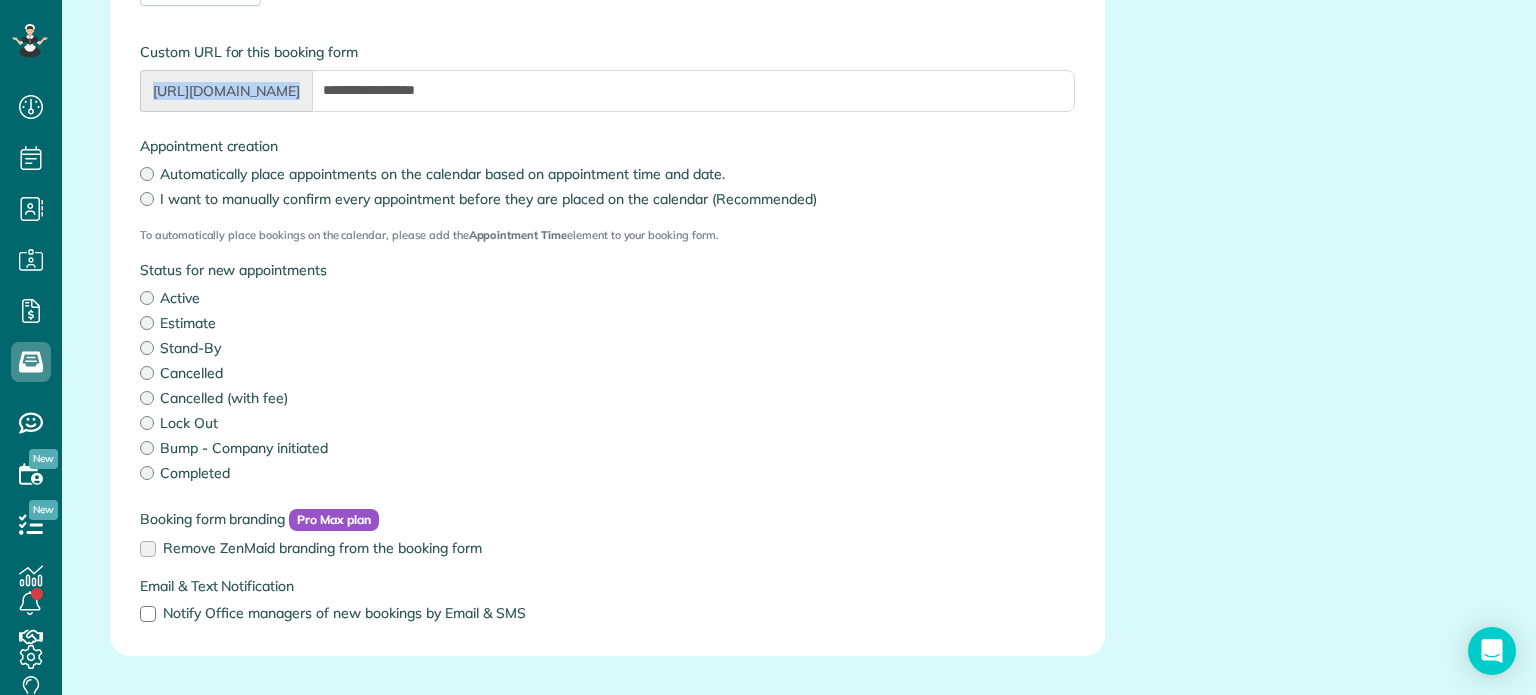 drag, startPoint x: 138, startPoint y: 65, endPoint x: 484, endPoint y: 89, distance: 346.83136 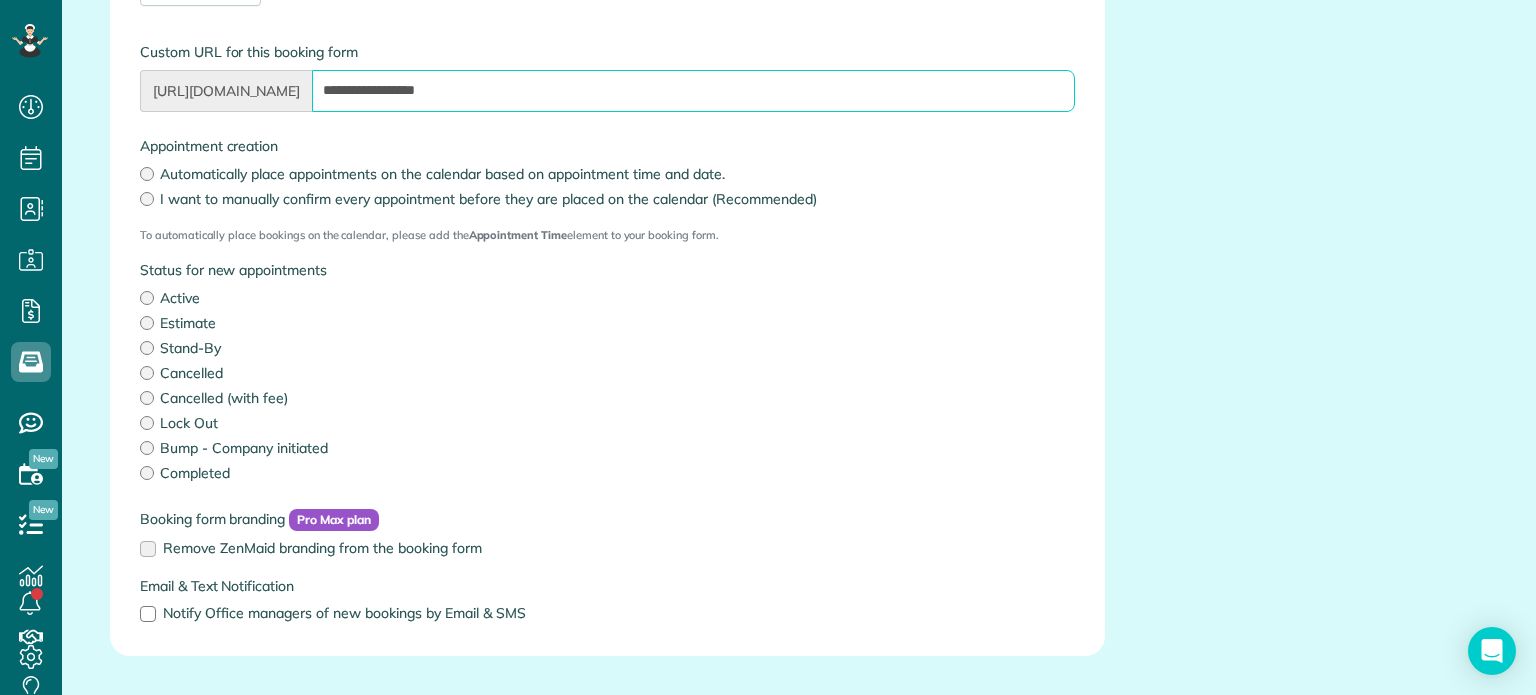 drag, startPoint x: 536, startPoint y: 94, endPoint x: 362, endPoint y: 100, distance: 174.10342 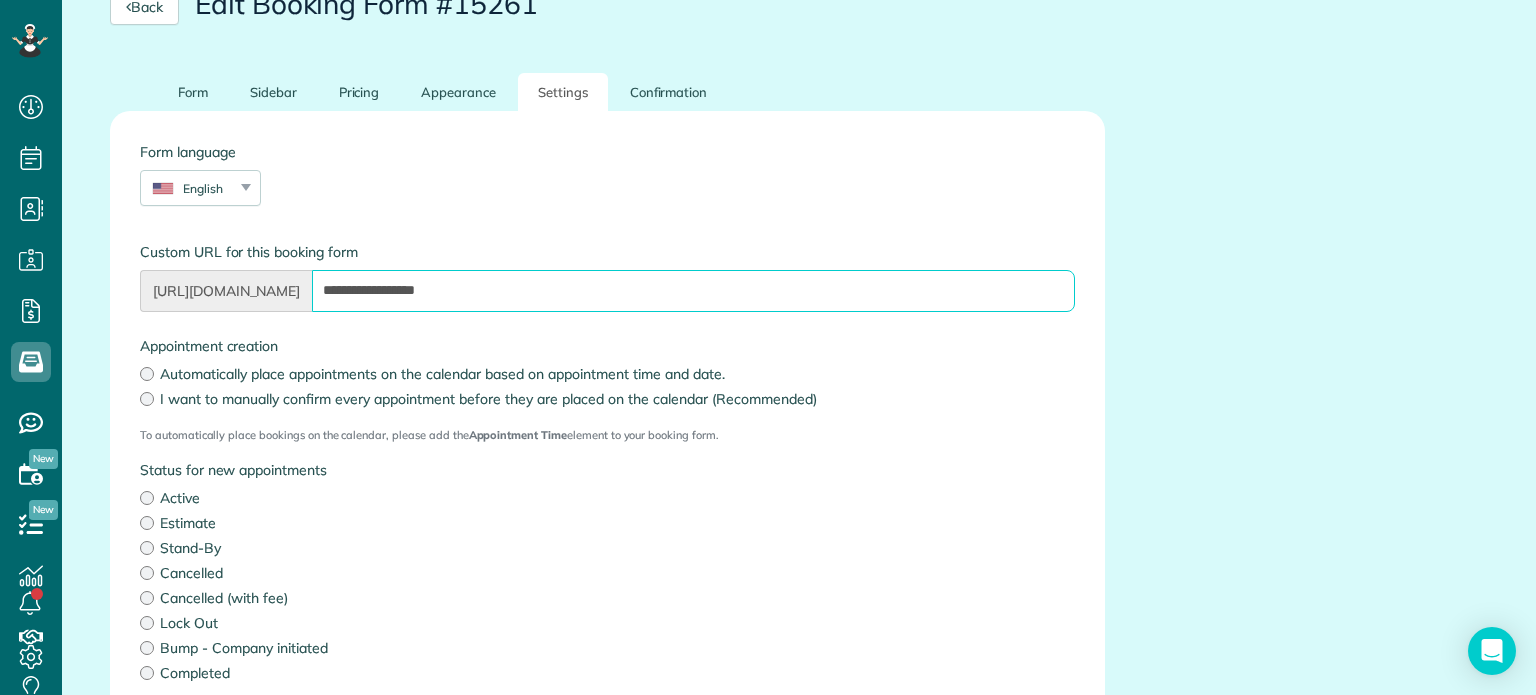 scroll, scrollTop: 311, scrollLeft: 0, axis: vertical 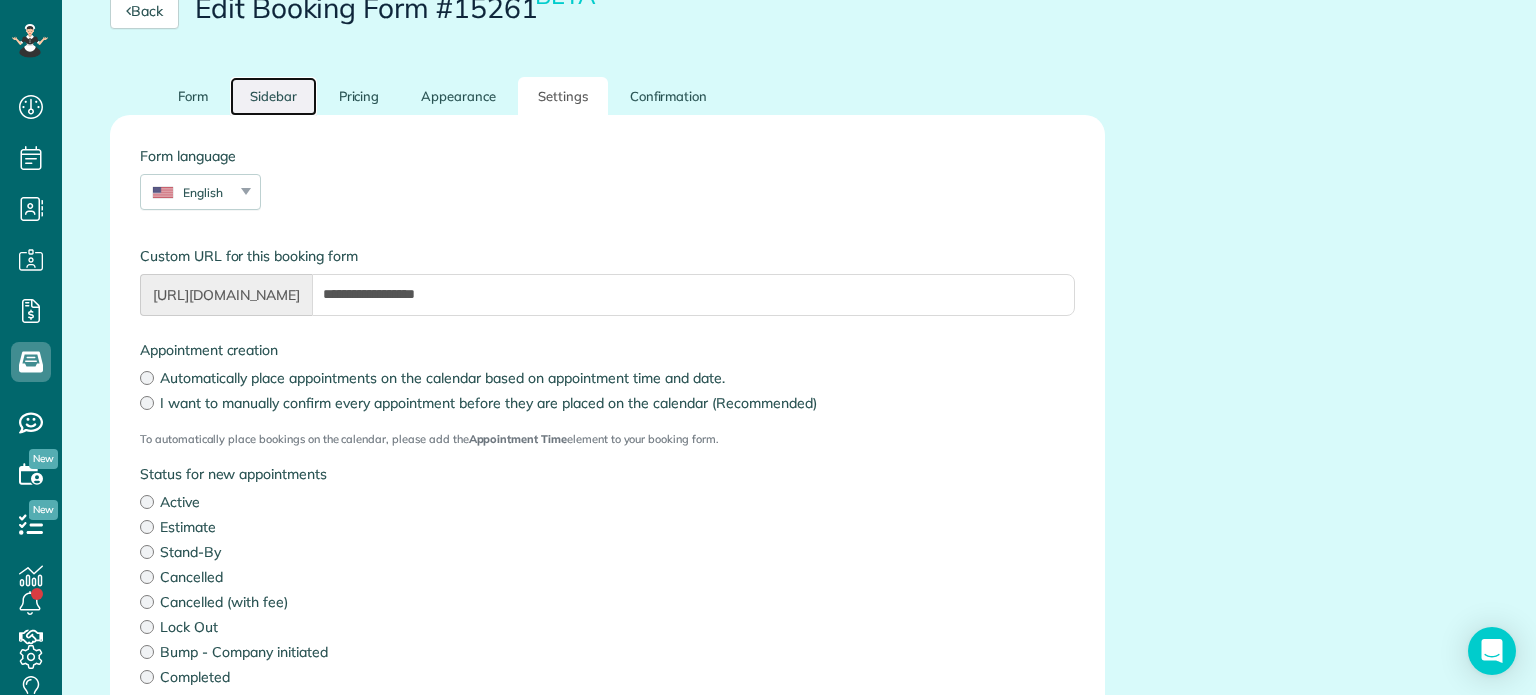 click on "Sidebar" at bounding box center (273, 96) 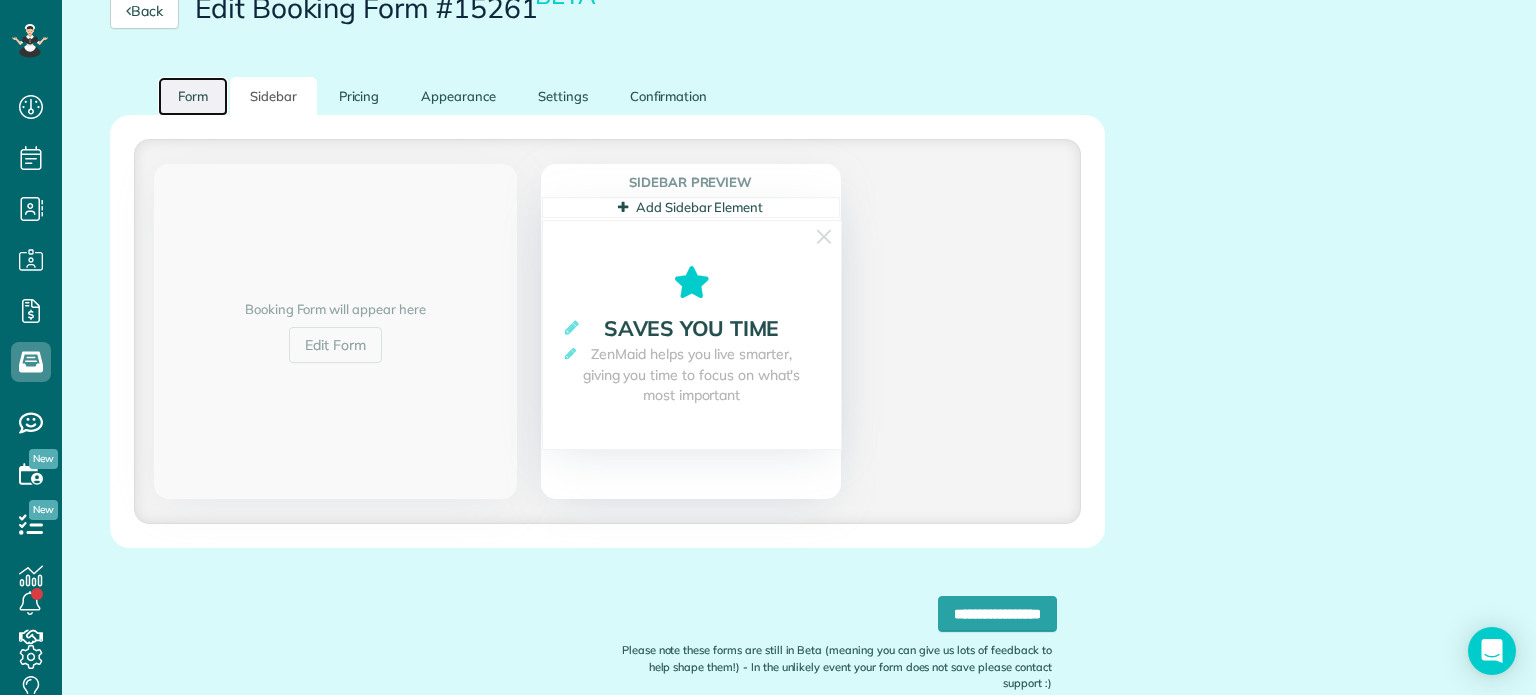 click on "Form" at bounding box center (193, 96) 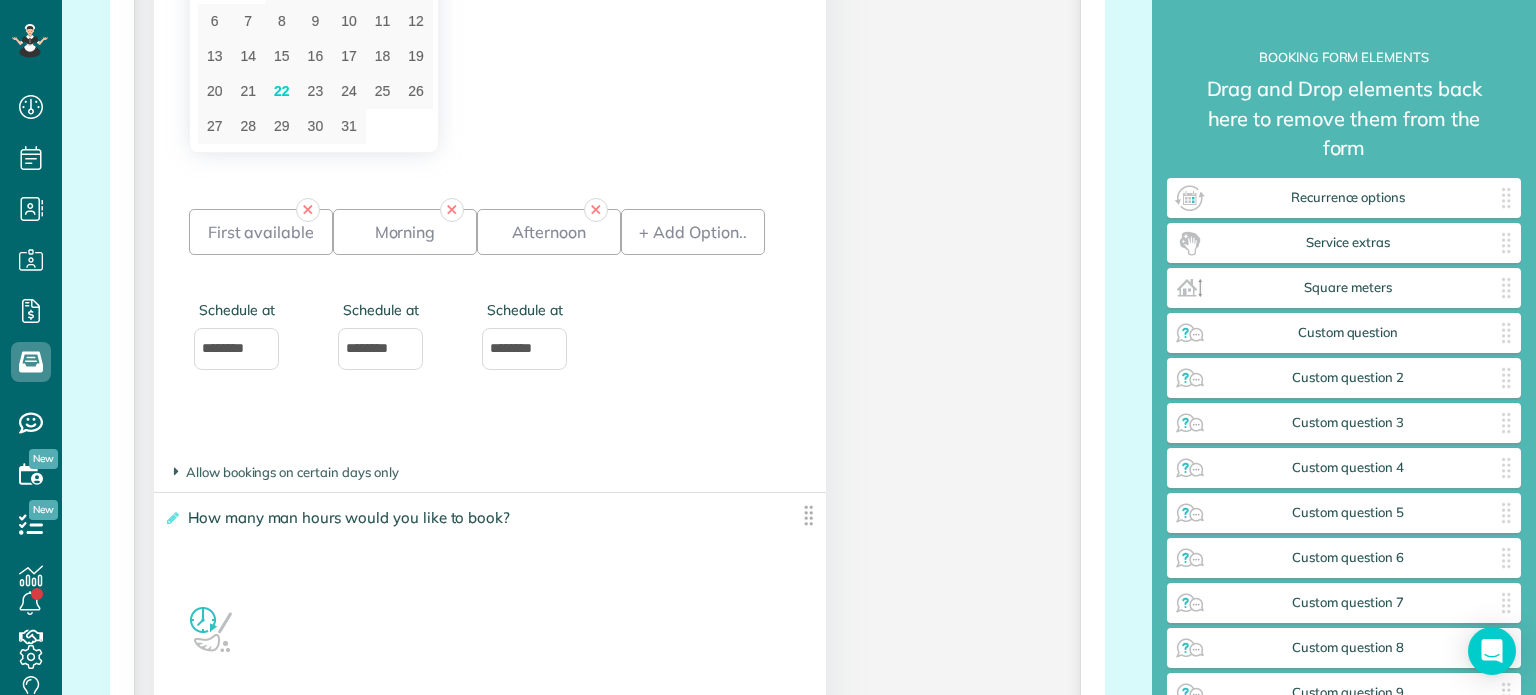 scroll, scrollTop: 2535, scrollLeft: 0, axis: vertical 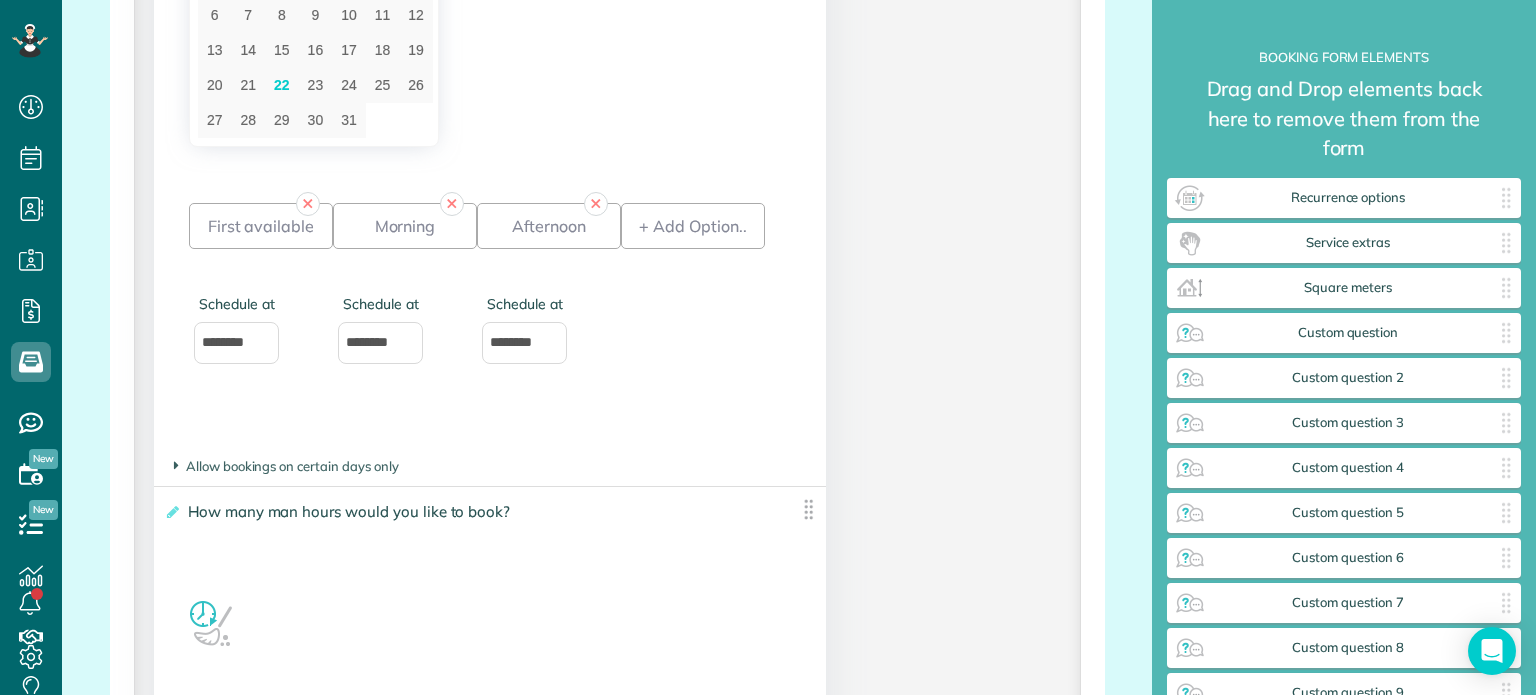 click on "**********" at bounding box center [490, 136] 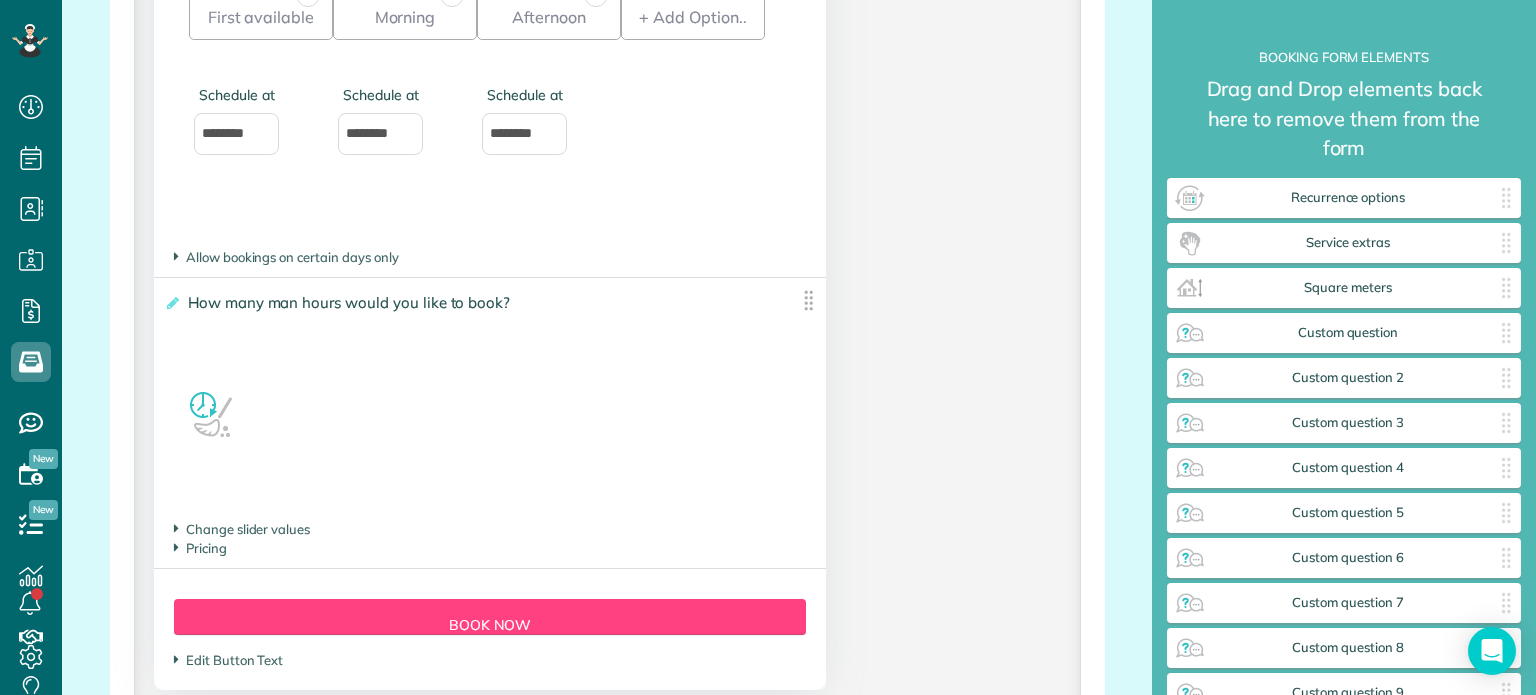 scroll, scrollTop: 2748, scrollLeft: 0, axis: vertical 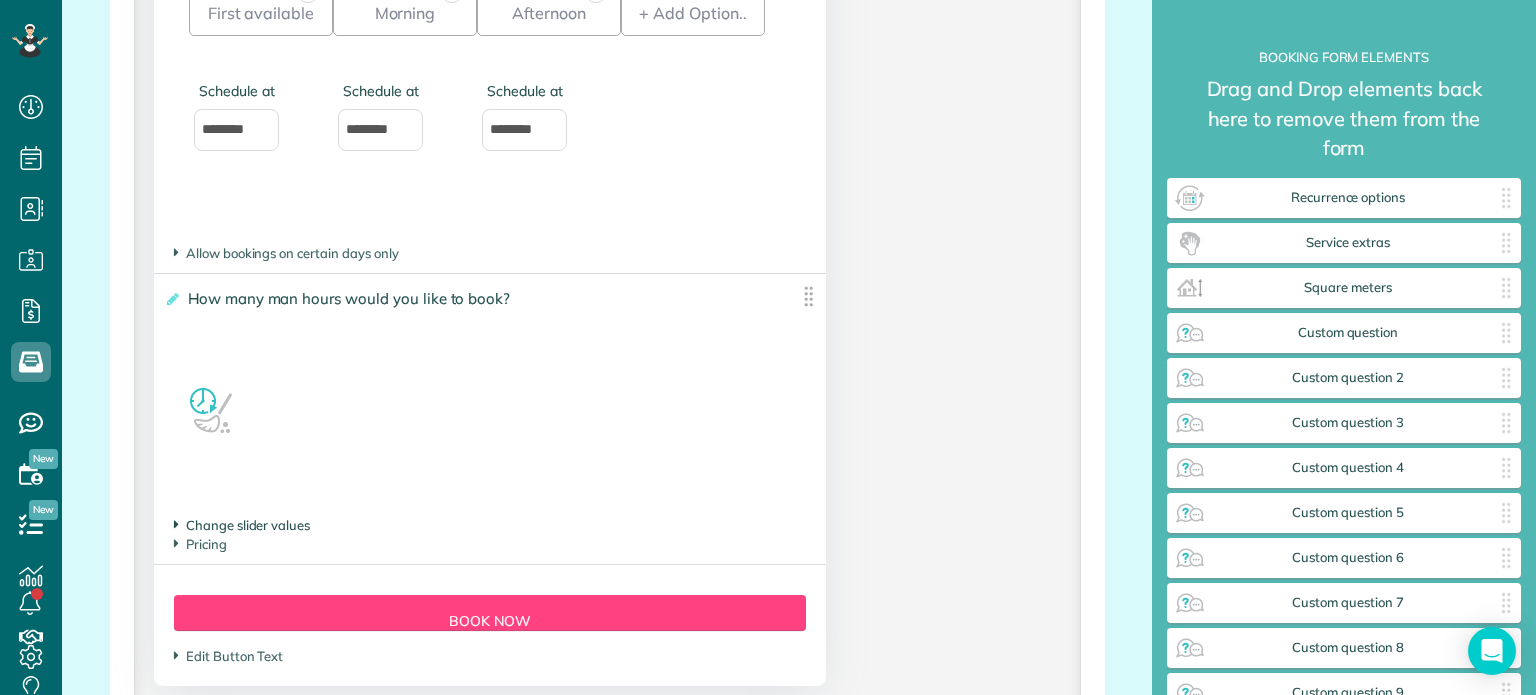 click on "Change slider values" at bounding box center (242, 525) 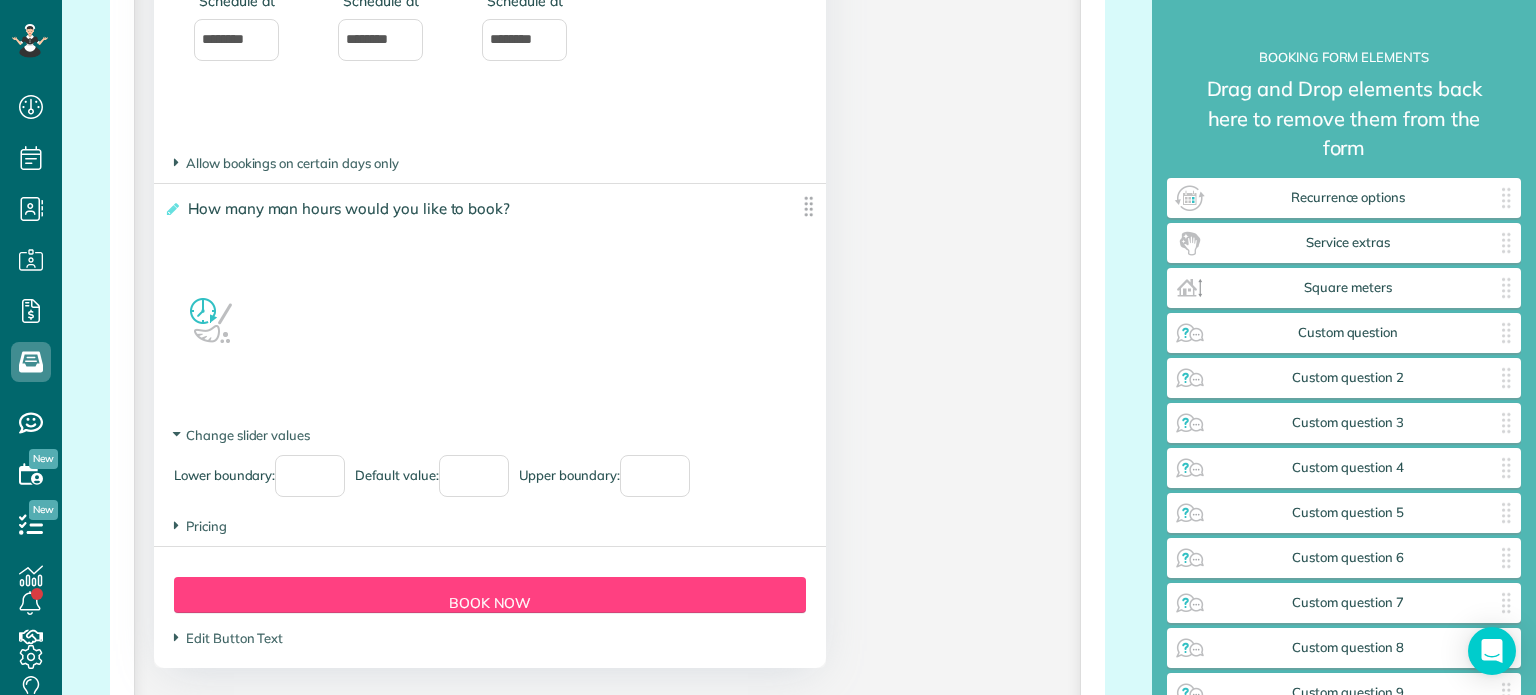 scroll, scrollTop: 2854, scrollLeft: 0, axis: vertical 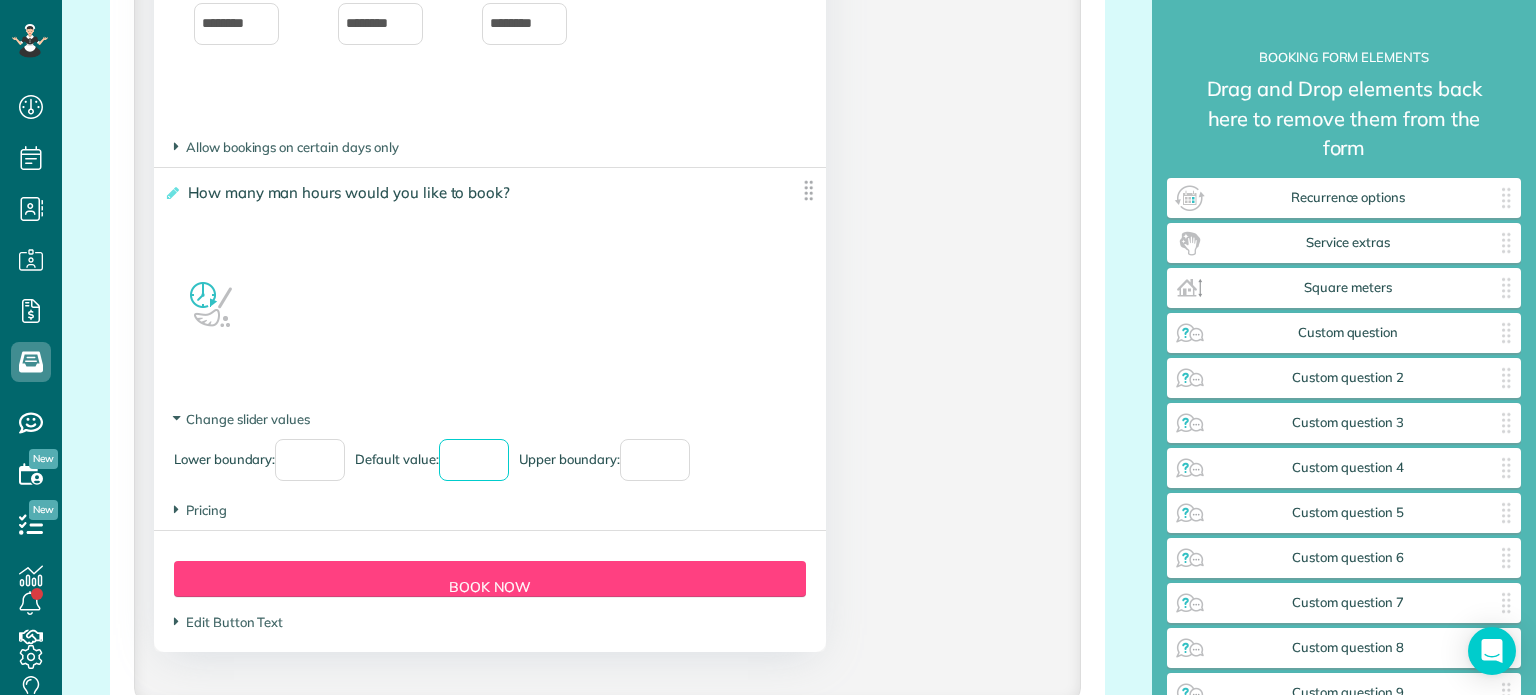 click on "*" at bounding box center (474, 460) 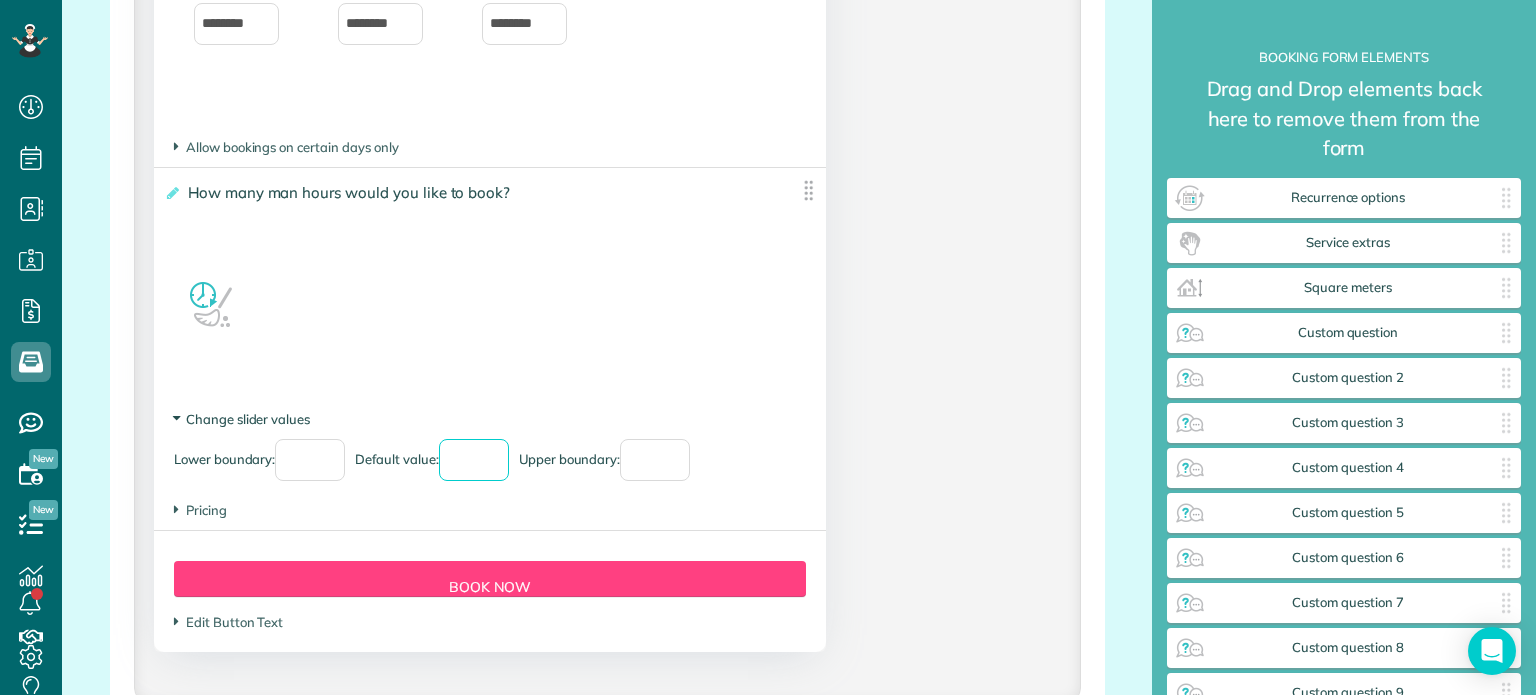 click at bounding box center [176, 418] 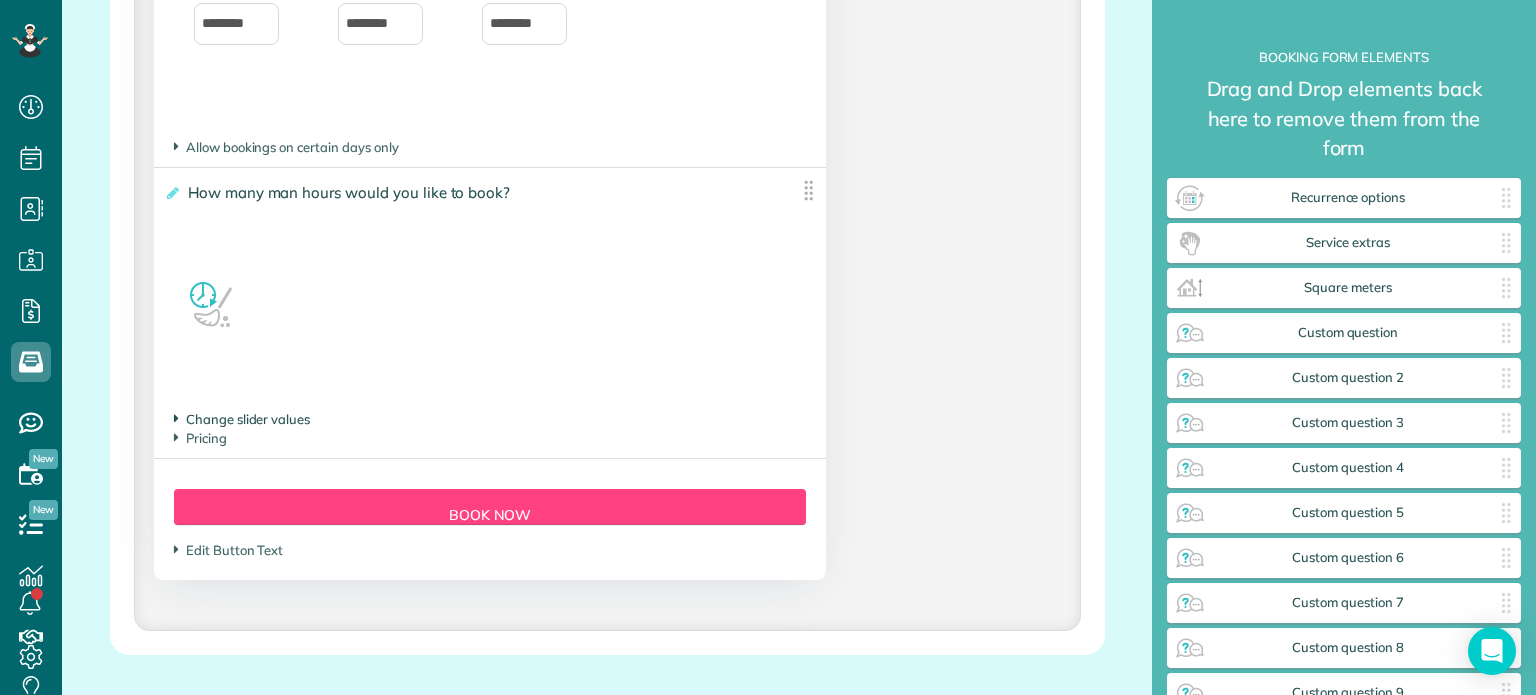 click at bounding box center (176, 418) 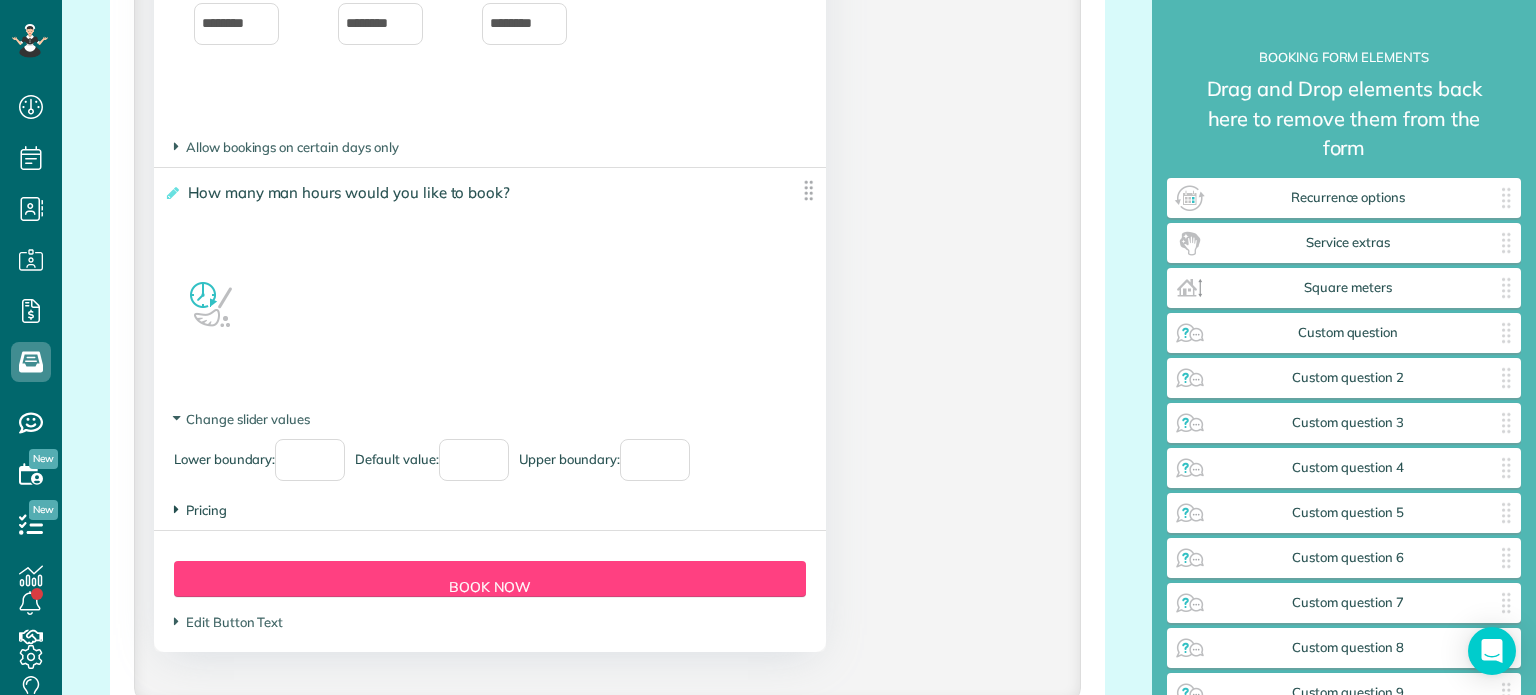 click at bounding box center (176, 509) 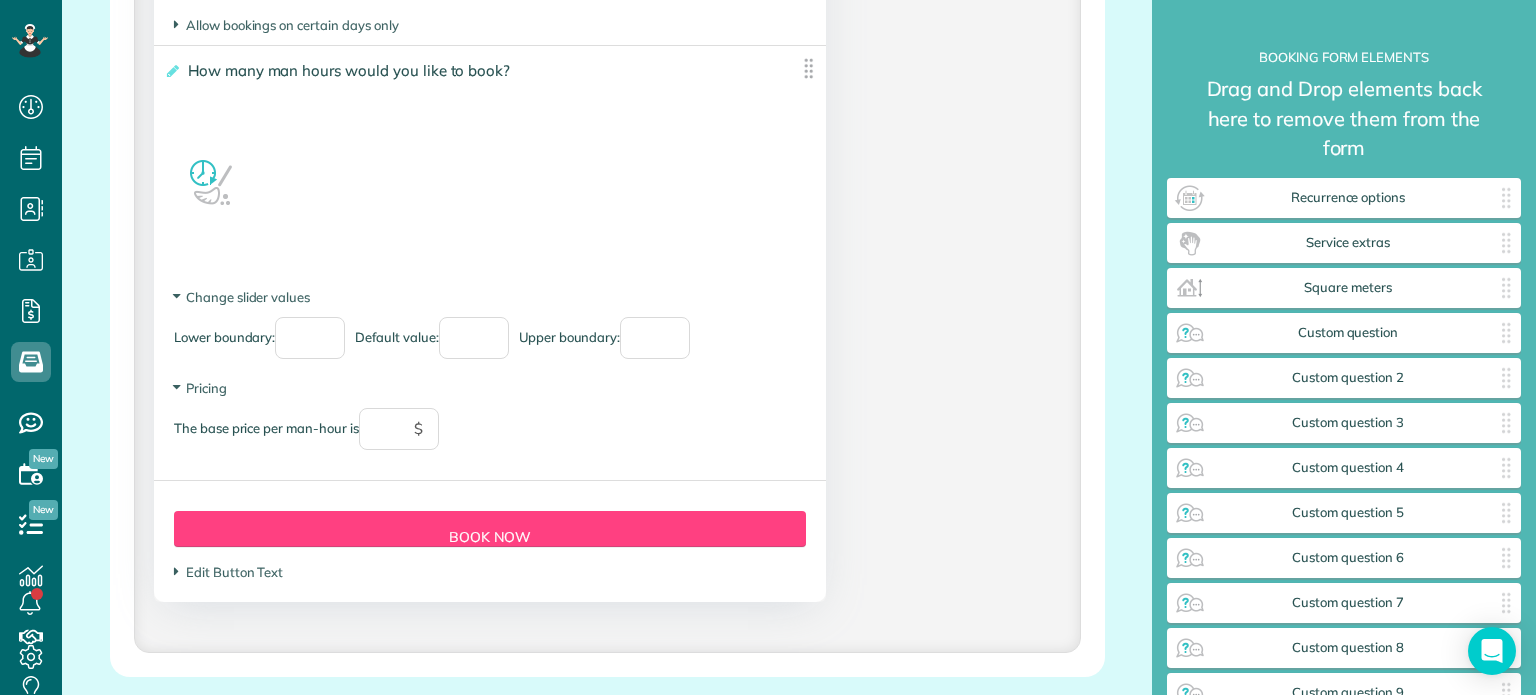 scroll, scrollTop: 2977, scrollLeft: 0, axis: vertical 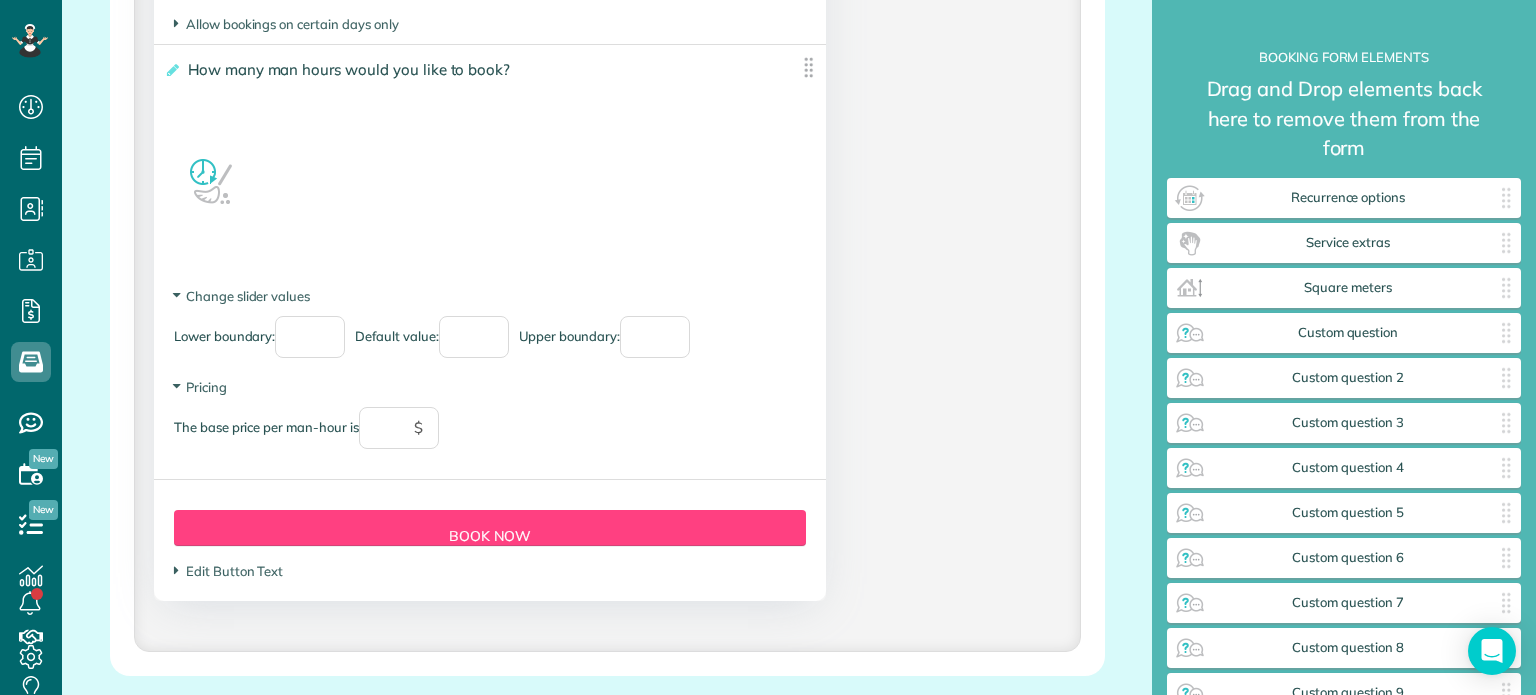 click at bounding box center [808, 67] 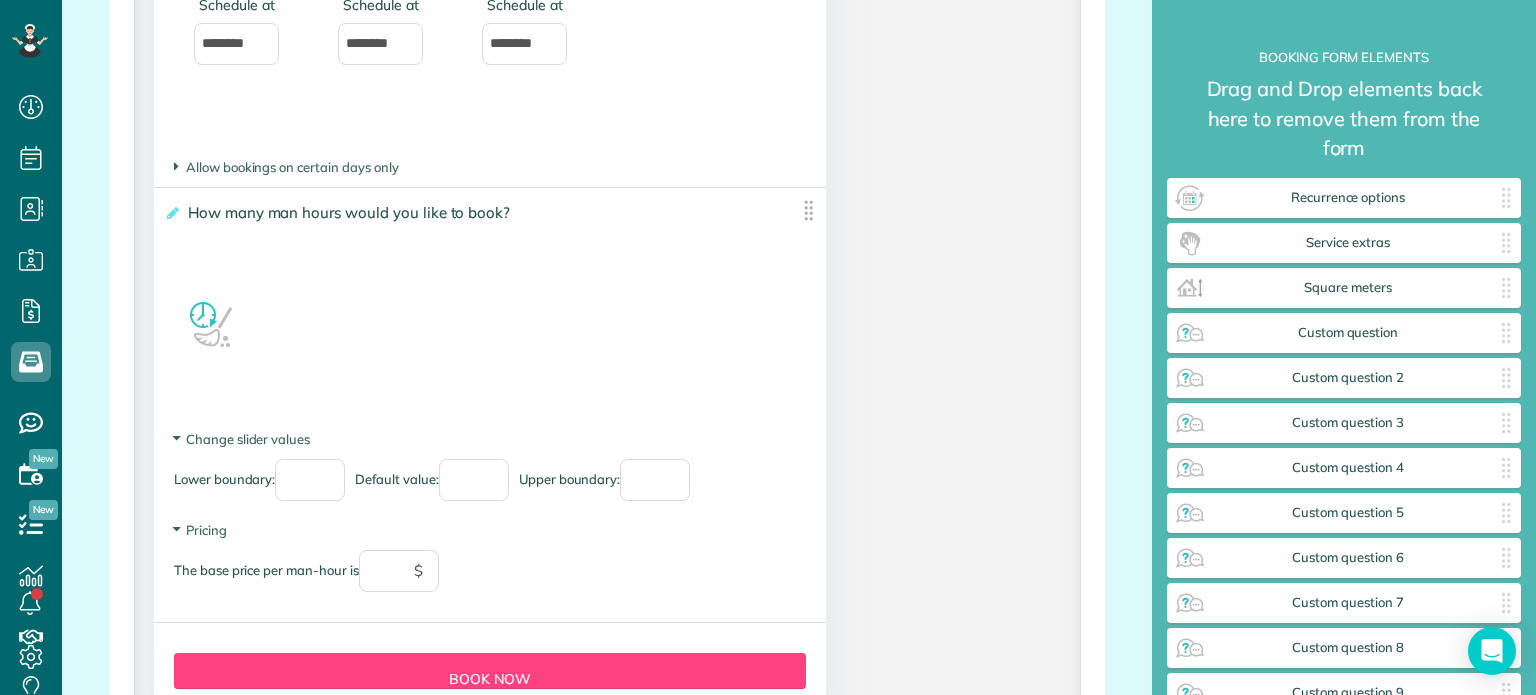 scroll, scrollTop: 2822, scrollLeft: 0, axis: vertical 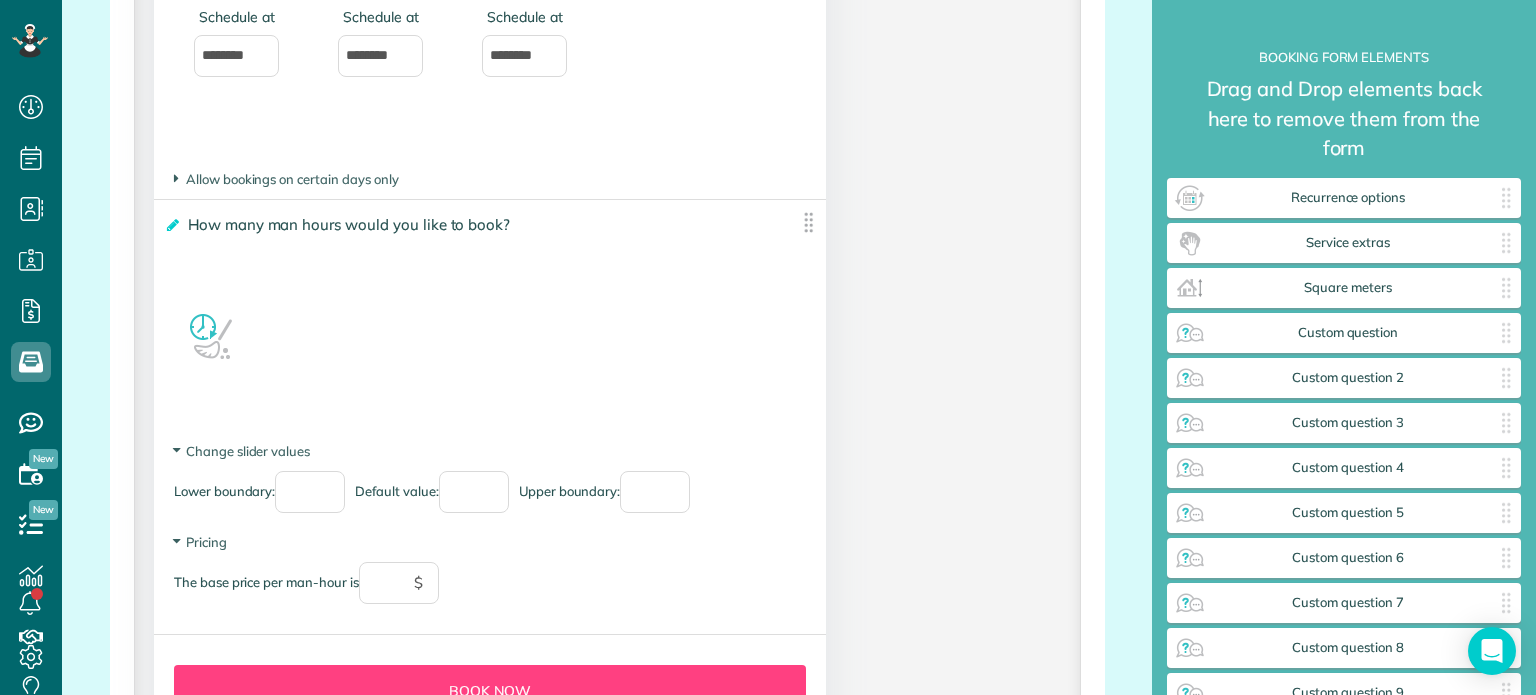 click at bounding box center [171, 225] 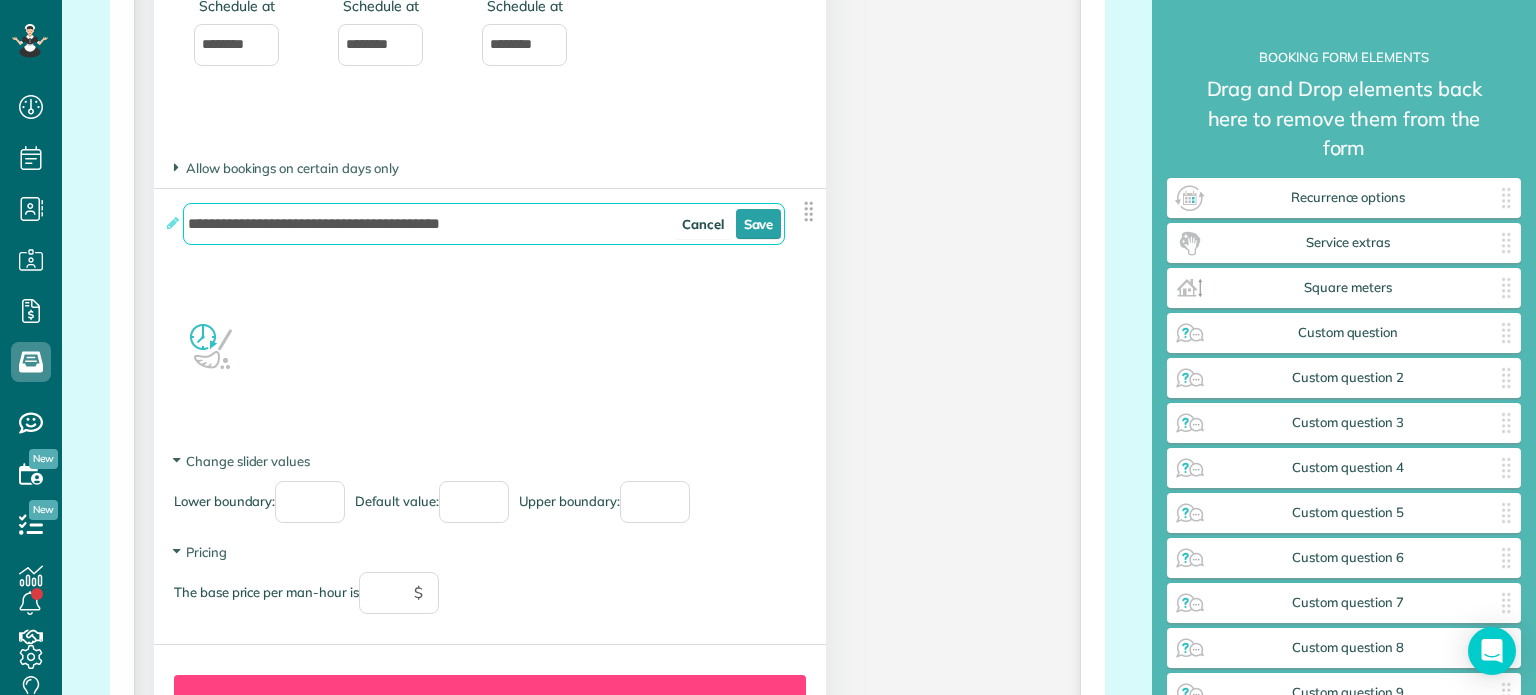scroll, scrollTop: 2888, scrollLeft: 0, axis: vertical 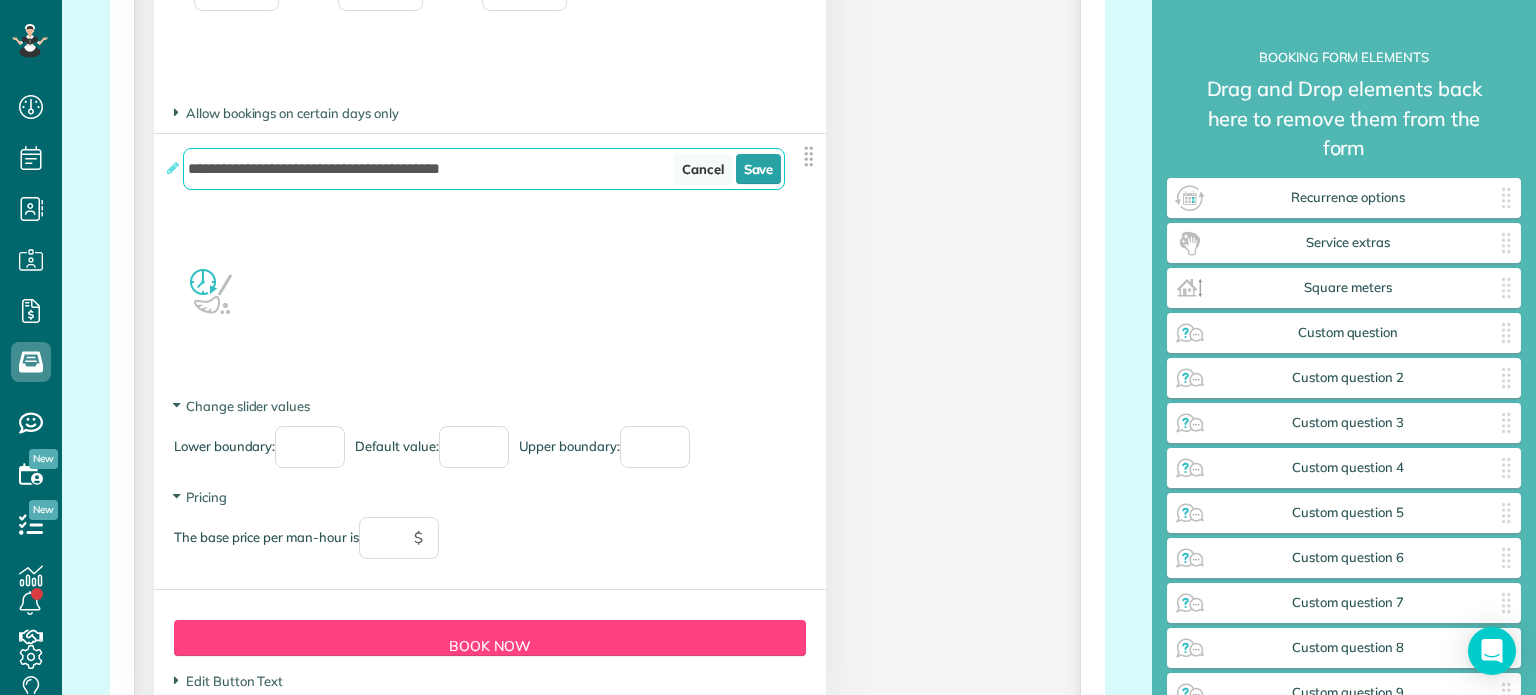 click on "Cancel" at bounding box center [703, 169] 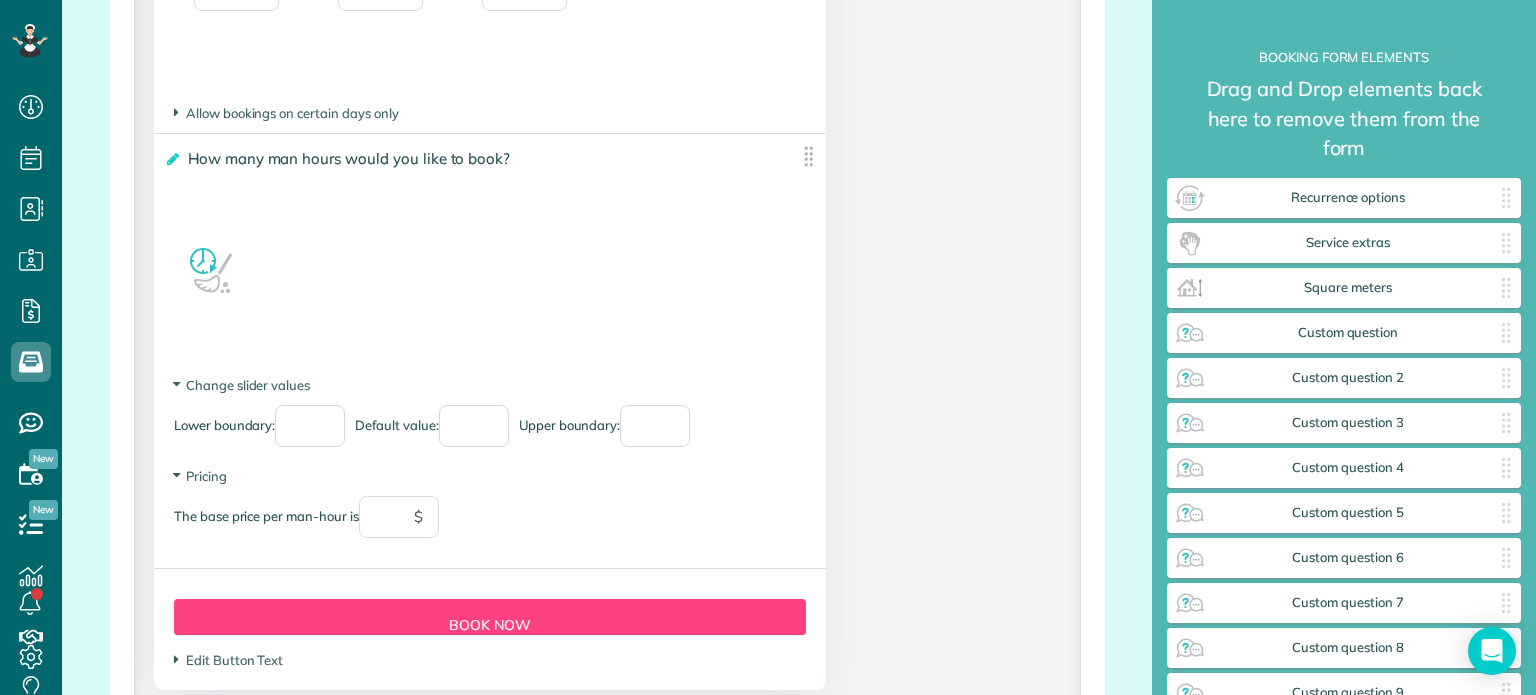 click at bounding box center (171, 159) 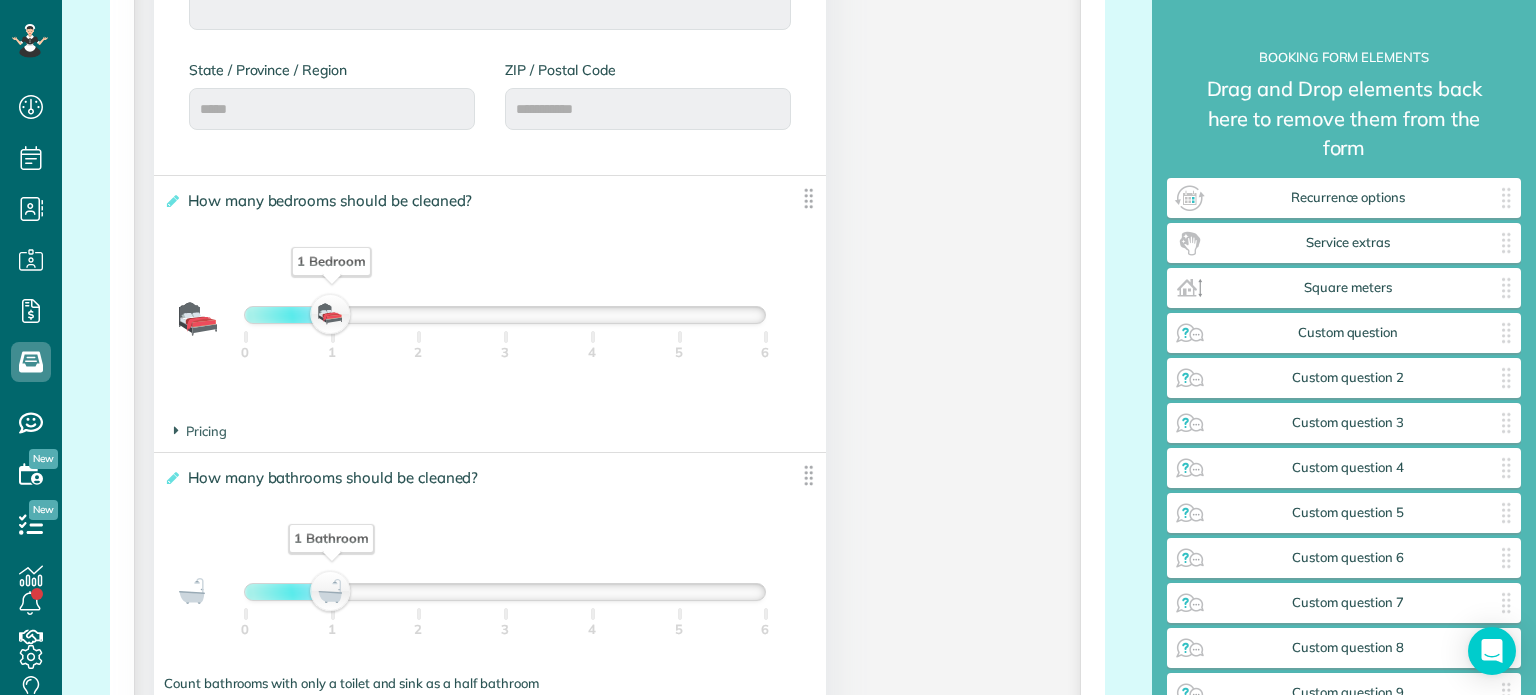 scroll, scrollTop: 1336, scrollLeft: 0, axis: vertical 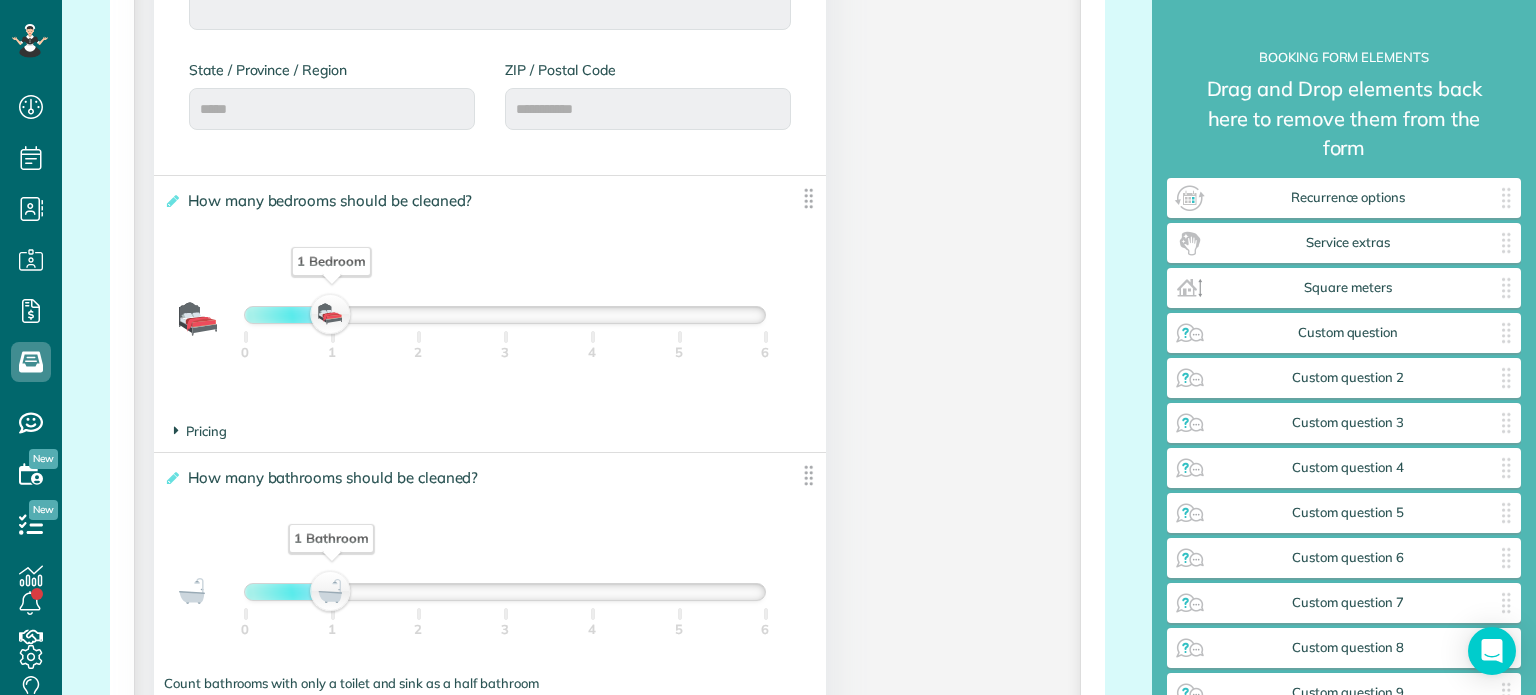 click on "Pricing" at bounding box center (200, 431) 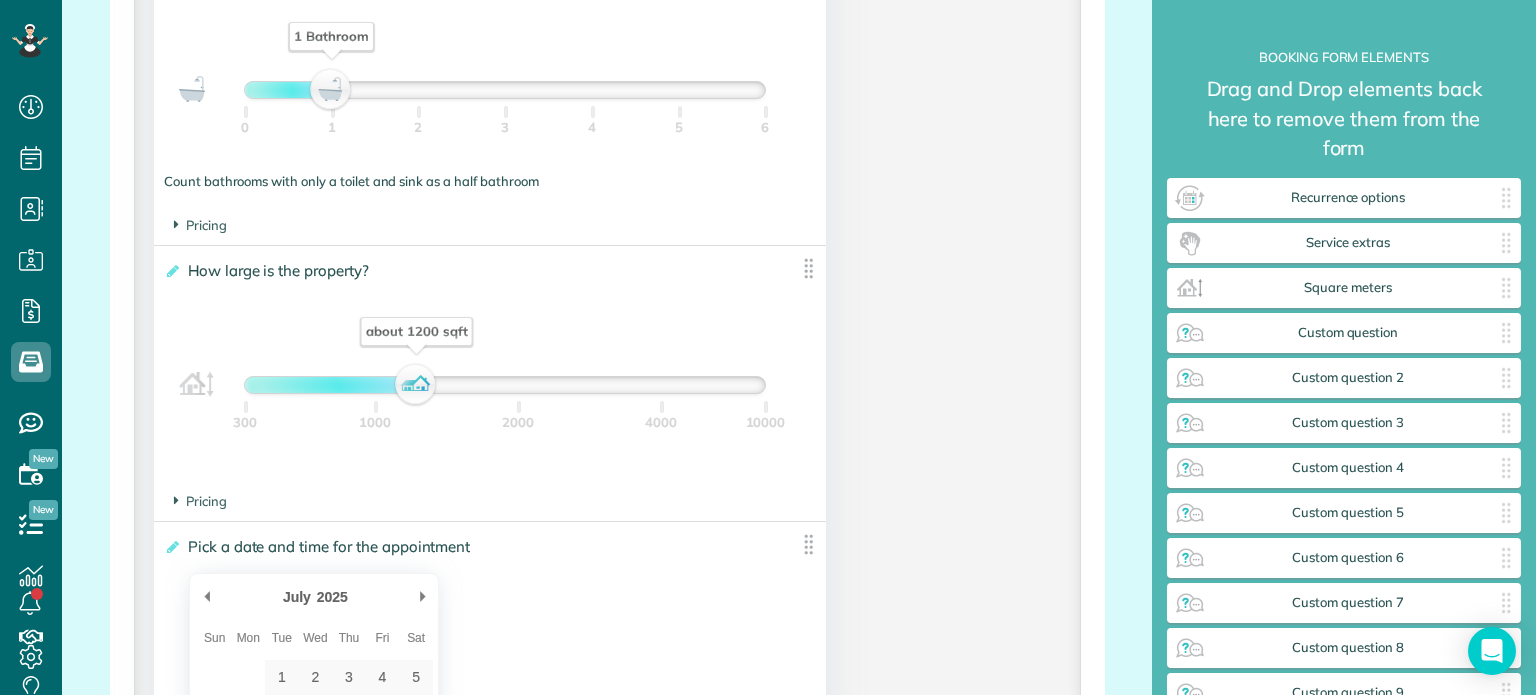 scroll, scrollTop: 1916, scrollLeft: 0, axis: vertical 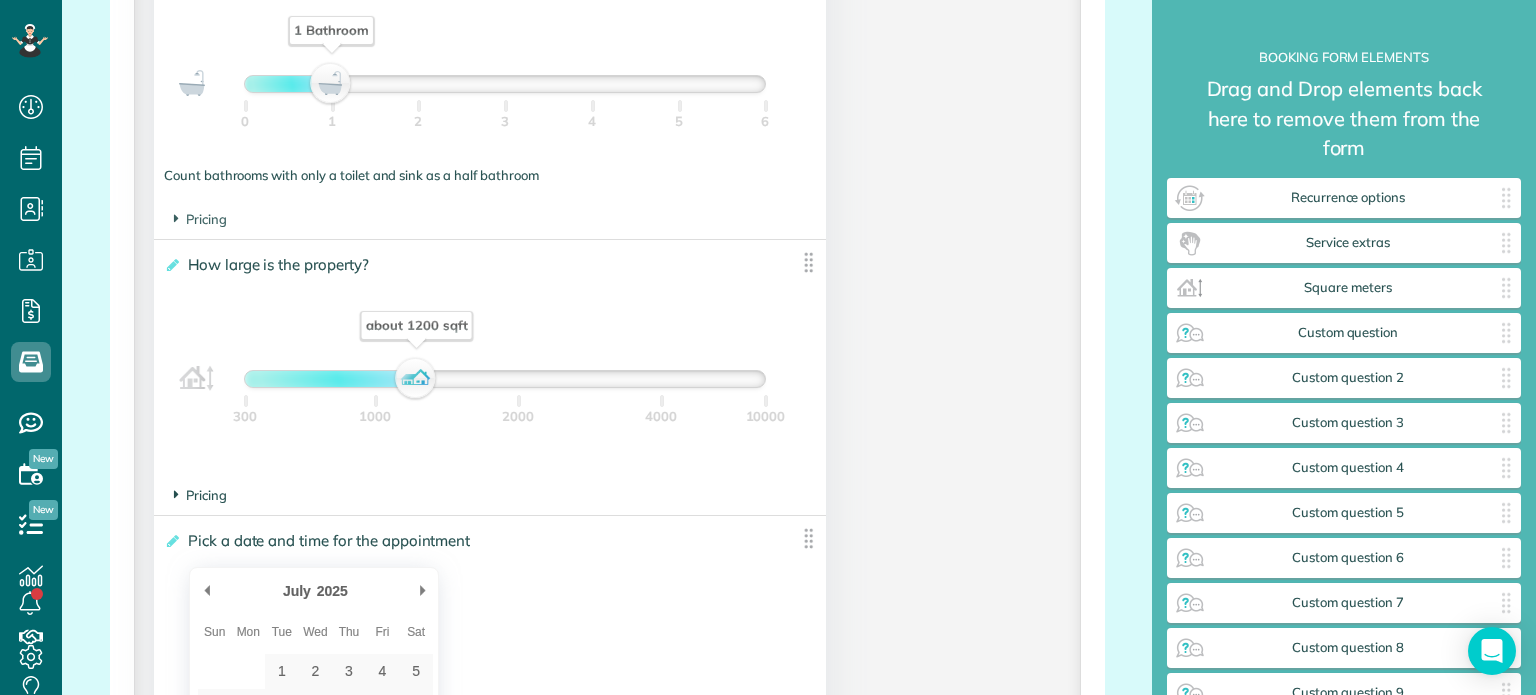 click on "Pricing" at bounding box center [200, 495] 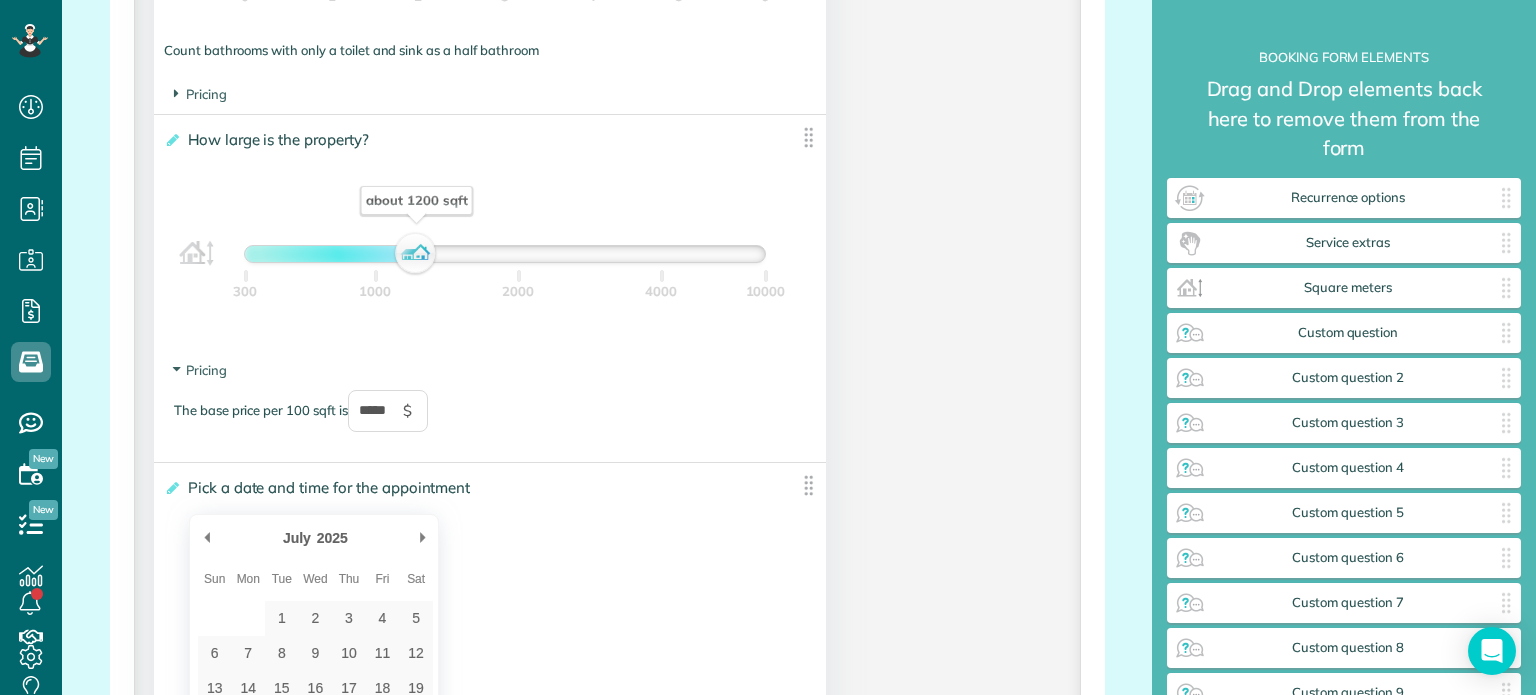 scroll, scrollTop: 2044, scrollLeft: 0, axis: vertical 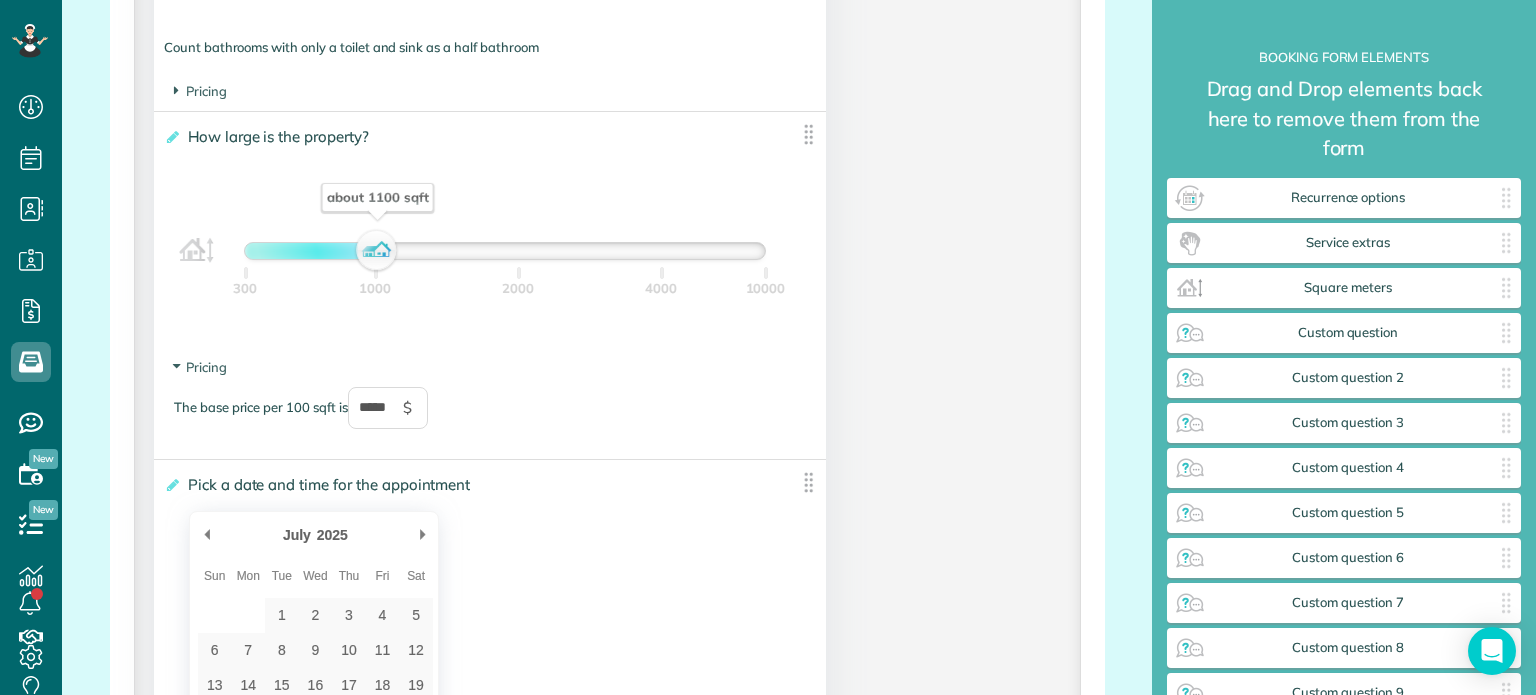 drag, startPoint x: 419, startPoint y: 252, endPoint x: 380, endPoint y: 255, distance: 39.115215 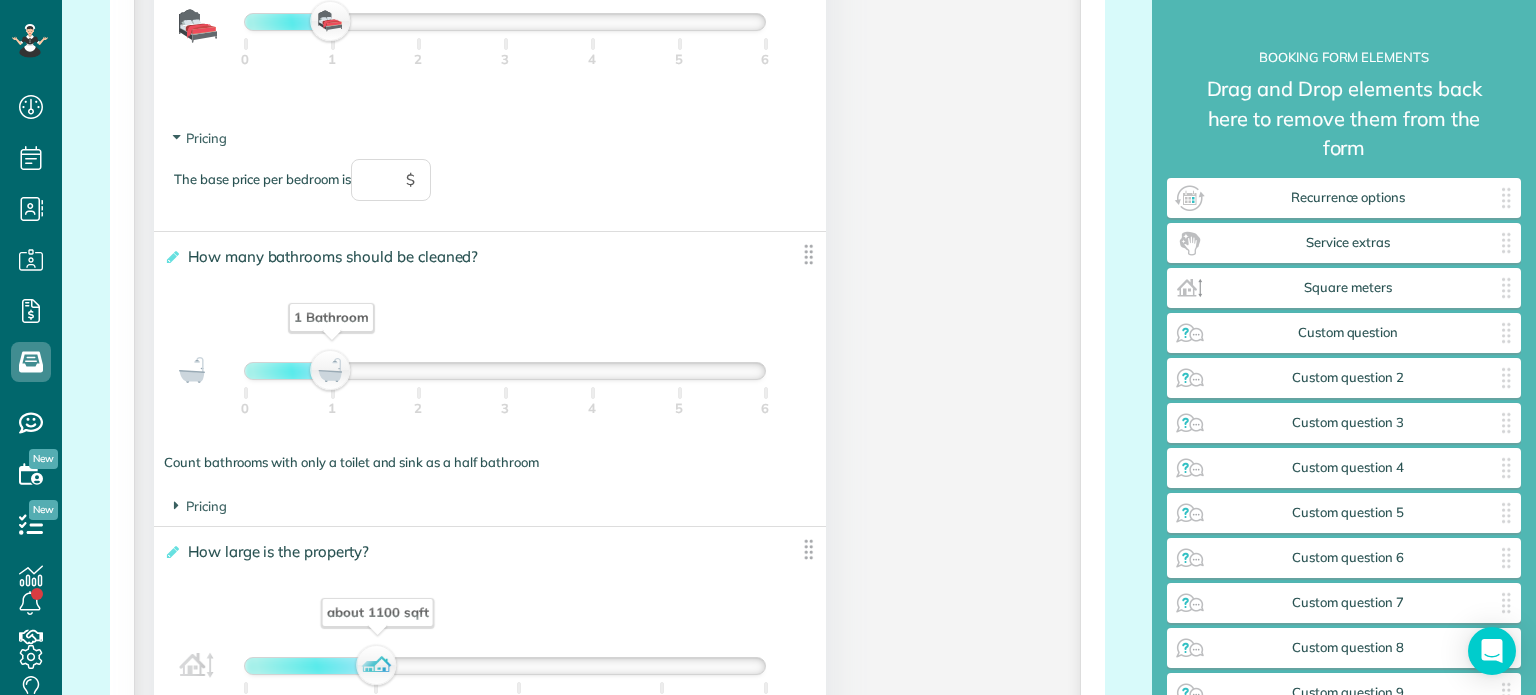 scroll, scrollTop: 1628, scrollLeft: 0, axis: vertical 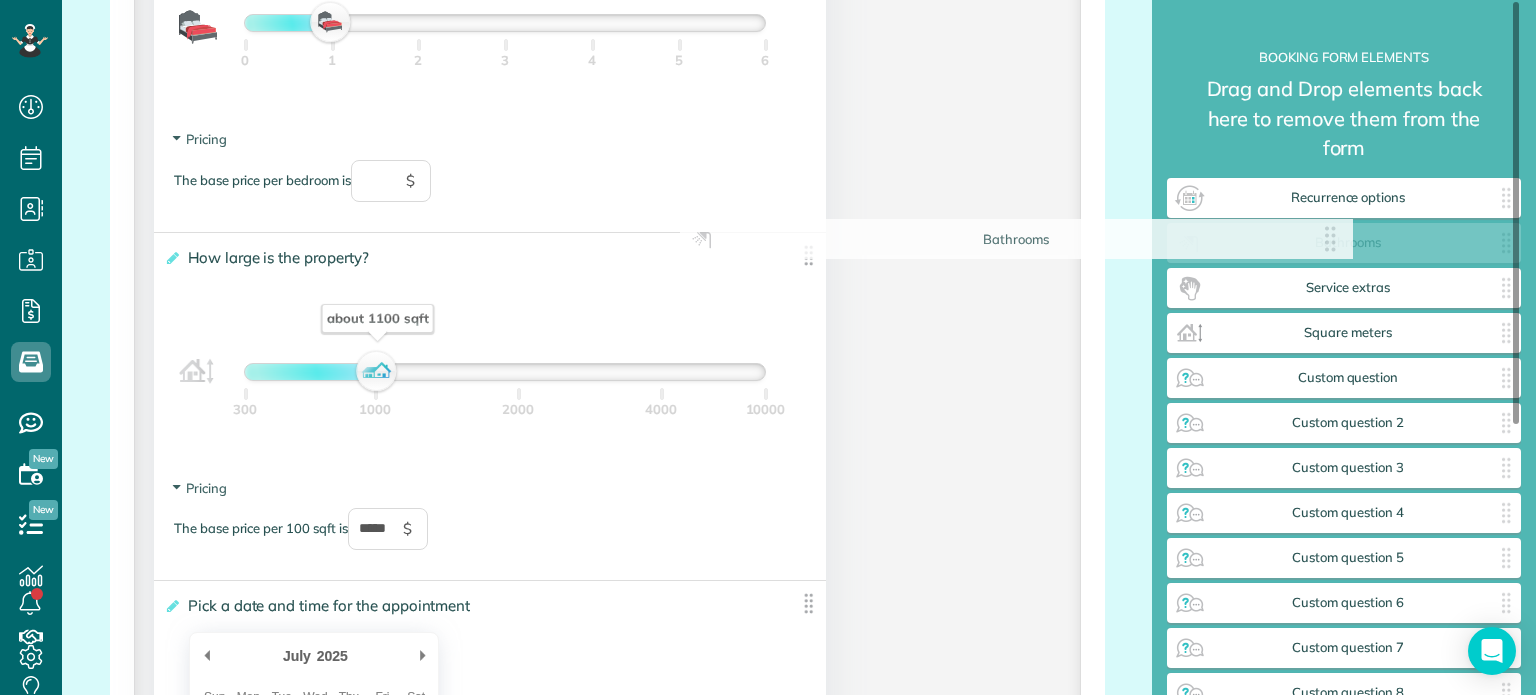 drag, startPoint x: 807, startPoint y: 255, endPoint x: 1357, endPoint y: 237, distance: 550.2945 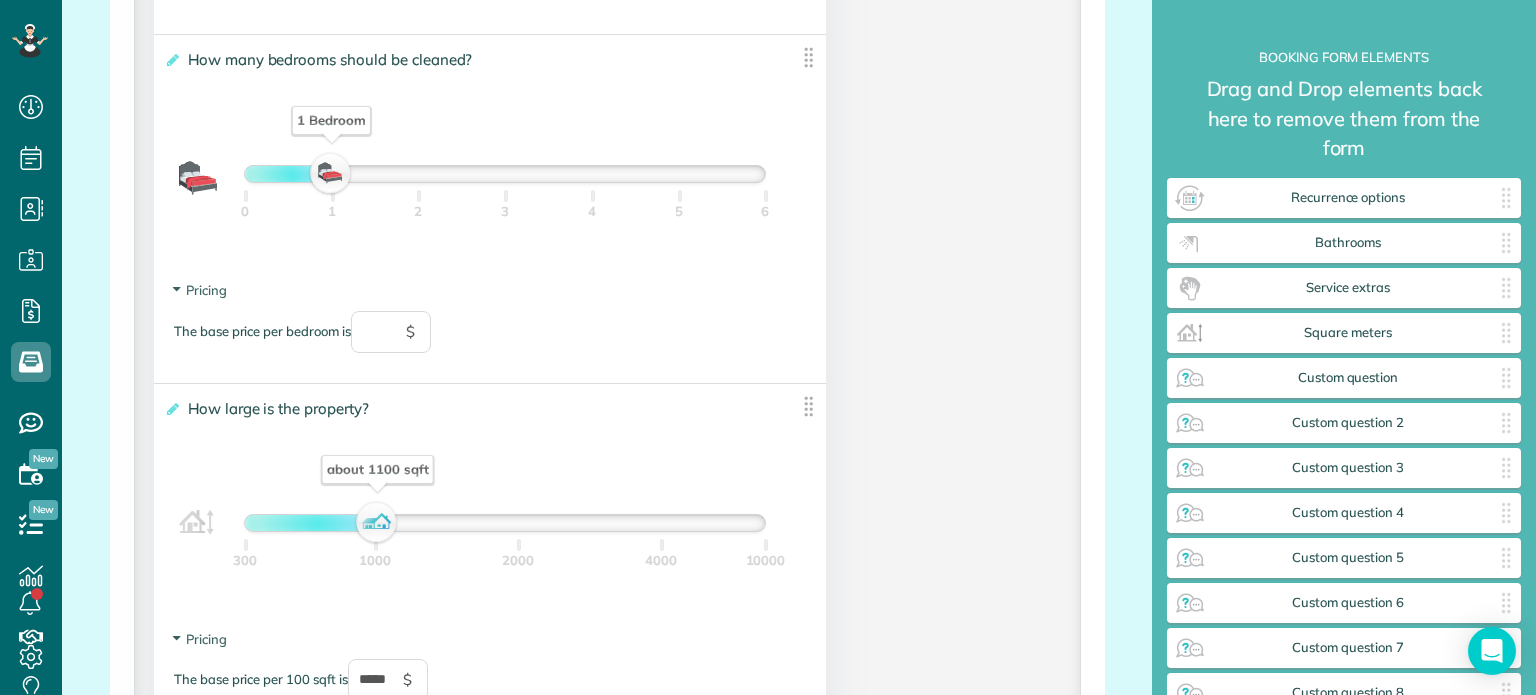 scroll, scrollTop: 1474, scrollLeft: 0, axis: vertical 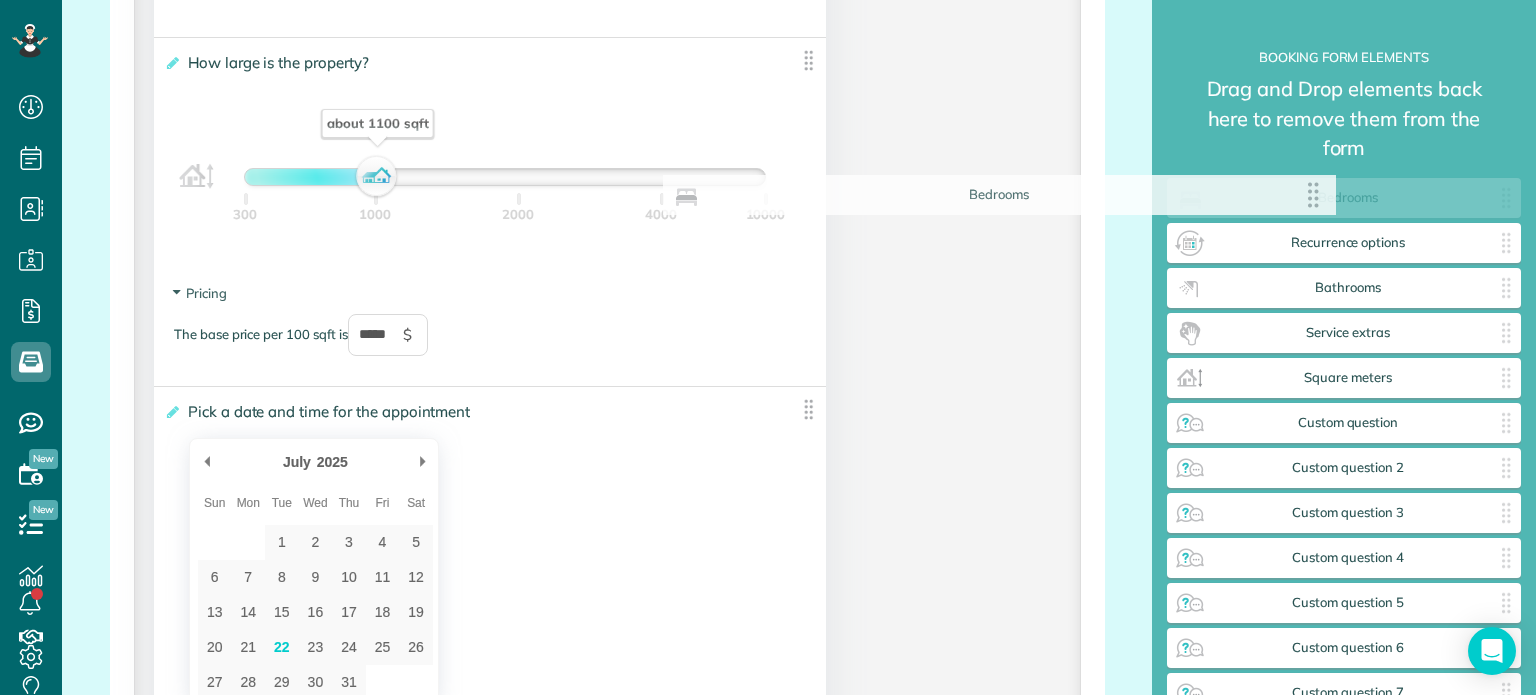 drag, startPoint x: 809, startPoint y: 61, endPoint x: 1319, endPoint y: 198, distance: 528.0805 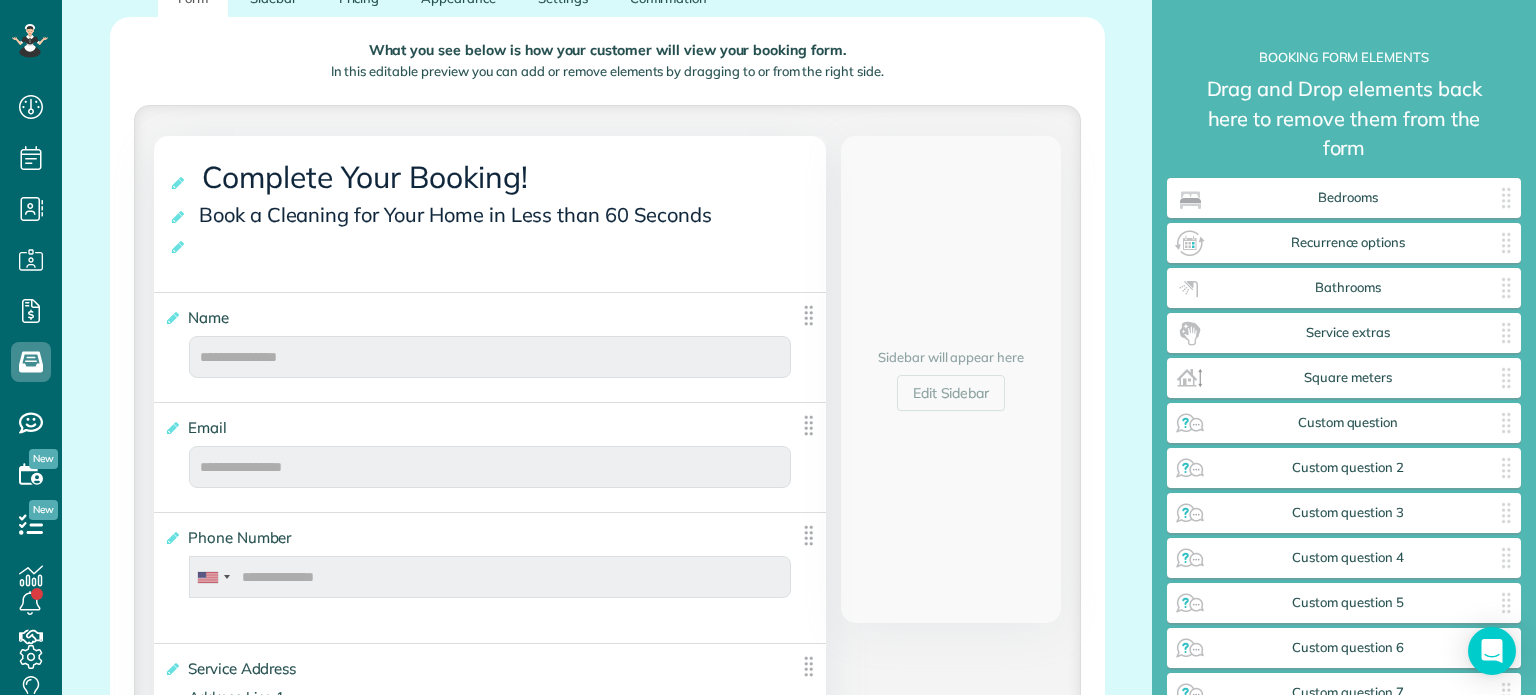 scroll, scrollTop: 0, scrollLeft: 0, axis: both 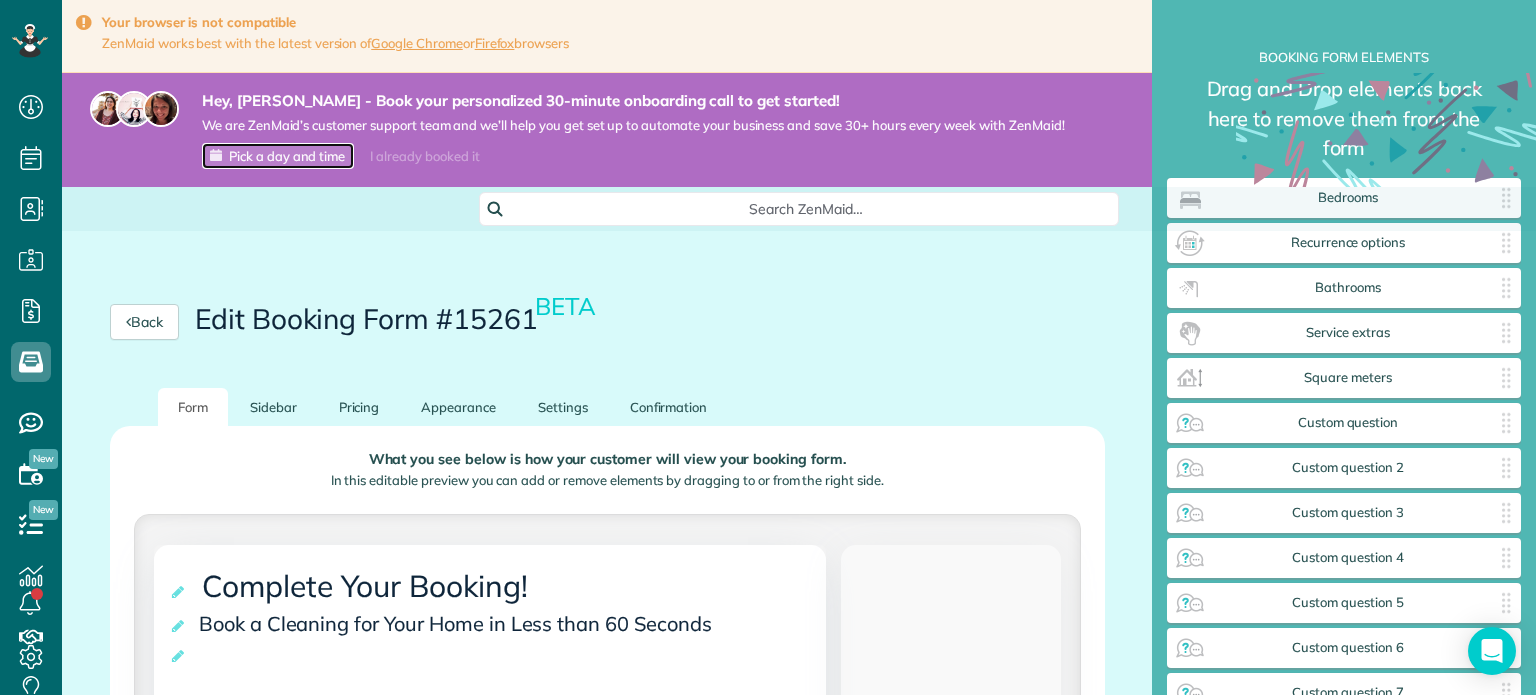click on "Pick a day and time" at bounding box center [287, 156] 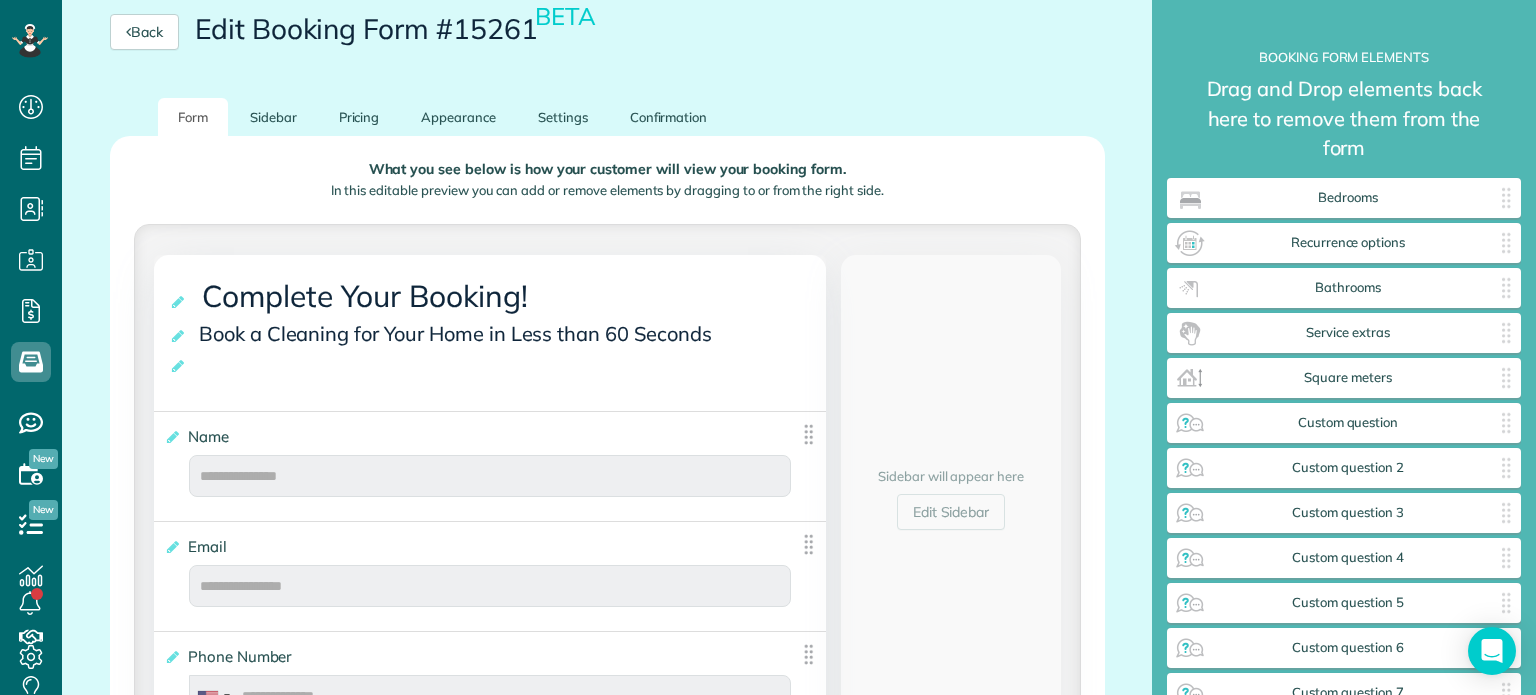 scroll, scrollTop: 289, scrollLeft: 0, axis: vertical 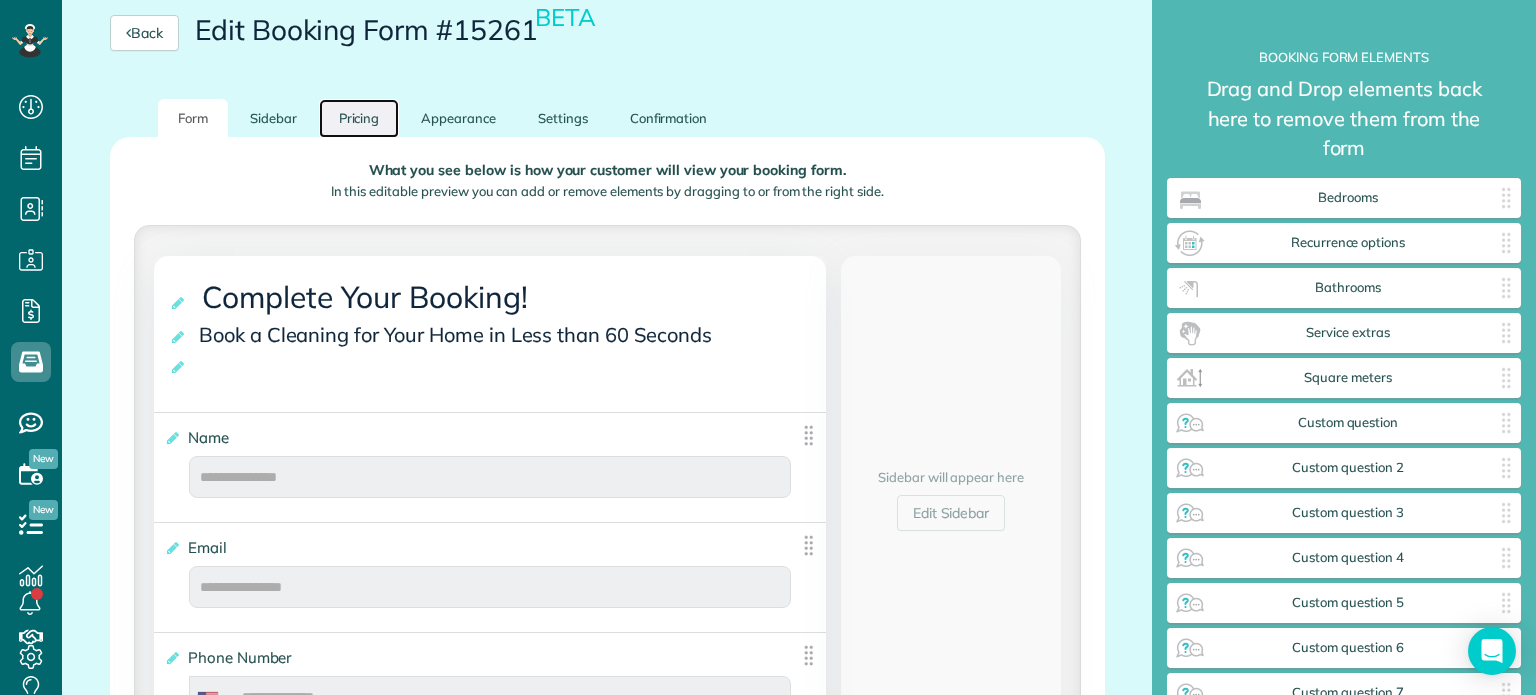 click on "Pricing" at bounding box center (359, 118) 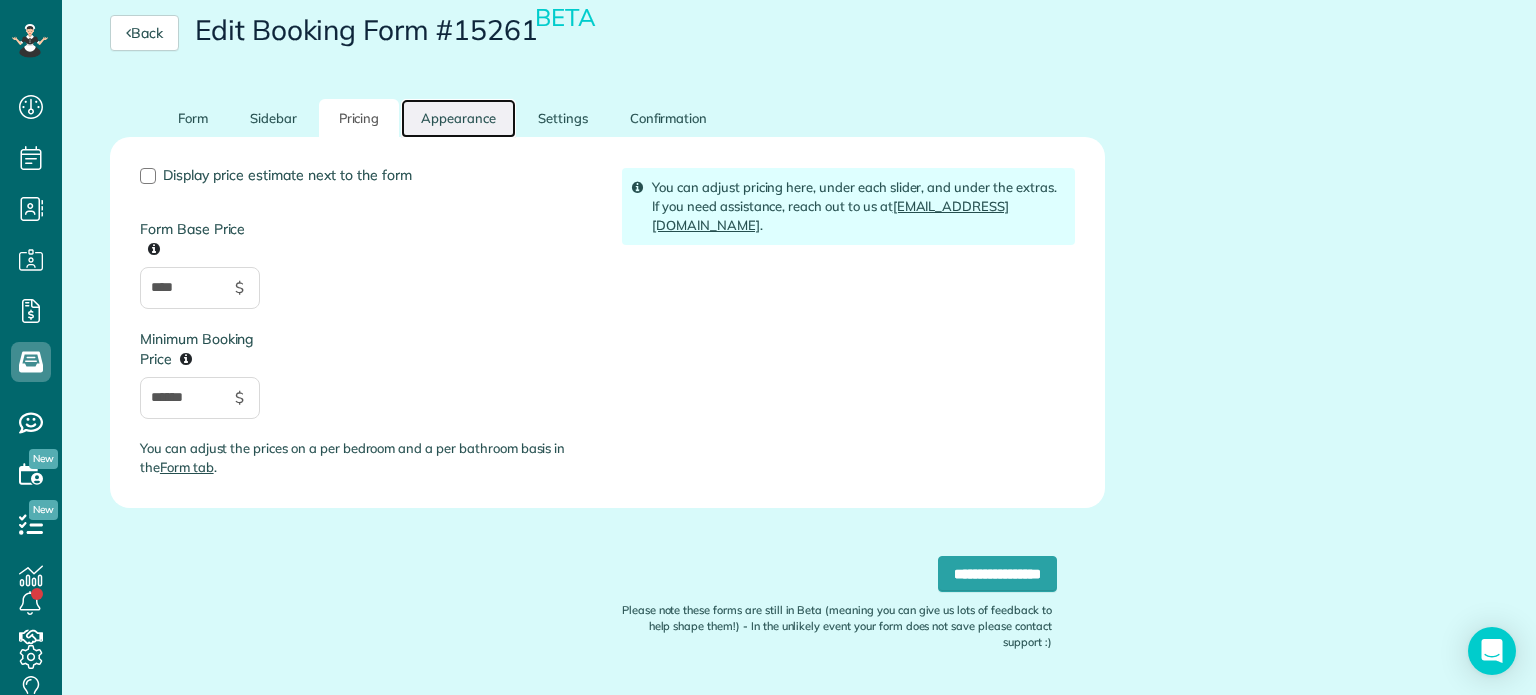 click on "Appearance" at bounding box center [458, 118] 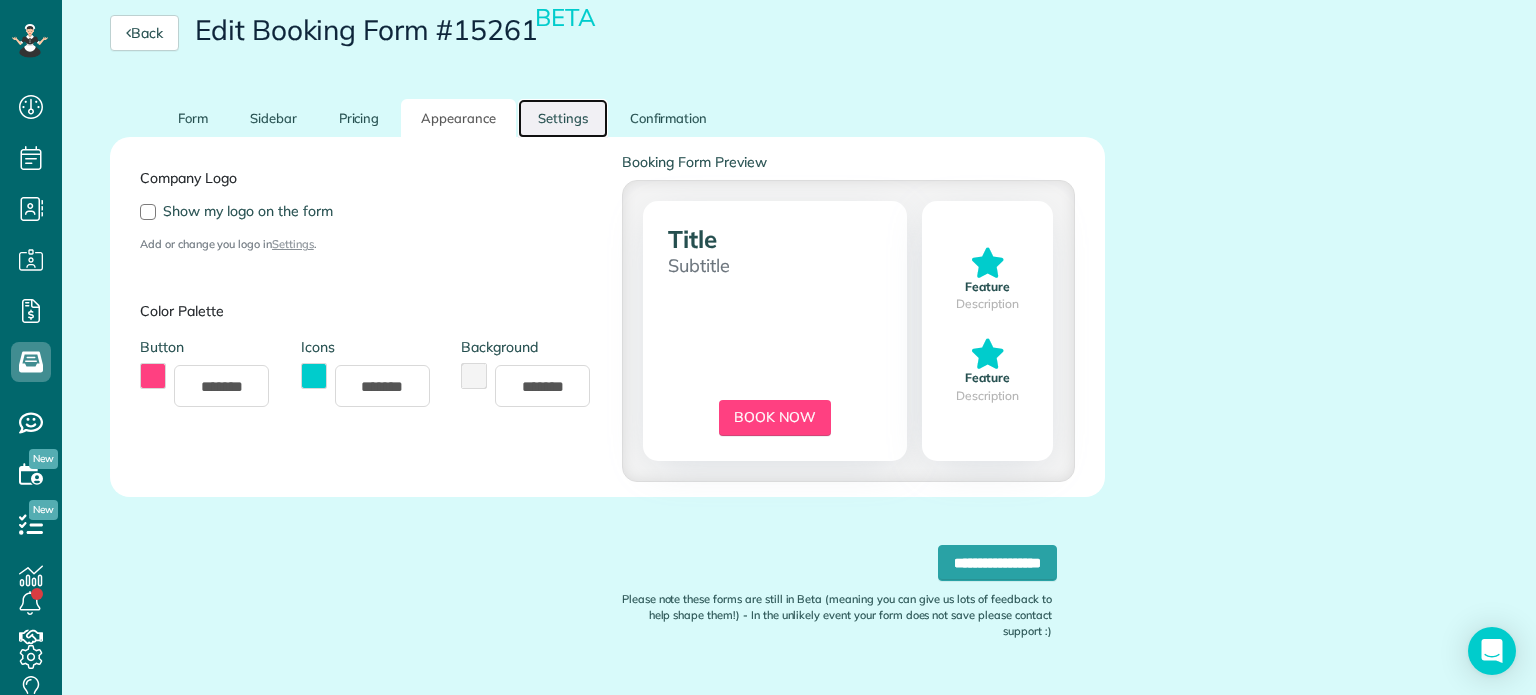 click on "Settings" at bounding box center [563, 118] 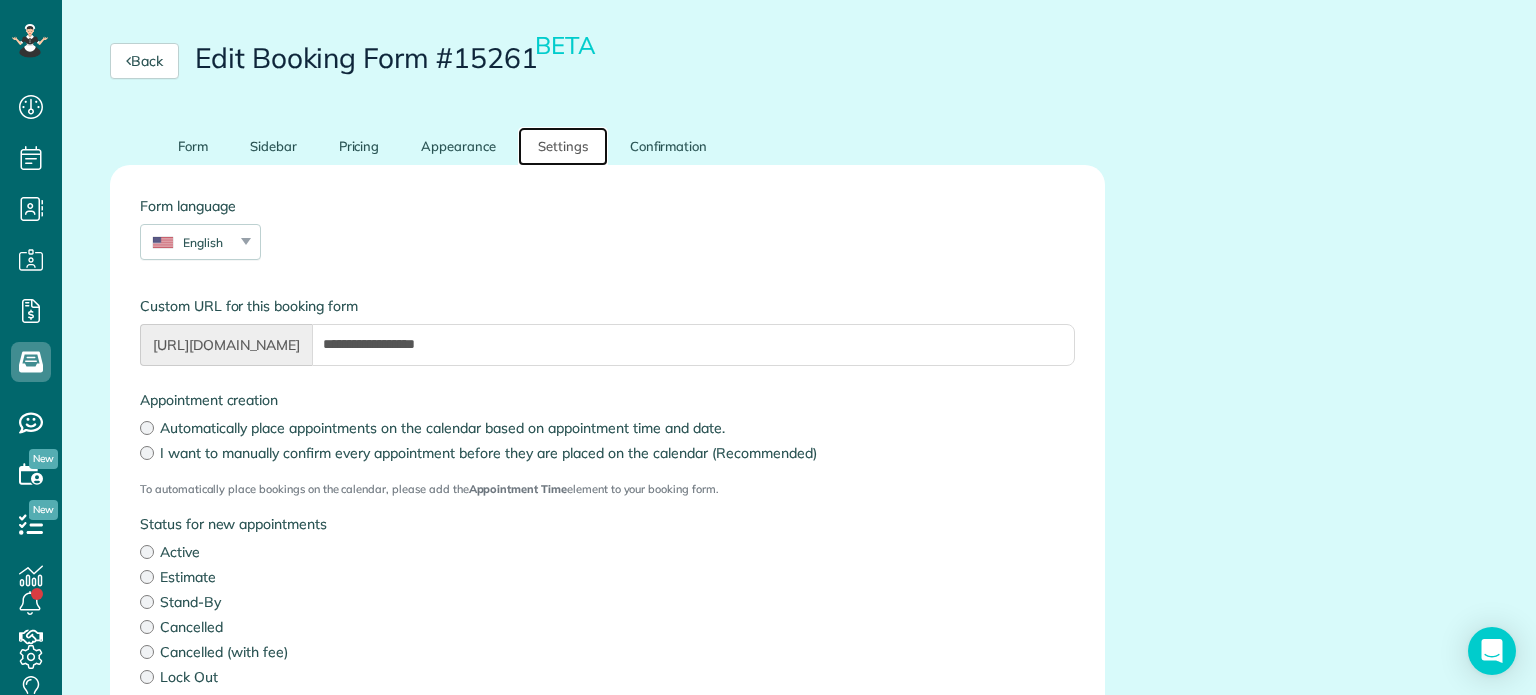 scroll, scrollTop: 259, scrollLeft: 0, axis: vertical 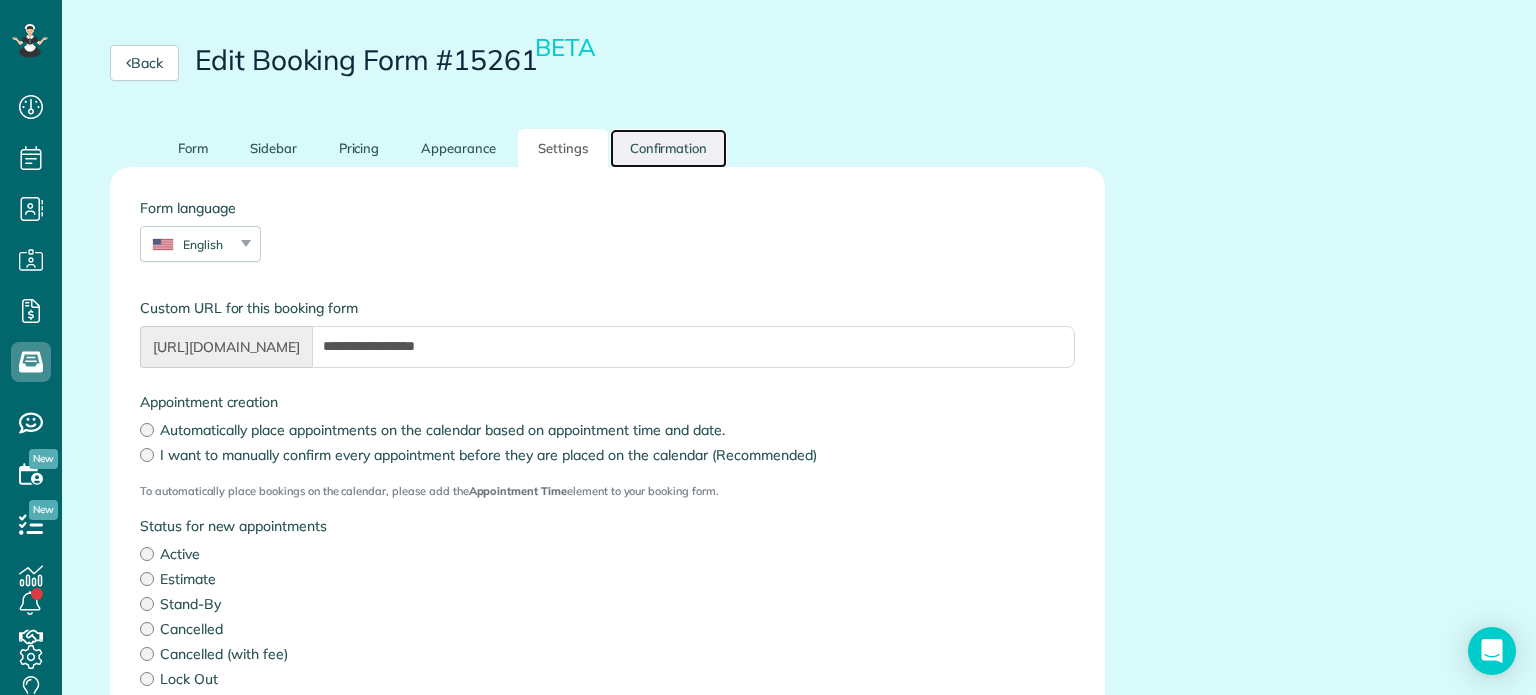 click on "Confirmation" at bounding box center (669, 148) 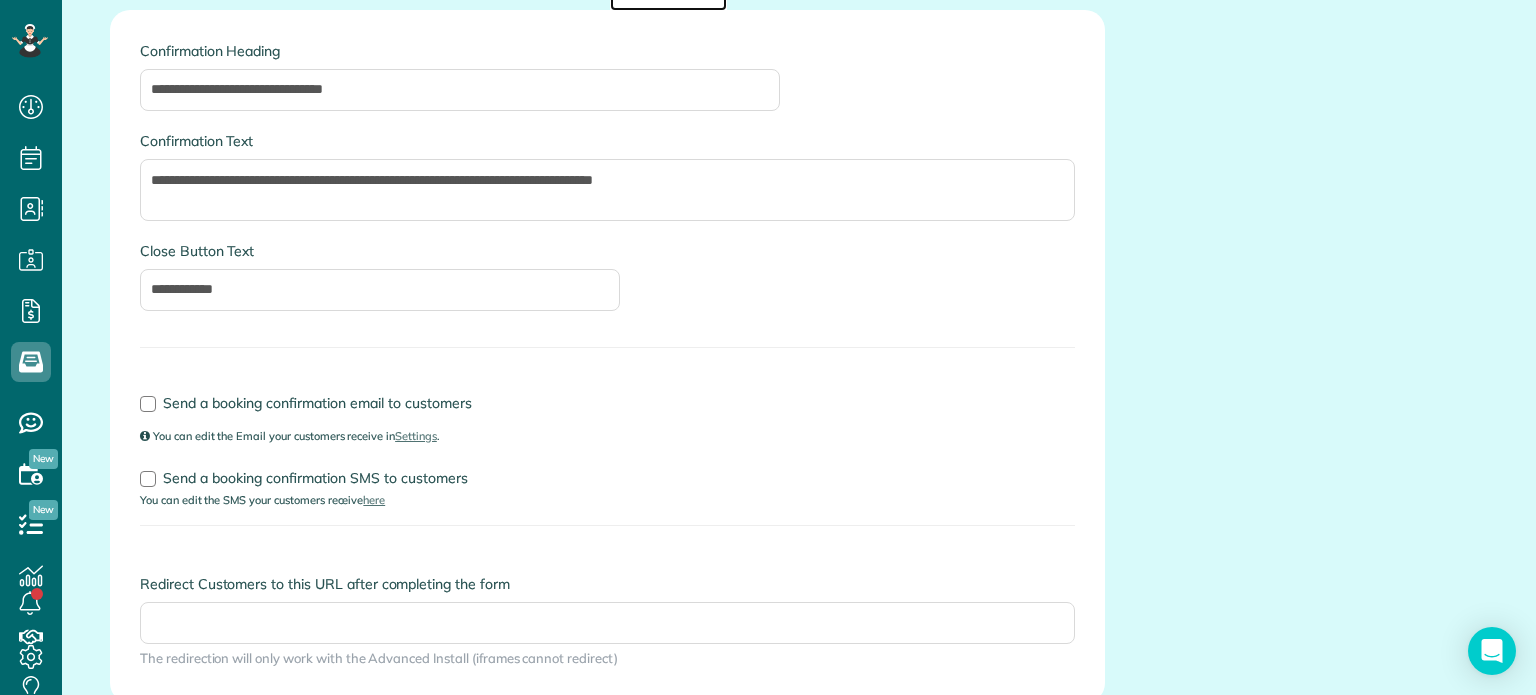scroll, scrollTop: 420, scrollLeft: 0, axis: vertical 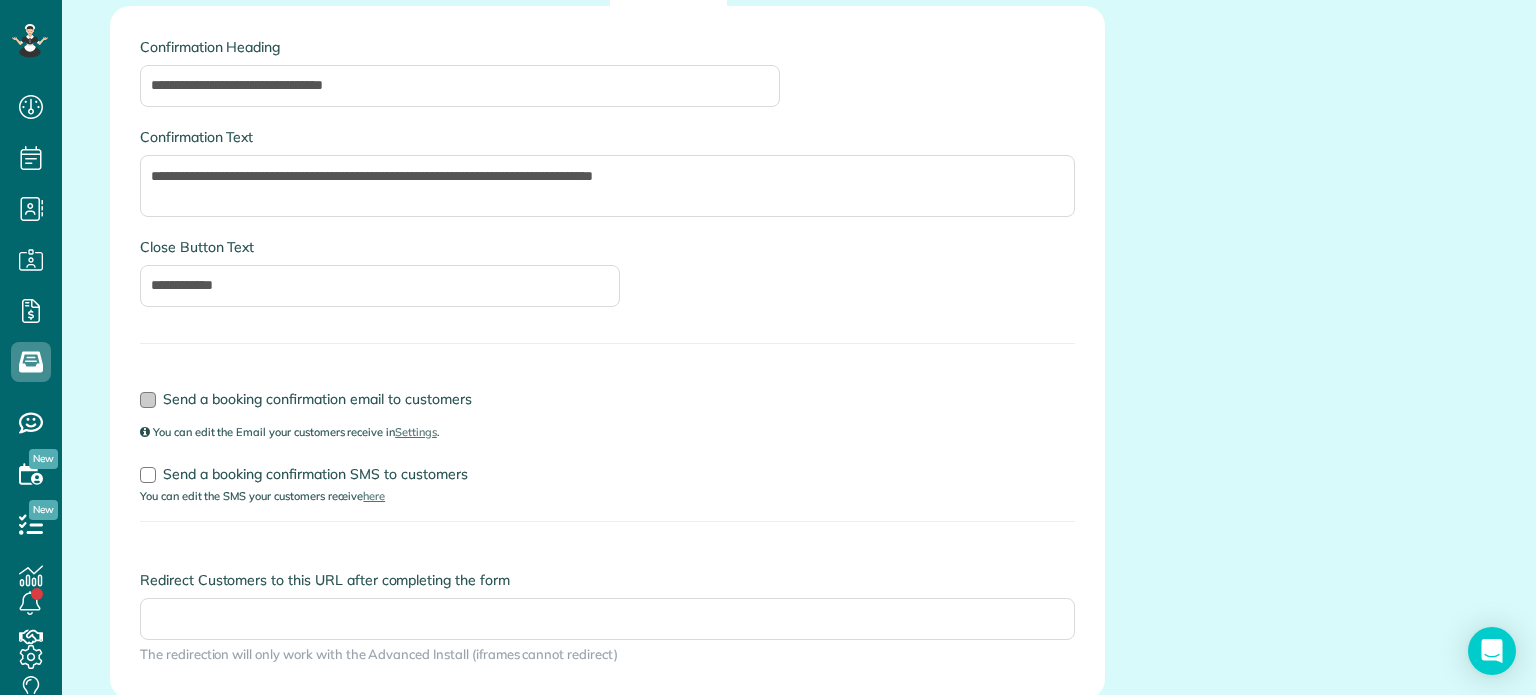 click at bounding box center [148, 400] 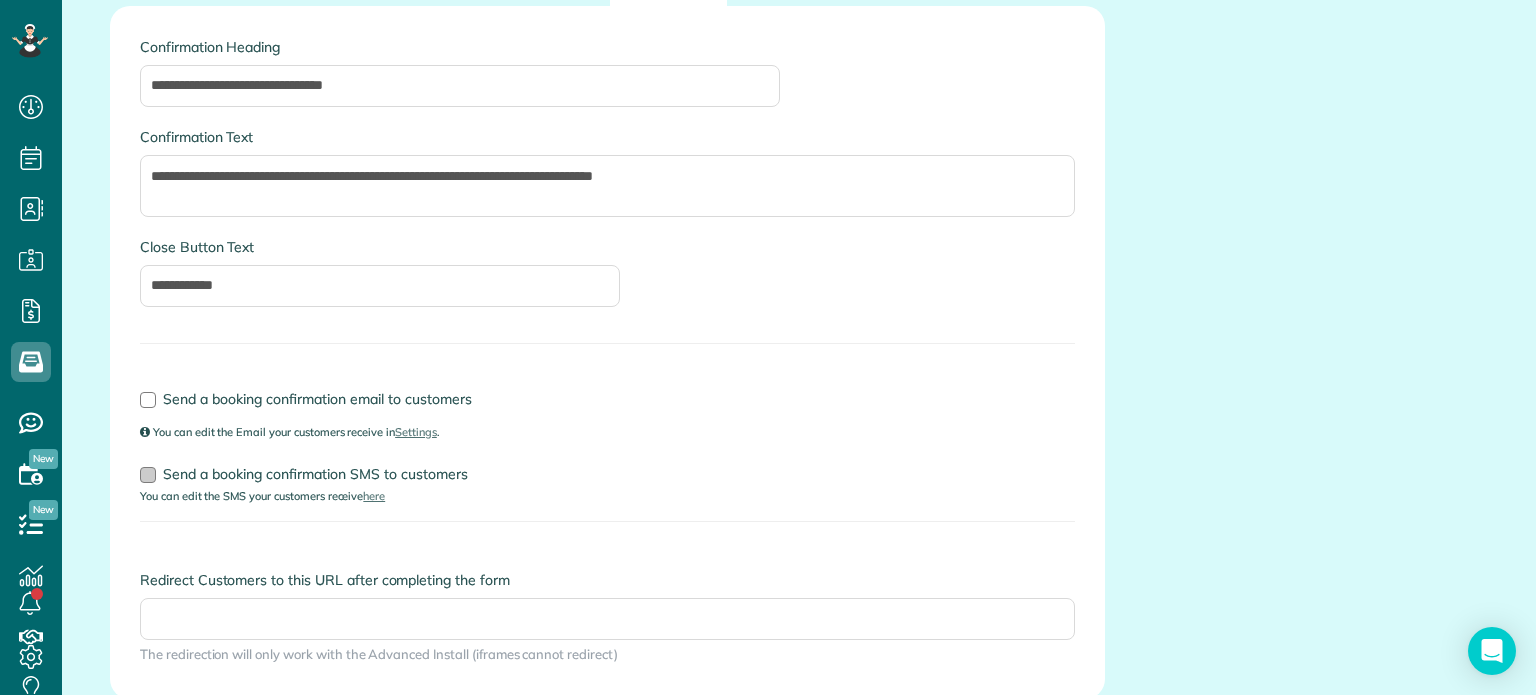 click at bounding box center (148, 475) 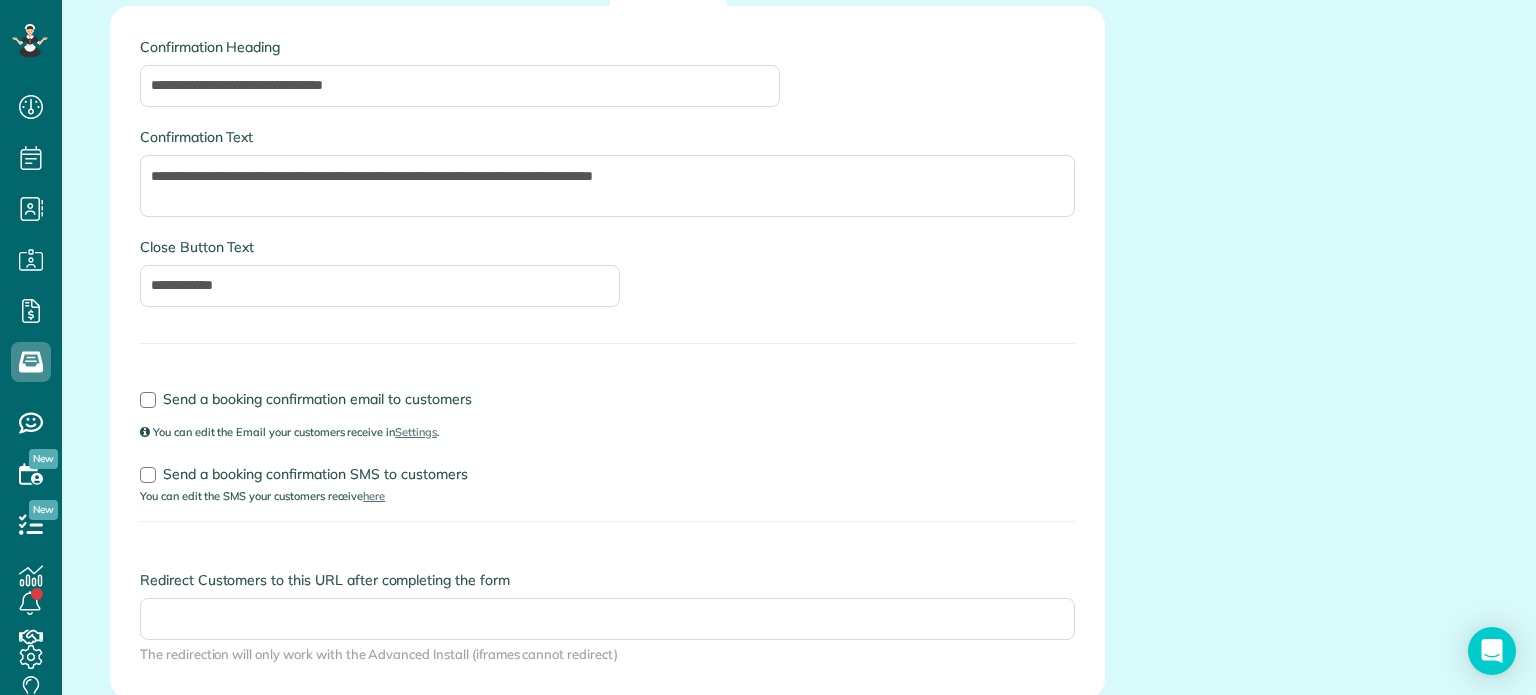 click on "Send a booking confirmation email to customers
You can edit the Email your customers receive in  Settings ." at bounding box center [607, 384] 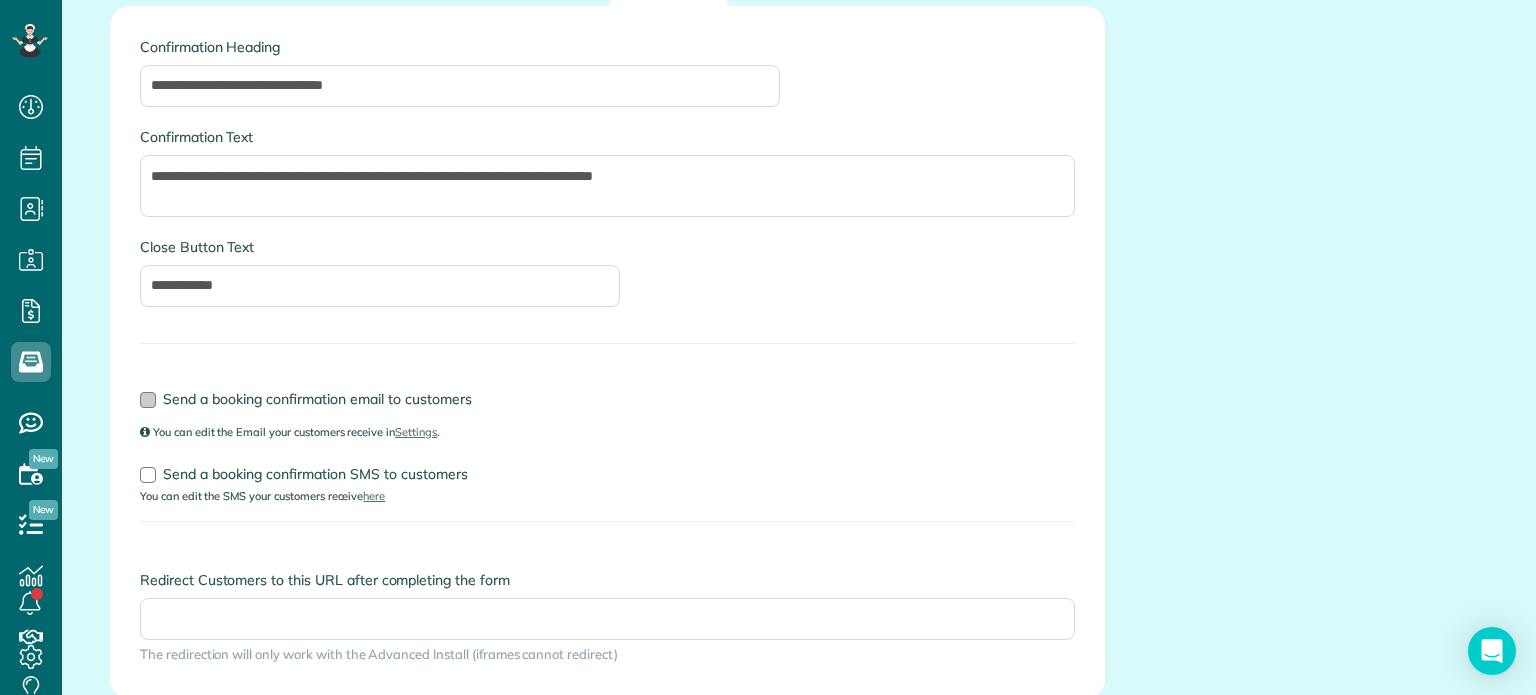 click at bounding box center [148, 400] 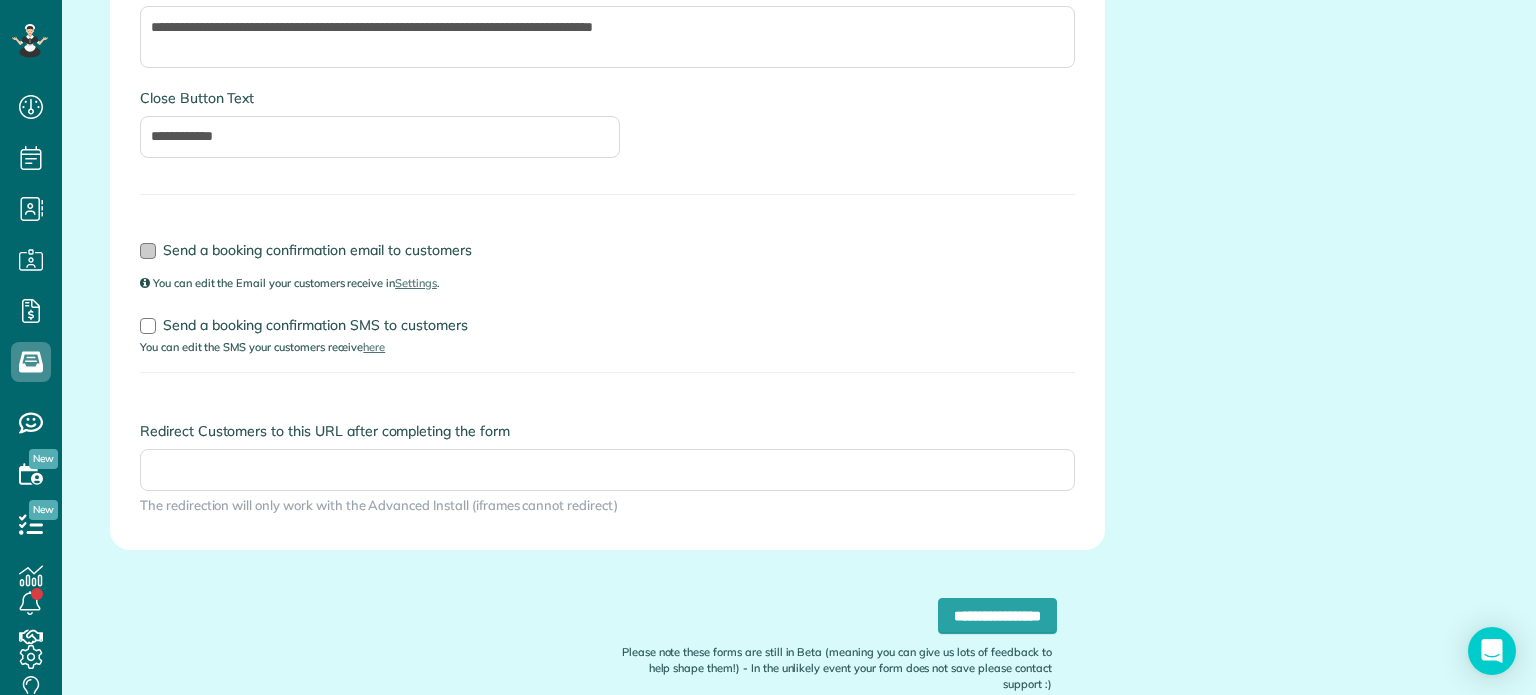 scroll, scrollTop: 593, scrollLeft: 0, axis: vertical 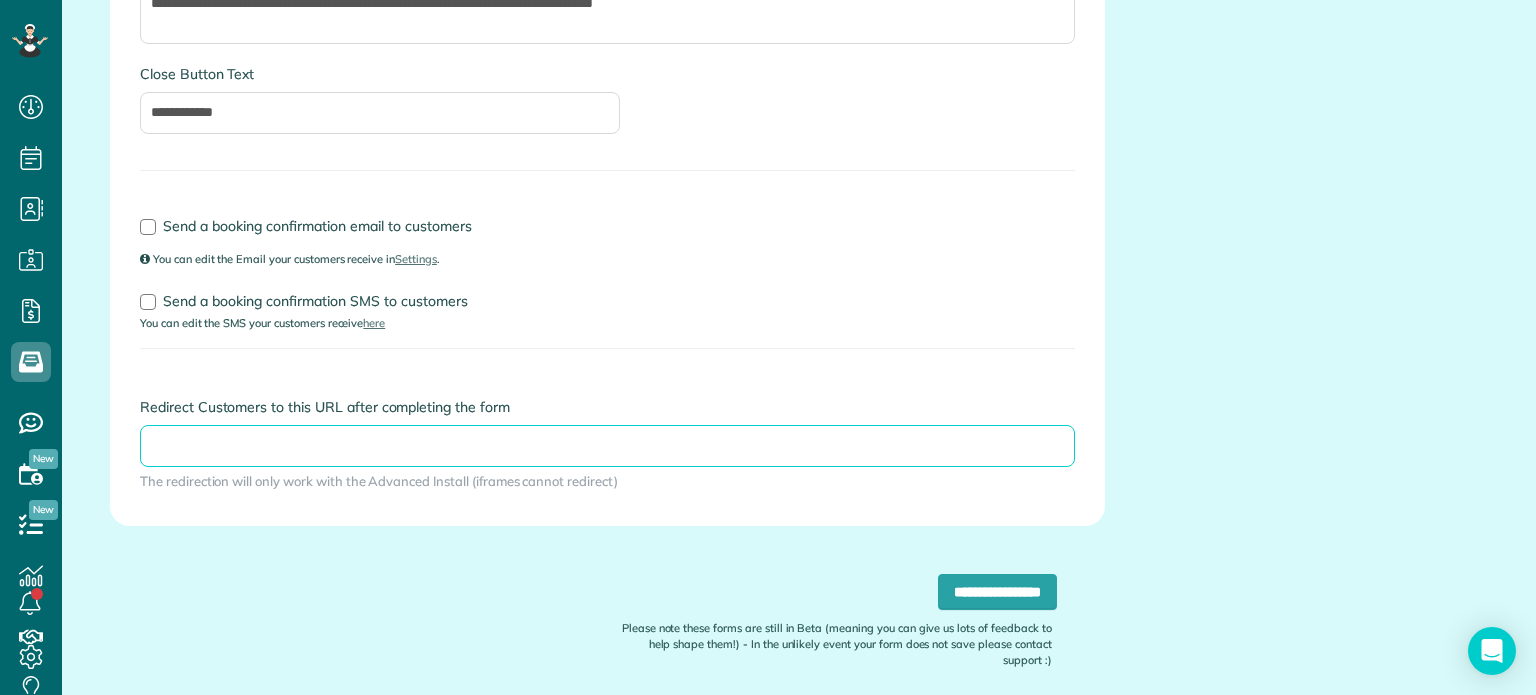 click on "Redirect Customers to this URL after completing the form" at bounding box center (607, 446) 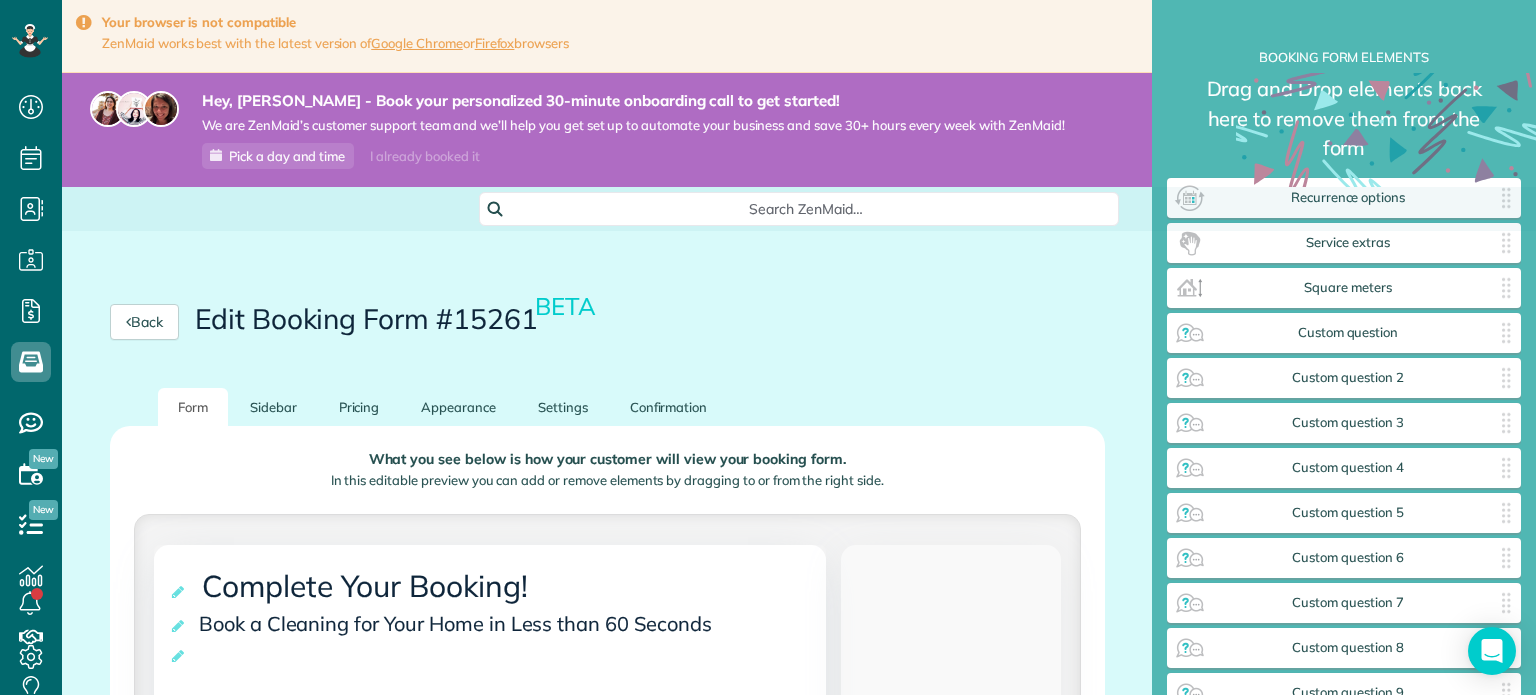 scroll, scrollTop: 0, scrollLeft: 0, axis: both 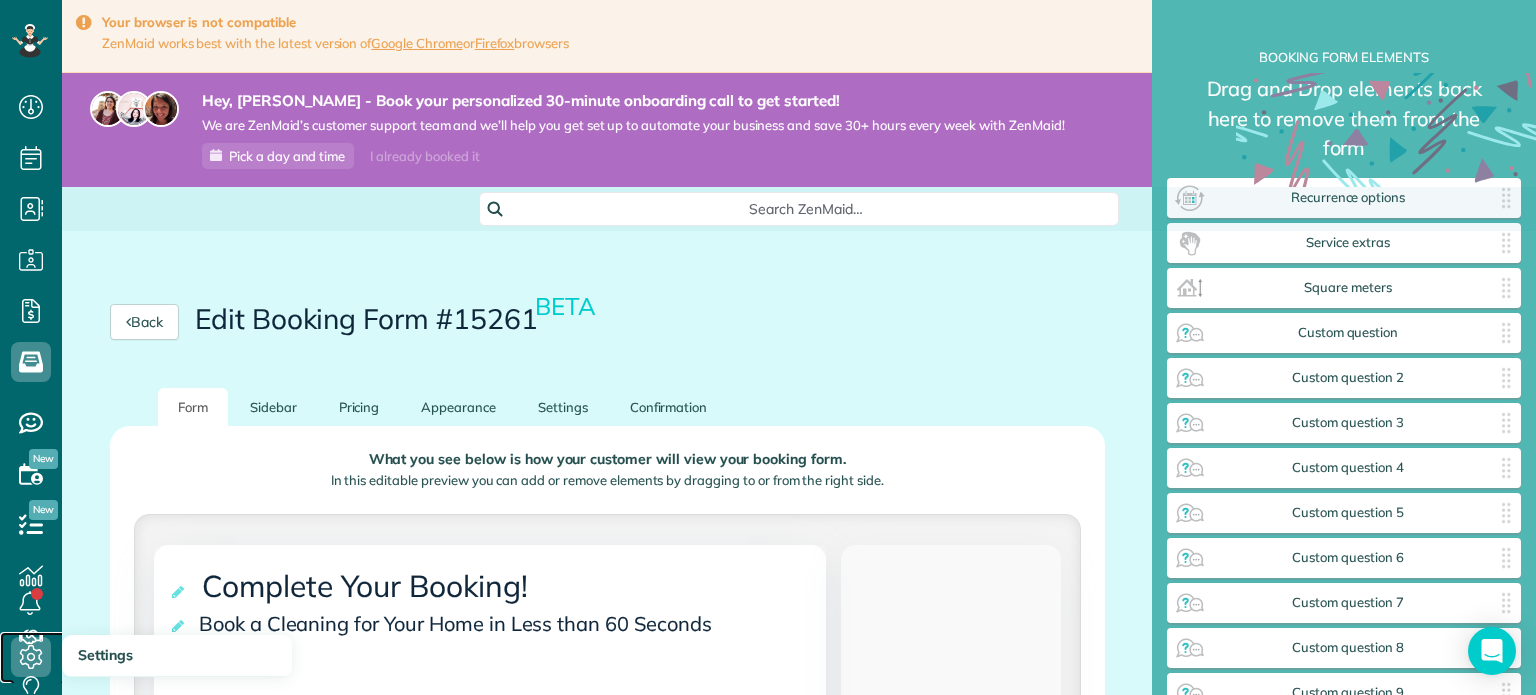 click 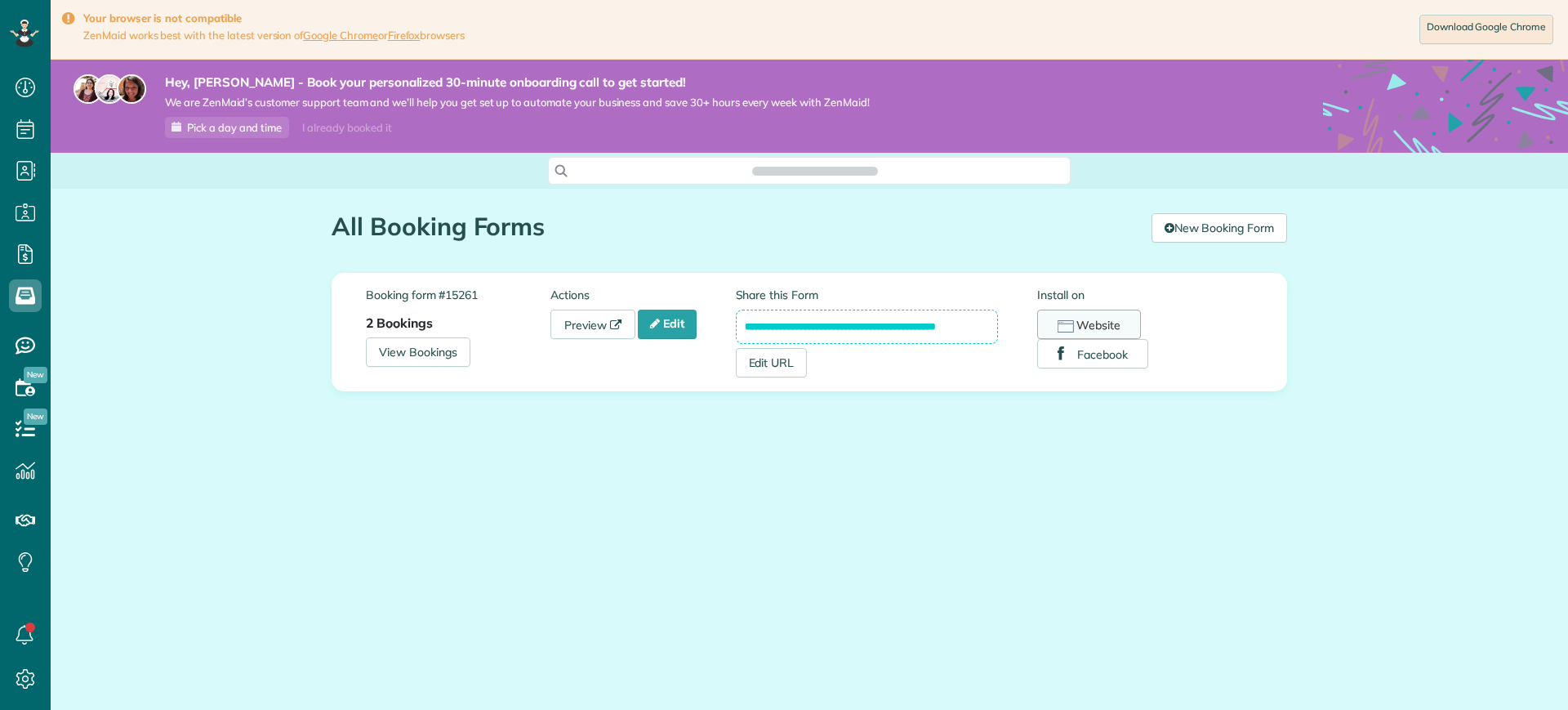 scroll, scrollTop: 0, scrollLeft: 0, axis: both 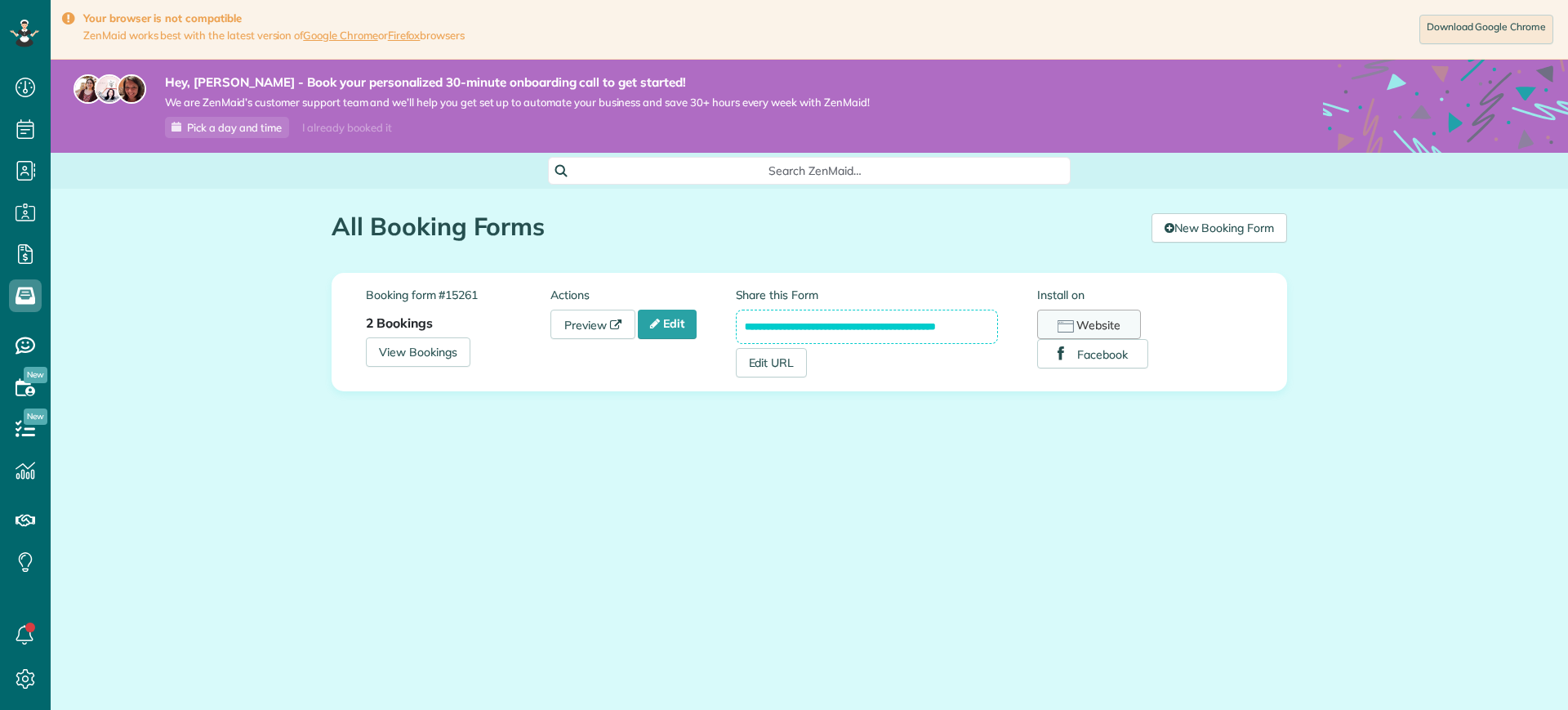 click on "Website" at bounding box center [1089, 324] 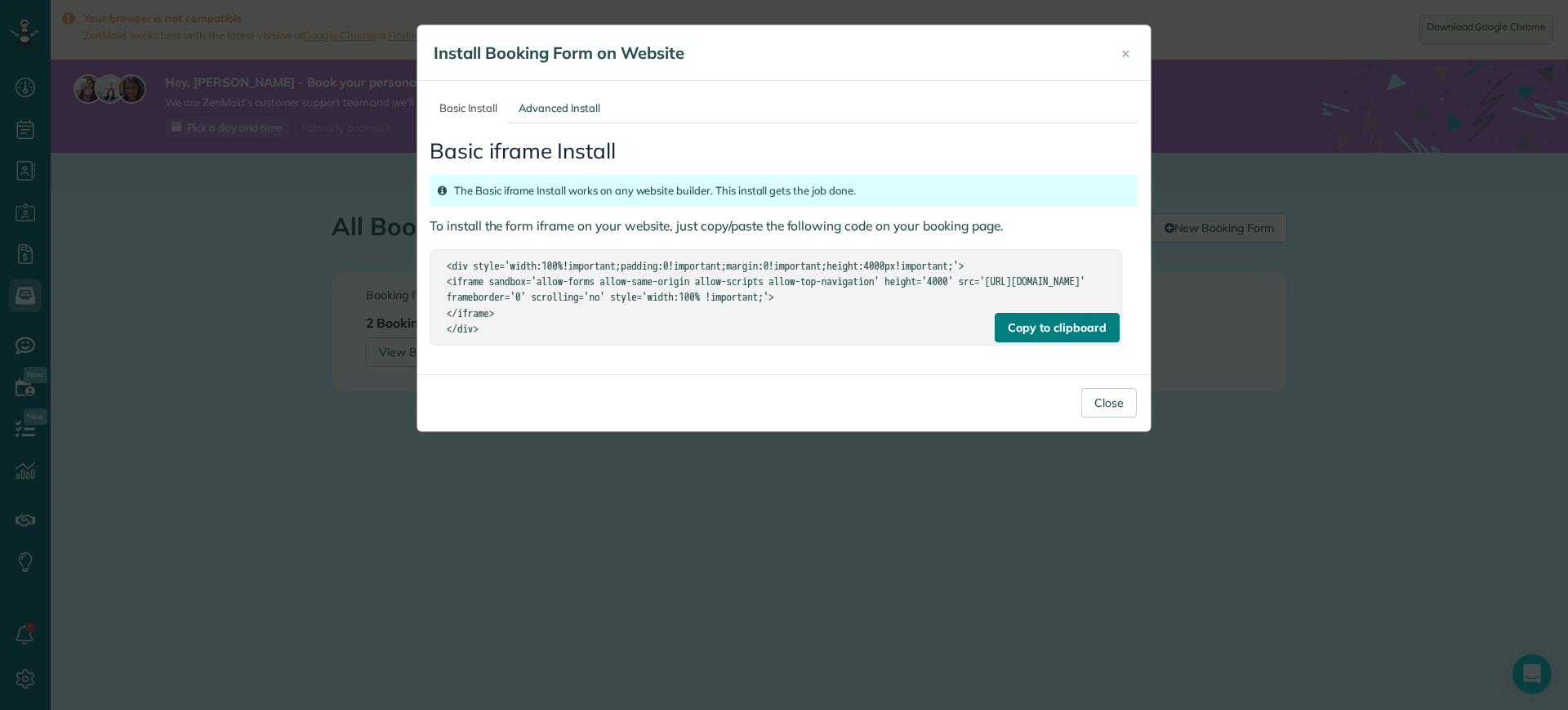 click on "Copy to clipboard" at bounding box center (1057, 328) 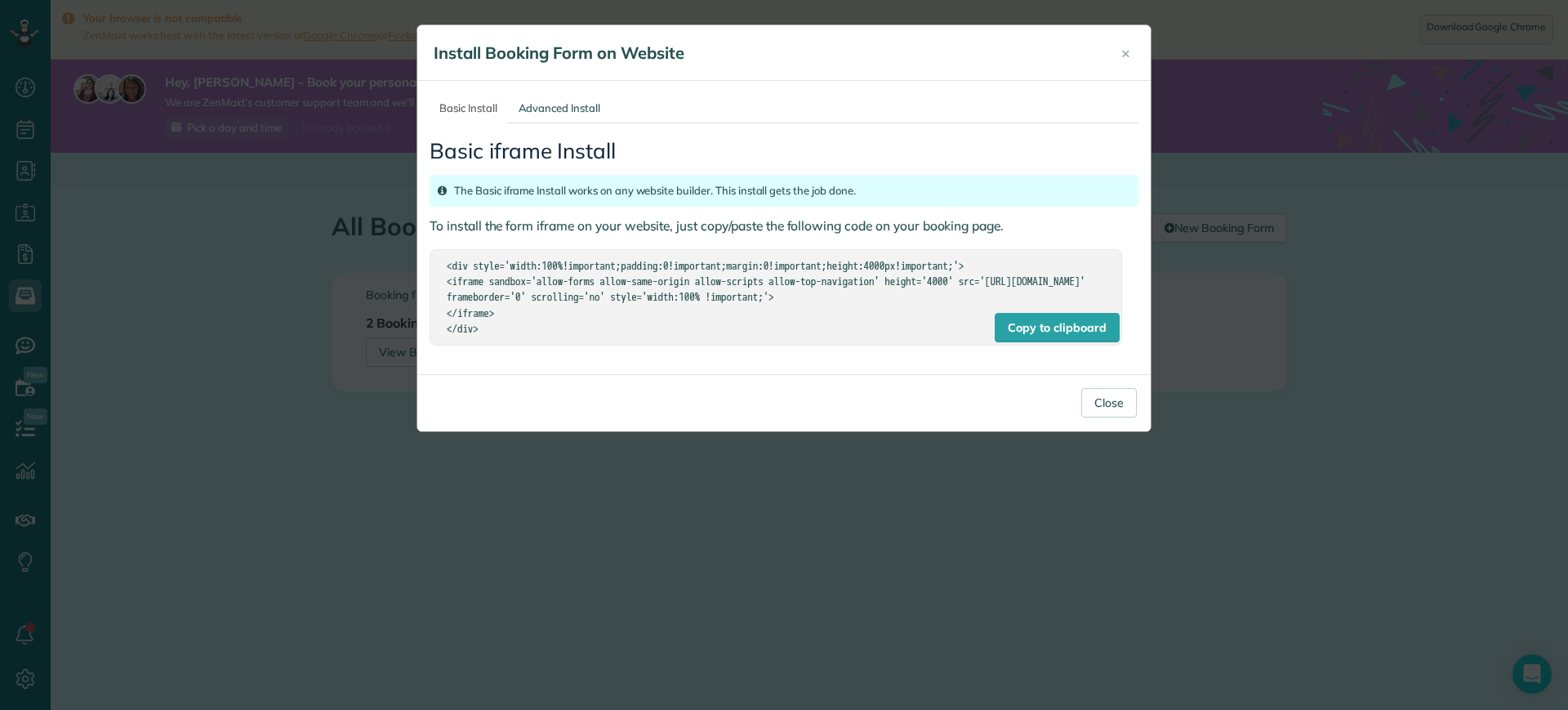 click on "<div style='width:100%!important;padding:0!important;margin:0!important;height:4000px!important;'>
<iframe sandbox='allow-forms allow-same-origin allow-scripts allow-top-navigation' height='4000' src='[URL][DOMAIN_NAME]' frameborder='0' scrolling='no' style='width:100% !important;'>
</iframe>
</div>" at bounding box center (776, 297) 